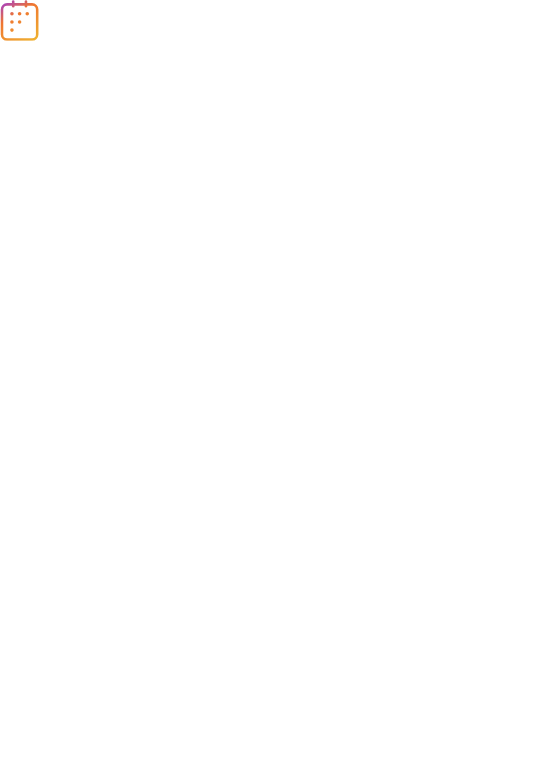 scroll, scrollTop: 0, scrollLeft: 0, axis: both 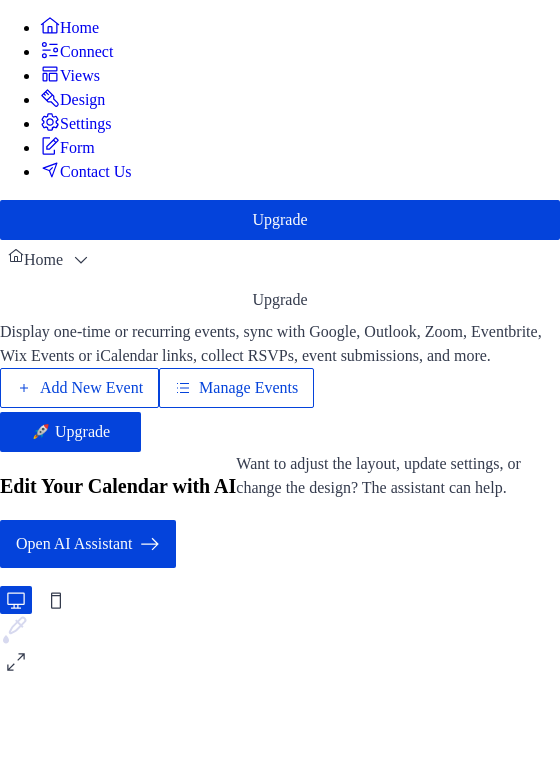 click on "Manage Events" at bounding box center [248, 388] 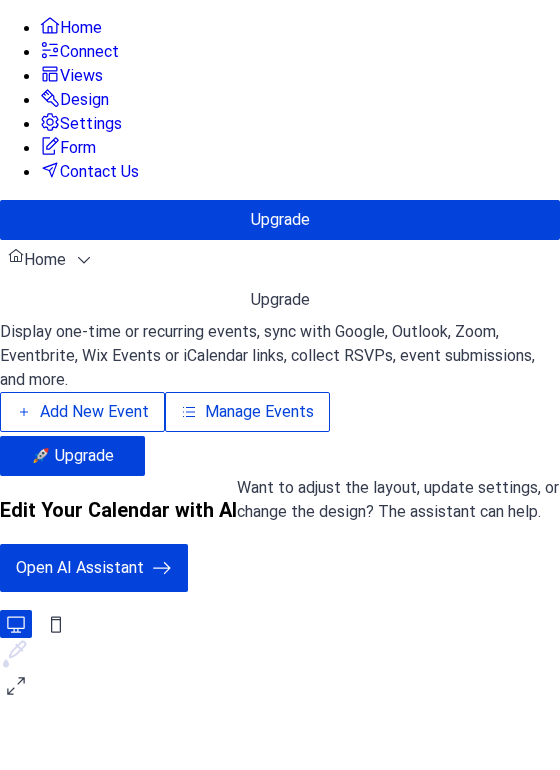 click on "Manage Events" at bounding box center (259, 412) 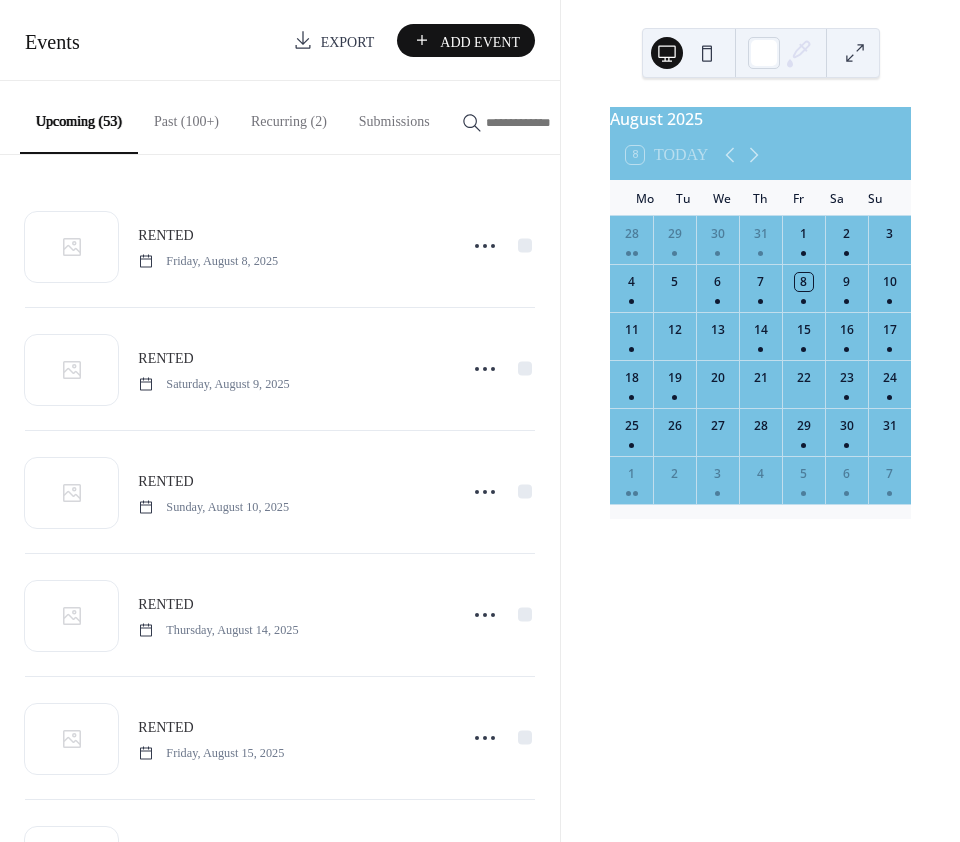 scroll, scrollTop: 0, scrollLeft: 0, axis: both 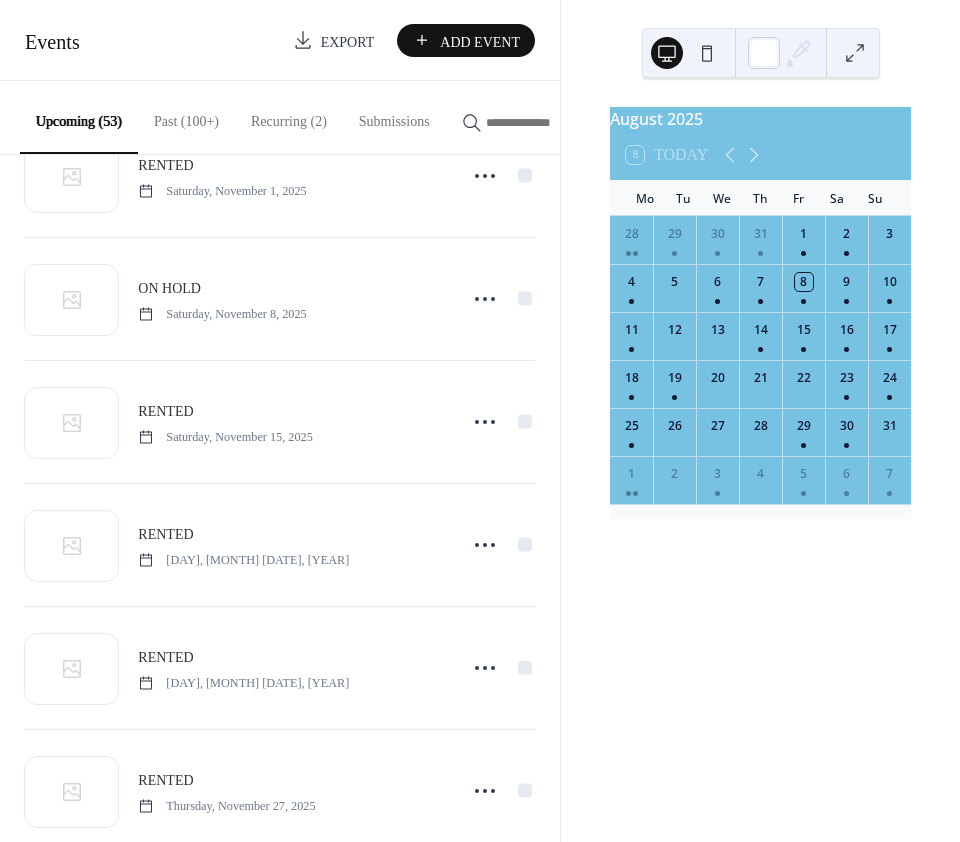click on "August 2025 8 Today Mo Tu We Th Fr Sa Su 28 29 30 31 1 2 3 4 5 6 7 8 9 10 11 12 13 14 15 16 17 18 19 20 21 22 23 24 25 26 27 28 29 30 31 1 2 3 4 5 6 7" at bounding box center (760, 421) 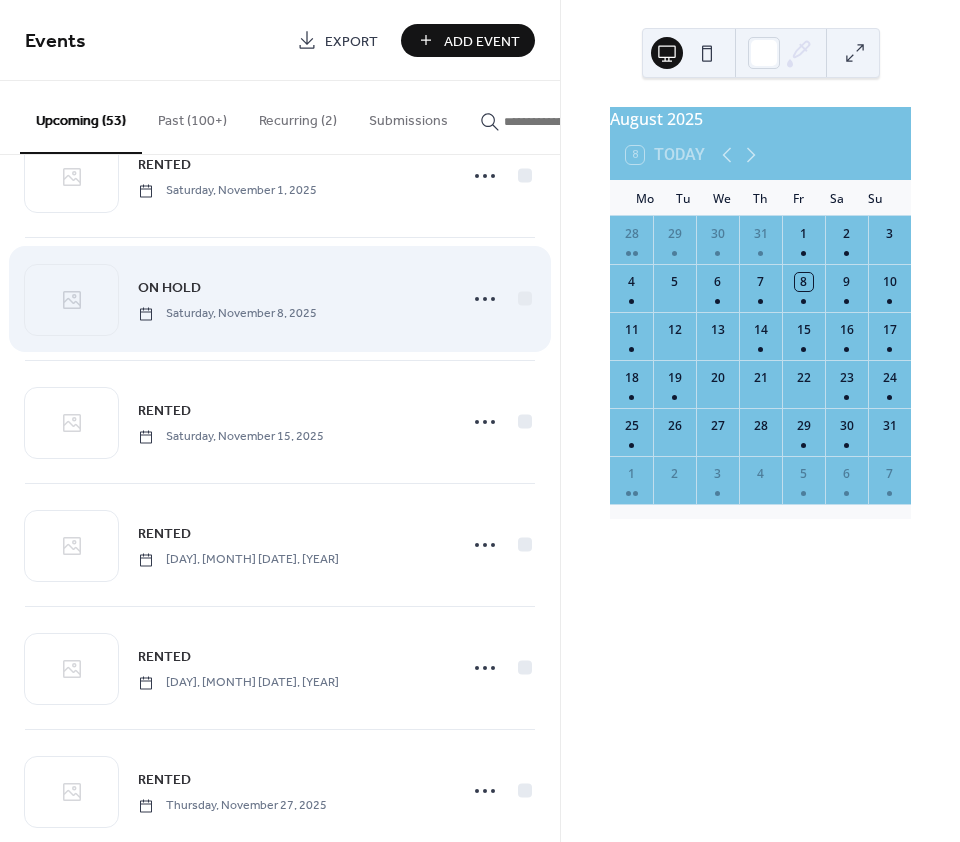 click on "ON HOLD Saturday, November 8, 2025" at bounding box center (291, 298) 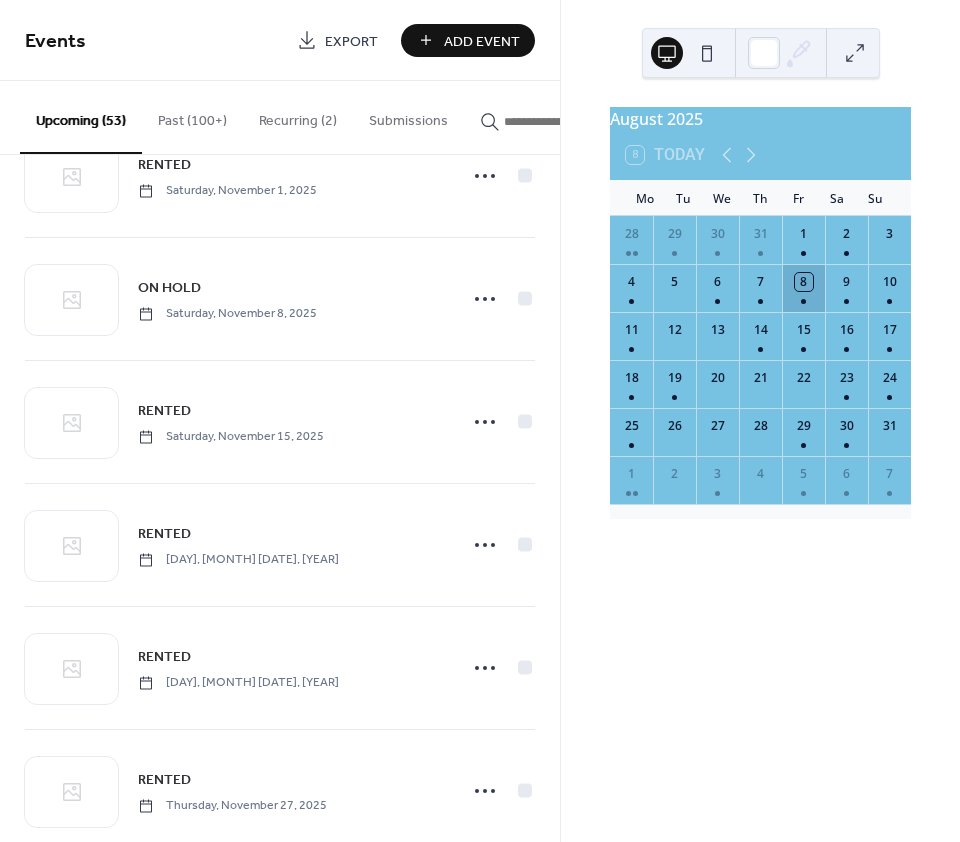 click on "8" at bounding box center (803, 288) 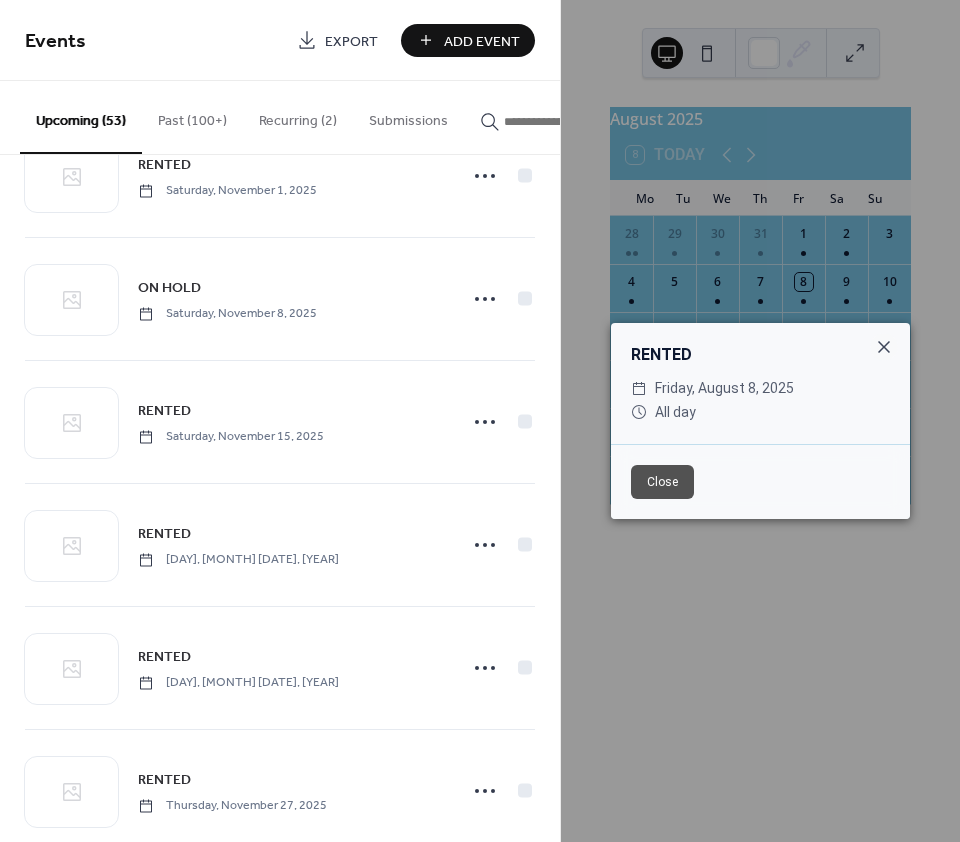 click on "Close" at bounding box center (662, 482) 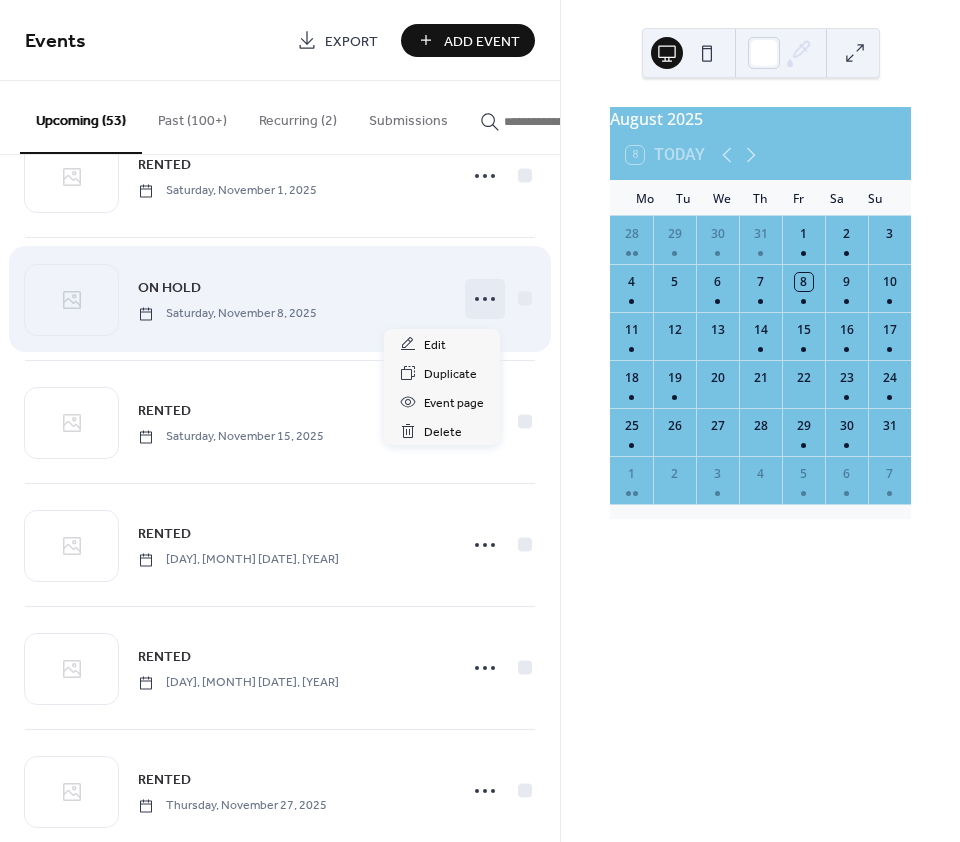 click 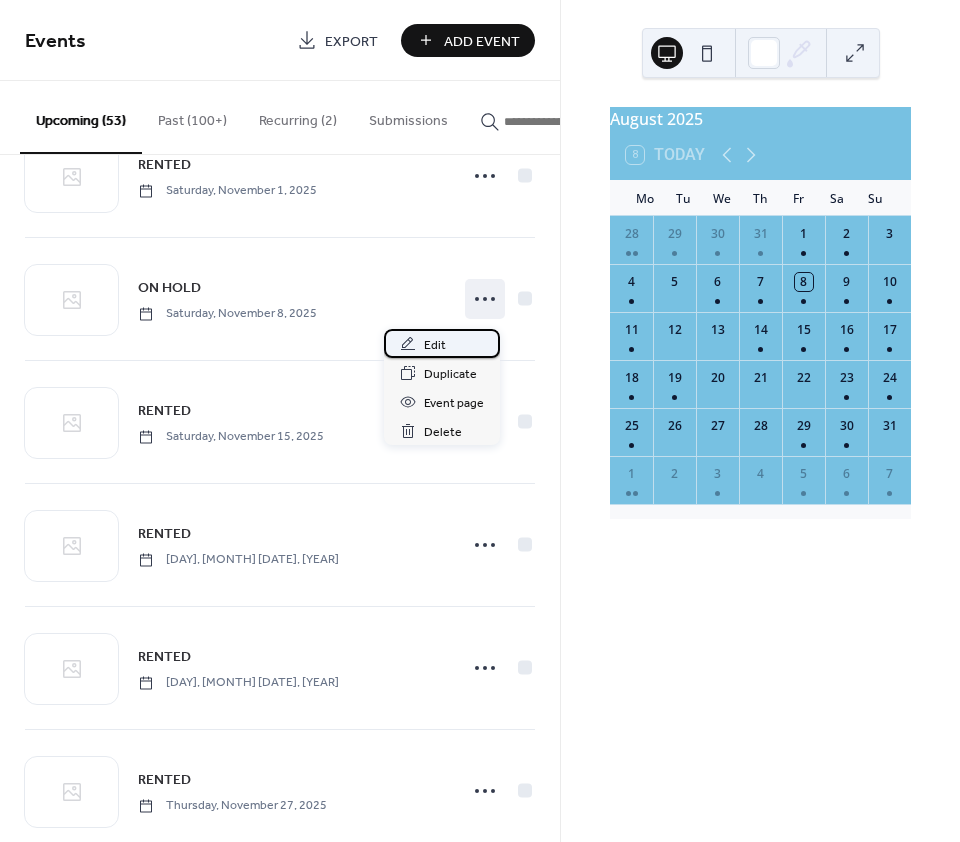 click on "Edit" at bounding box center (442, 343) 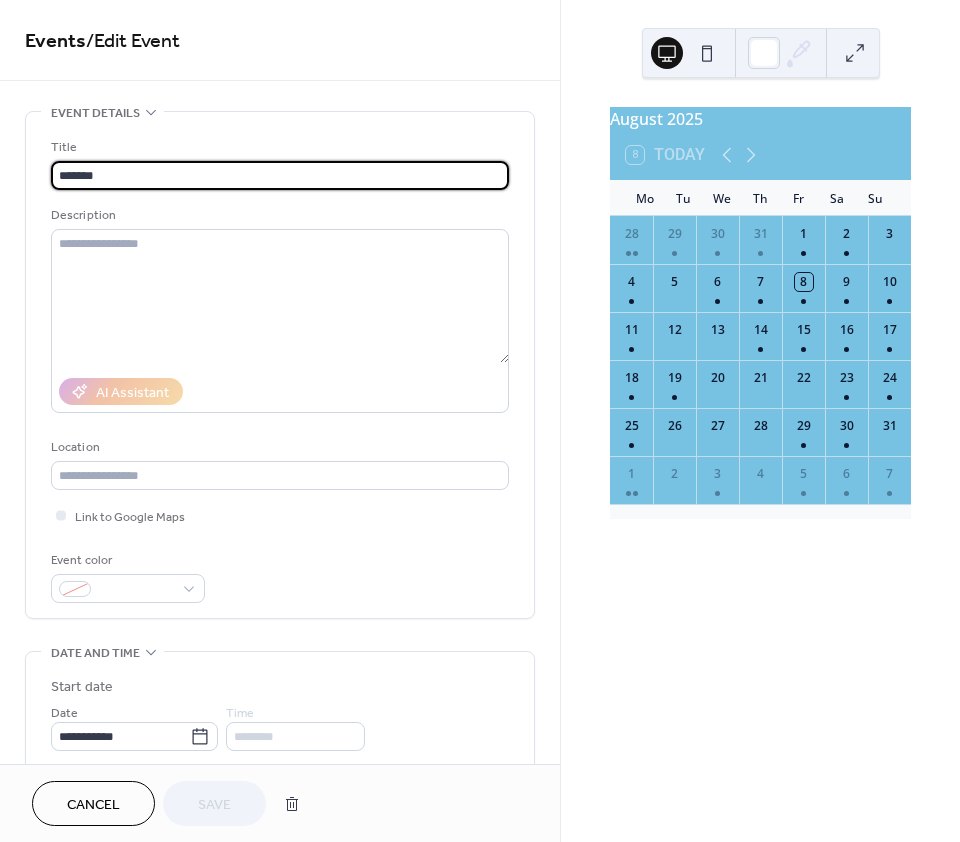 drag, startPoint x: 125, startPoint y: 172, endPoint x: 21, endPoint y: 186, distance: 104.93808 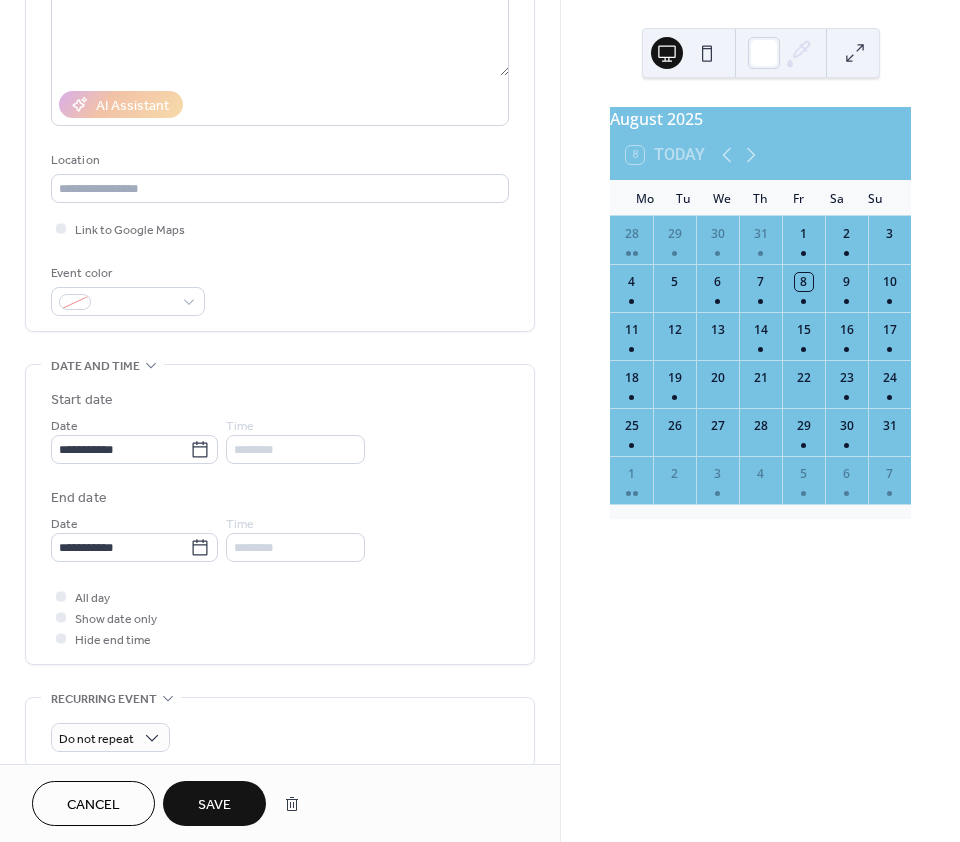 scroll, scrollTop: 300, scrollLeft: 0, axis: vertical 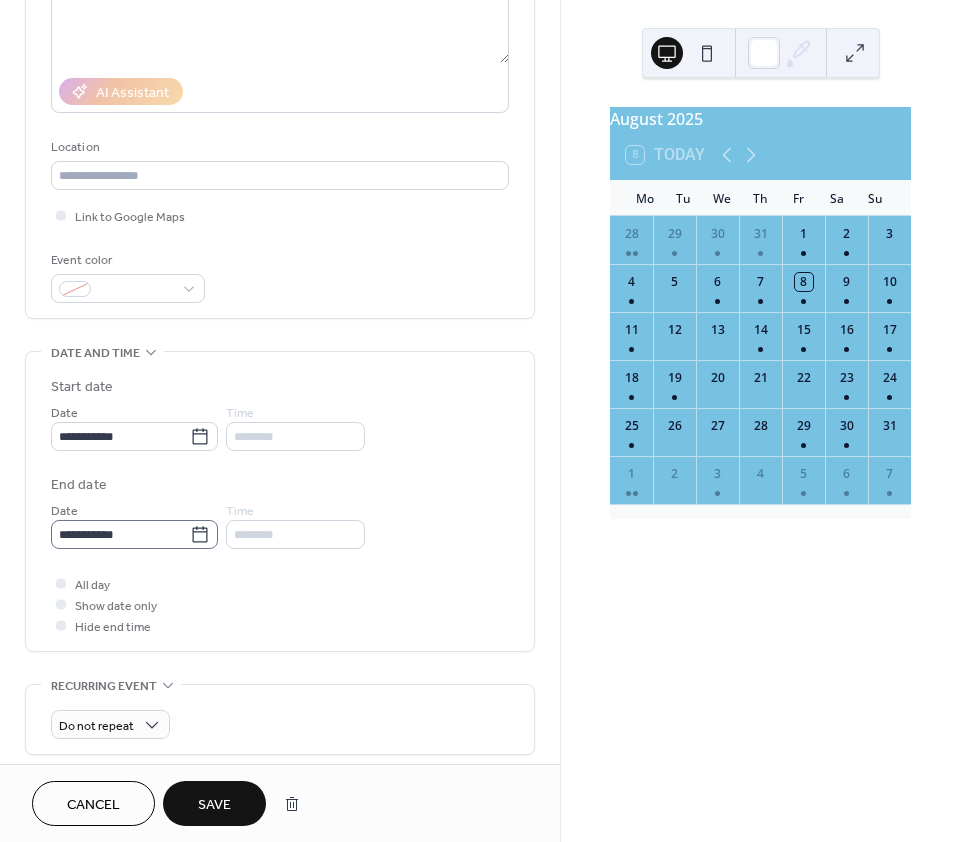 type on "******" 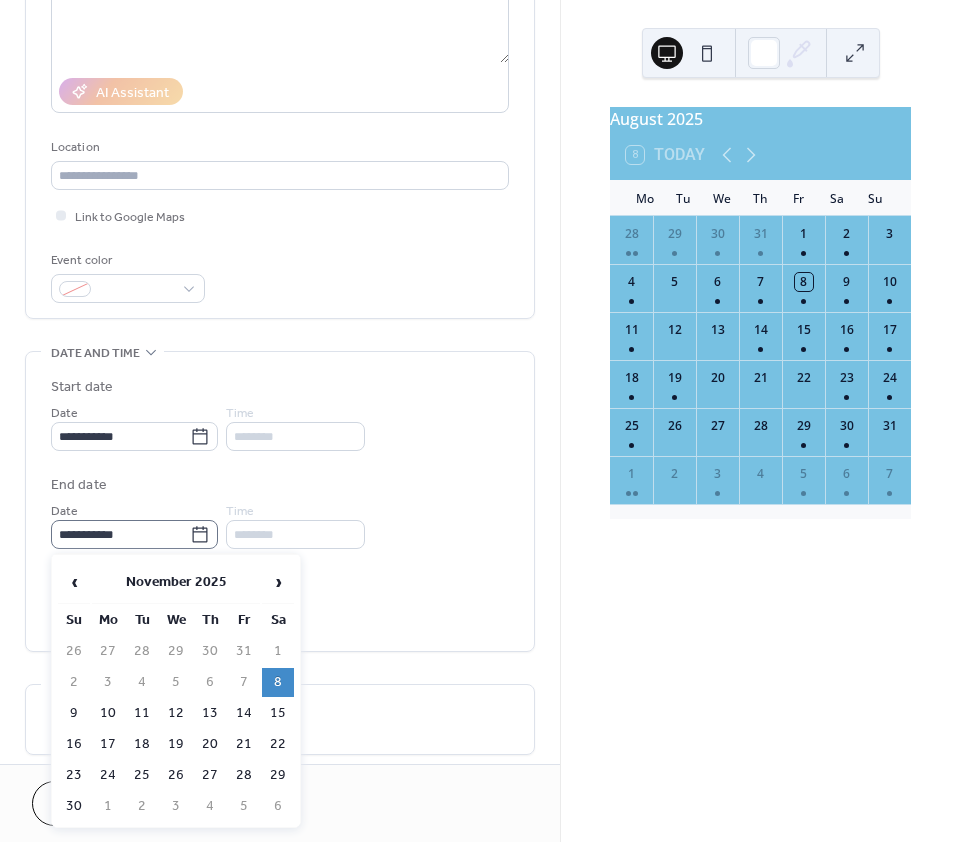click 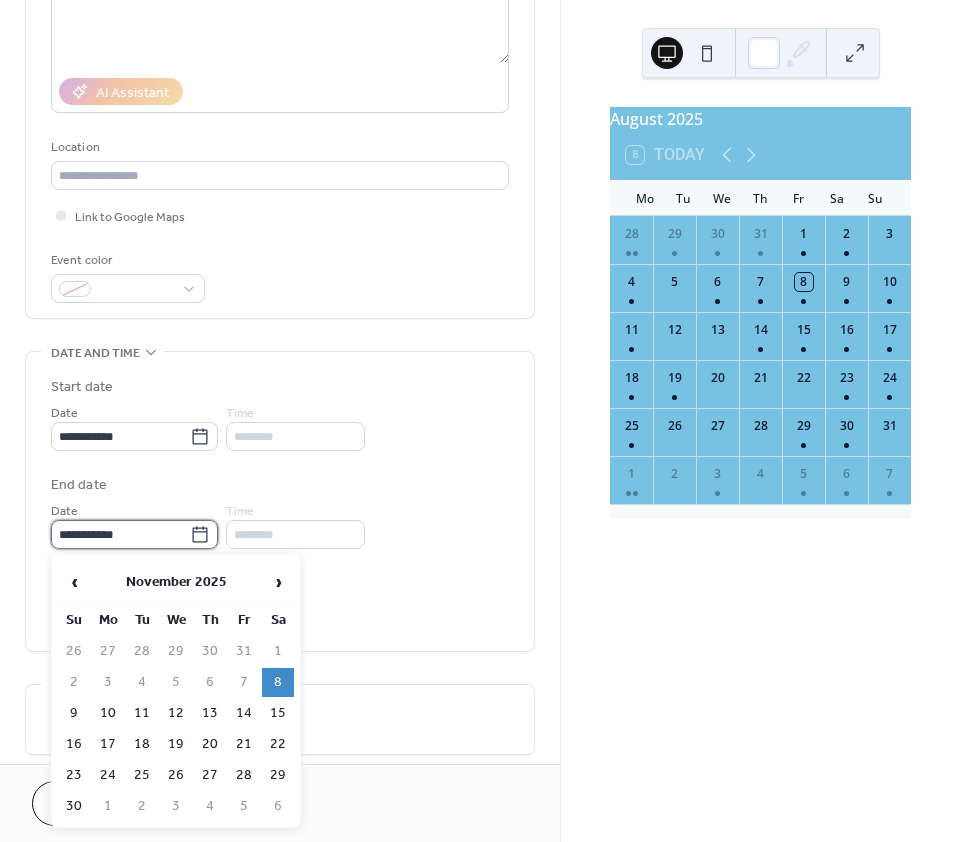 click on "**********" at bounding box center [120, 534] 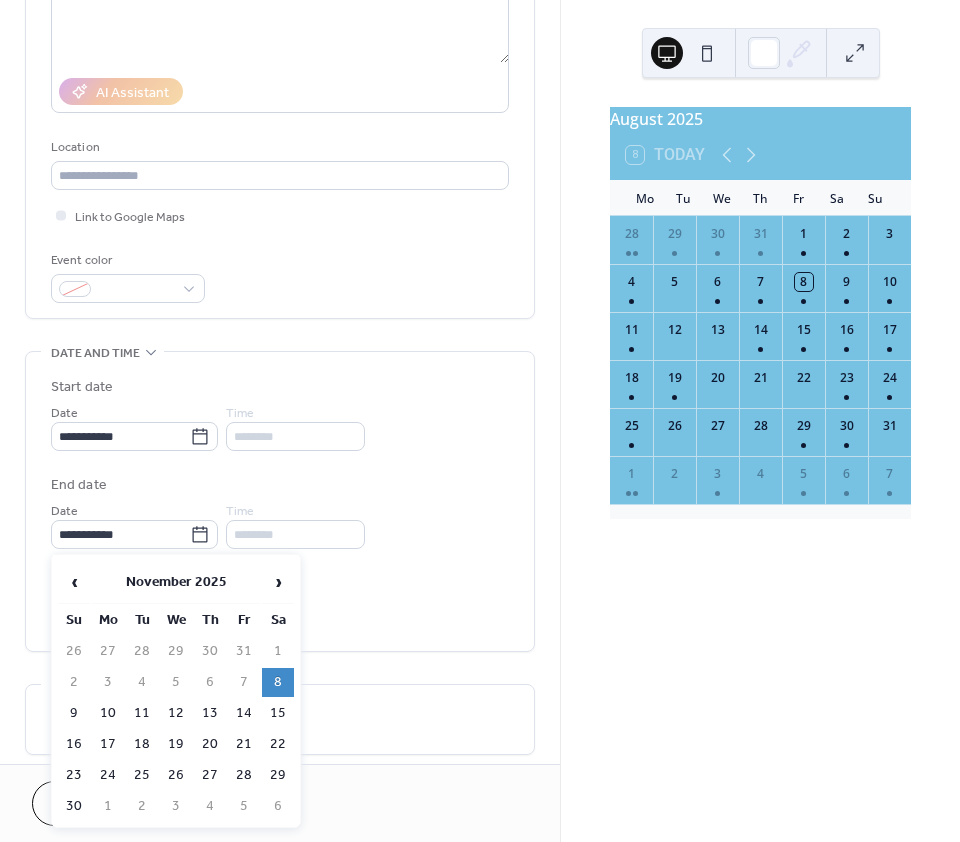 click on "9" at bounding box center [74, 713] 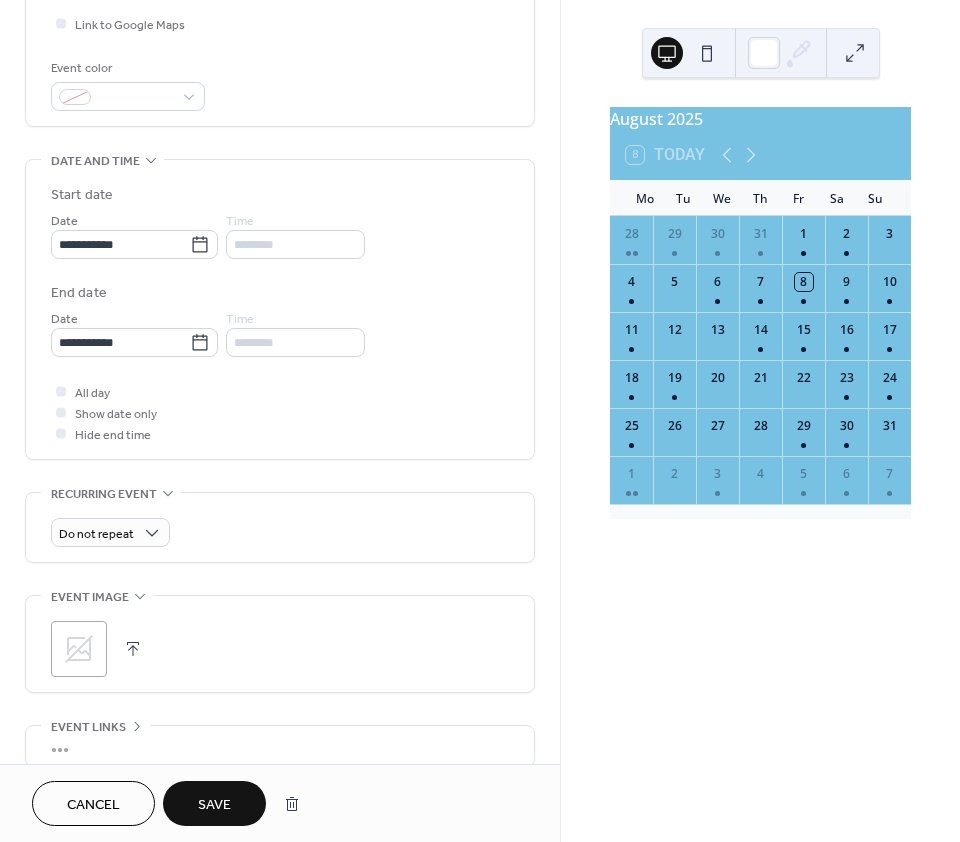 scroll, scrollTop: 500, scrollLeft: 0, axis: vertical 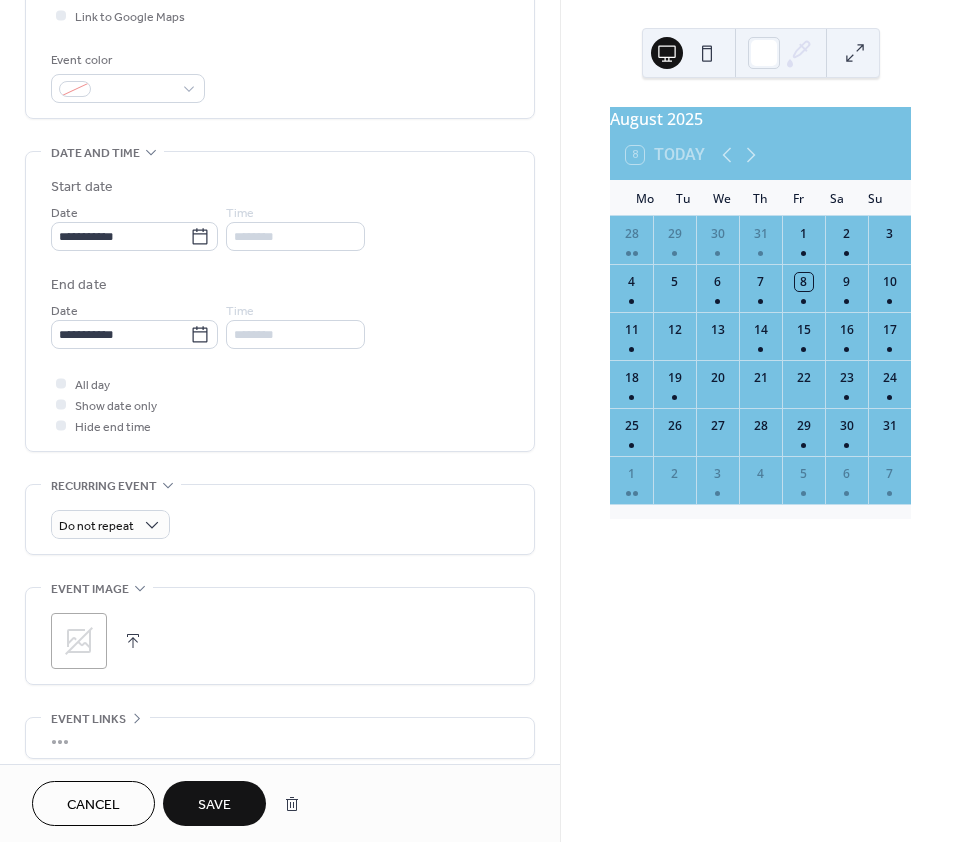 click on "Save" at bounding box center [214, 805] 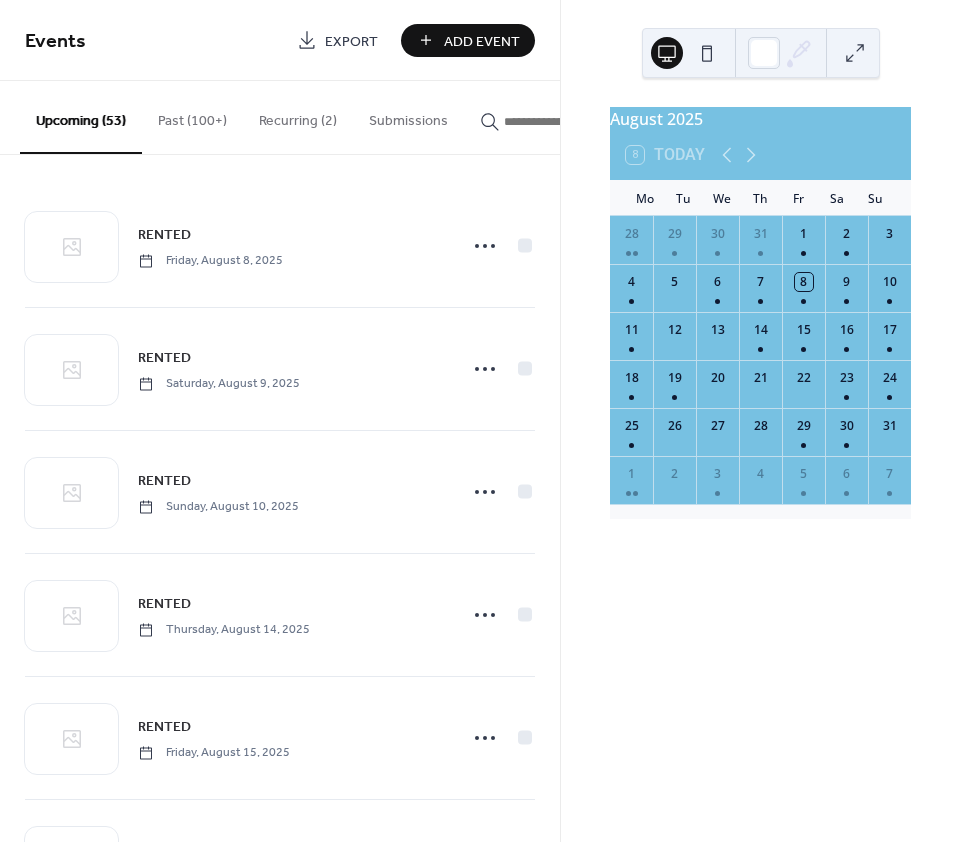 click on "August 2025 8 Today Mo Tu We Th Fr Sa Su 28 29 30 31 1 2 3 4 5 6 7 8 9 10 11 12 13 14 15 16 17 18 19 20 21 22 23 24 25 26 27 28 29 30 31 1 2 3 4 5 6 7" at bounding box center (760, 421) 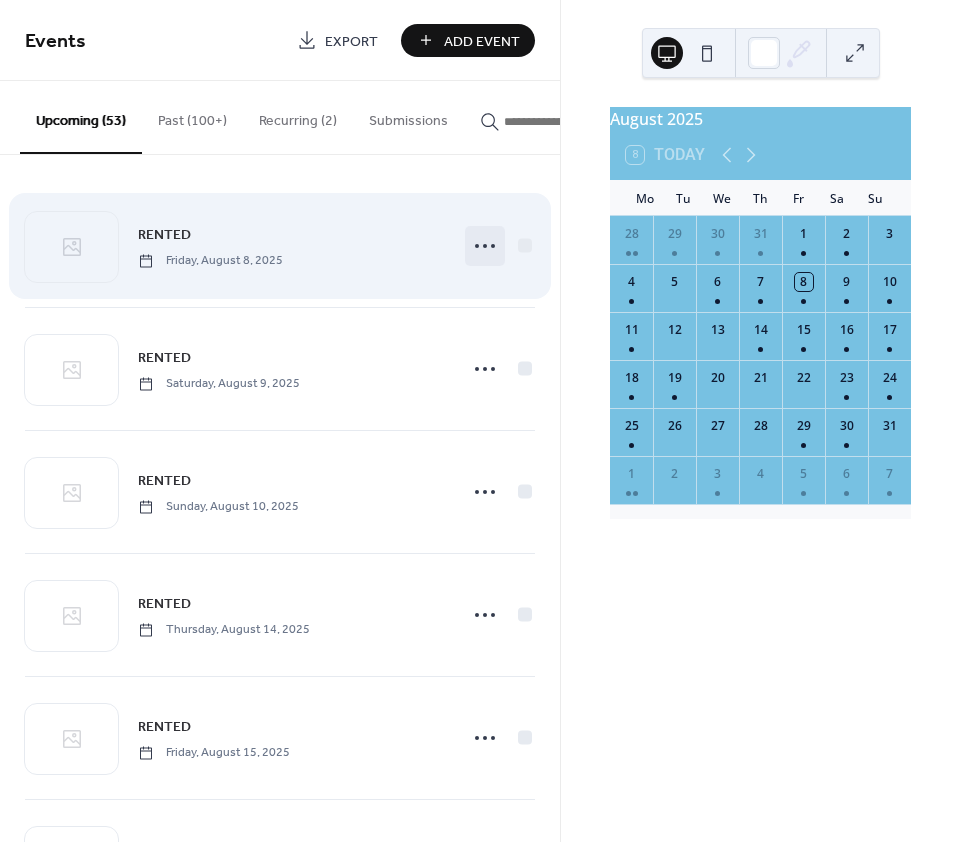 click 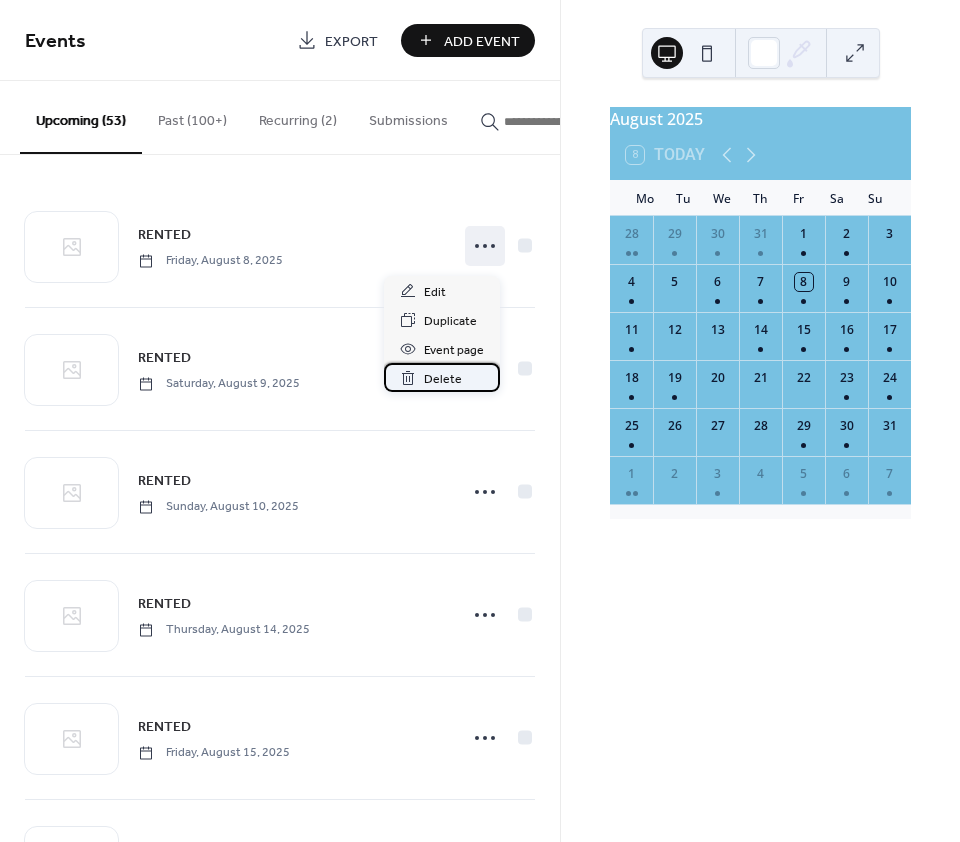 click on "Delete" at bounding box center [443, 379] 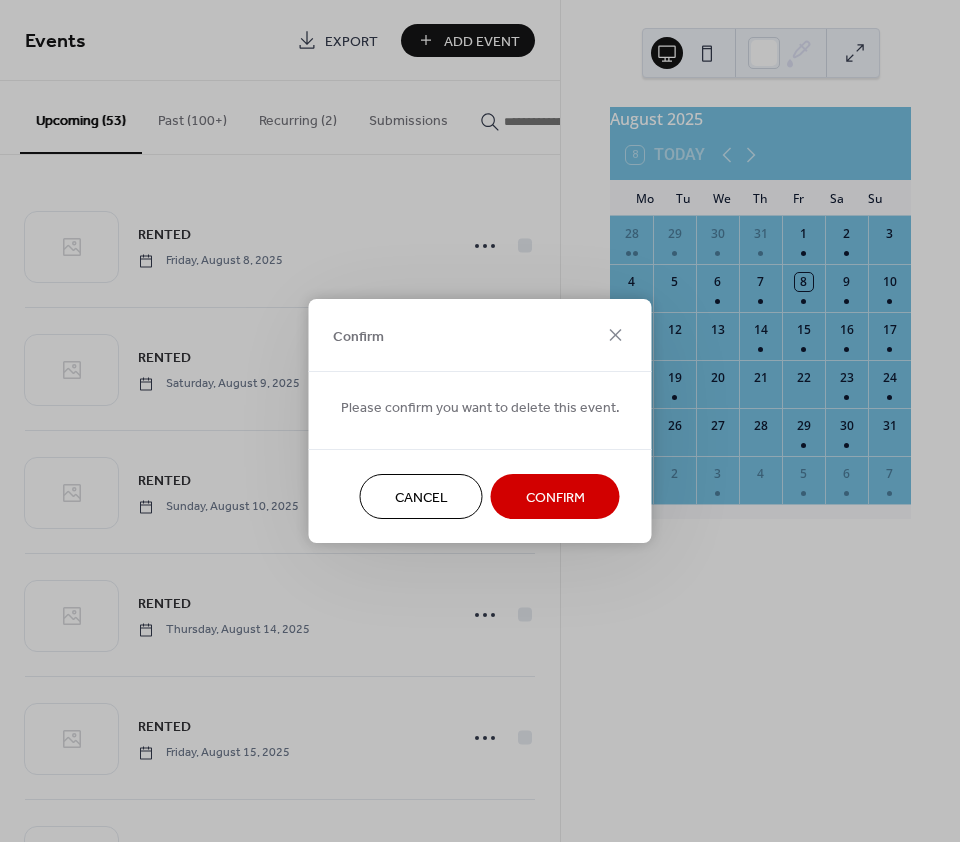 click on "Confirm" at bounding box center [555, 496] 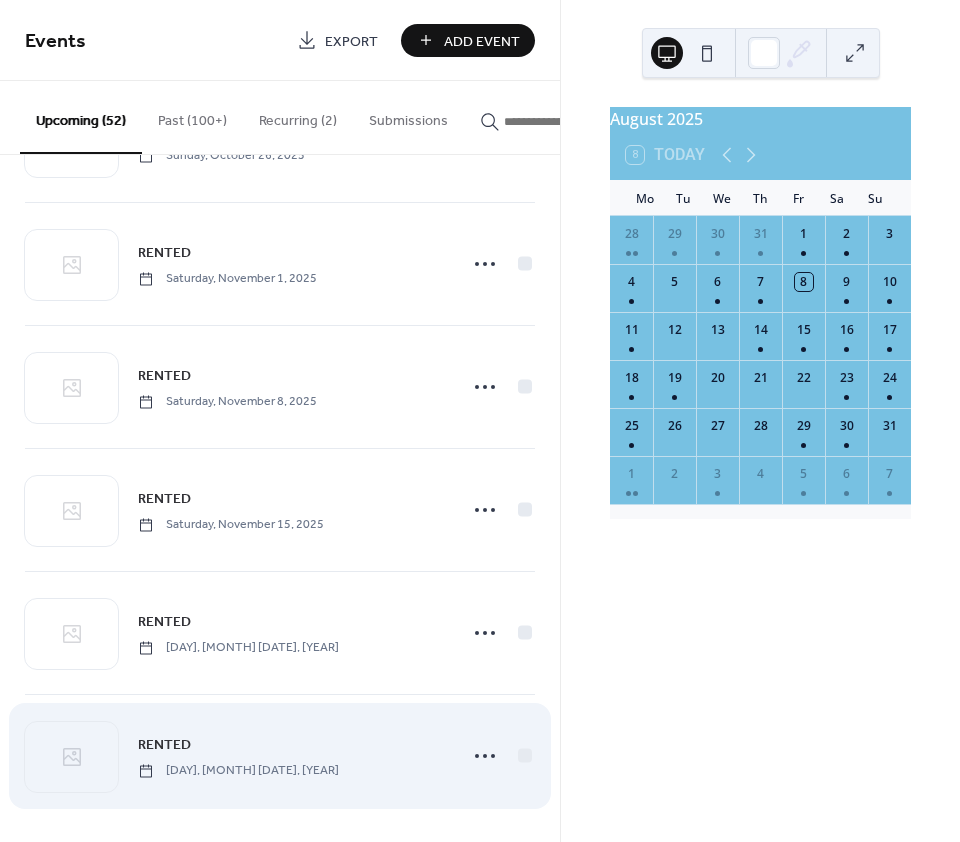 scroll, scrollTop: 4175, scrollLeft: 0, axis: vertical 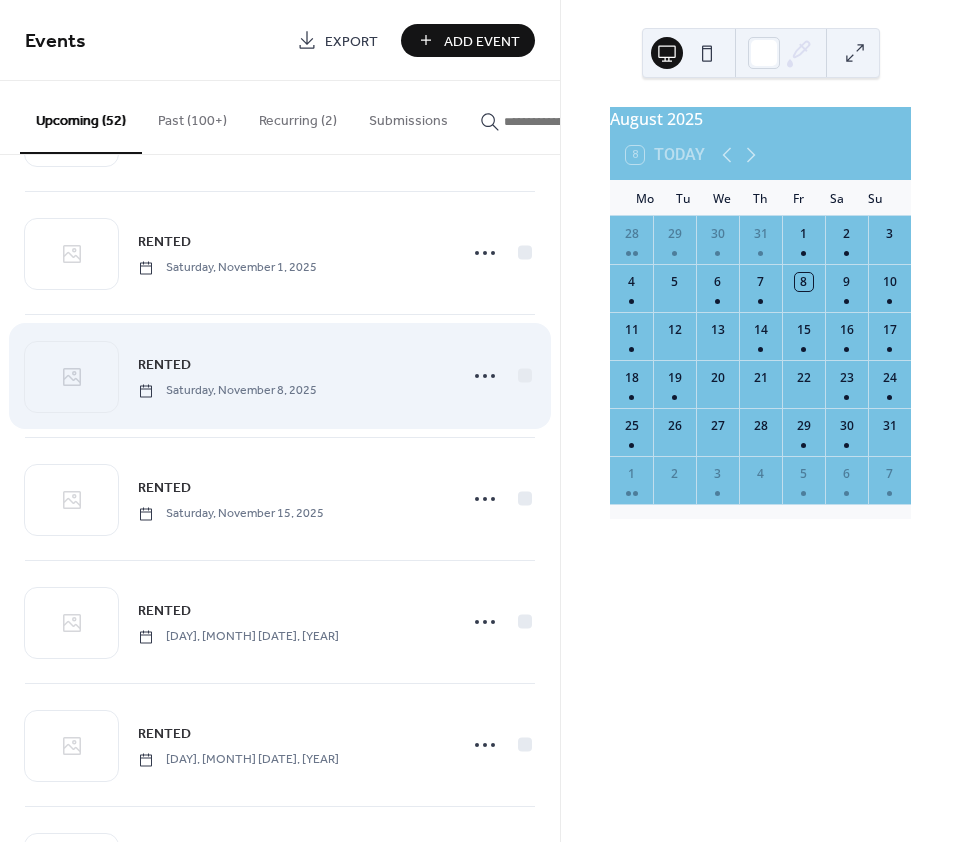 click on "RENTED Saturday, November 8, 2025" at bounding box center [291, 375] 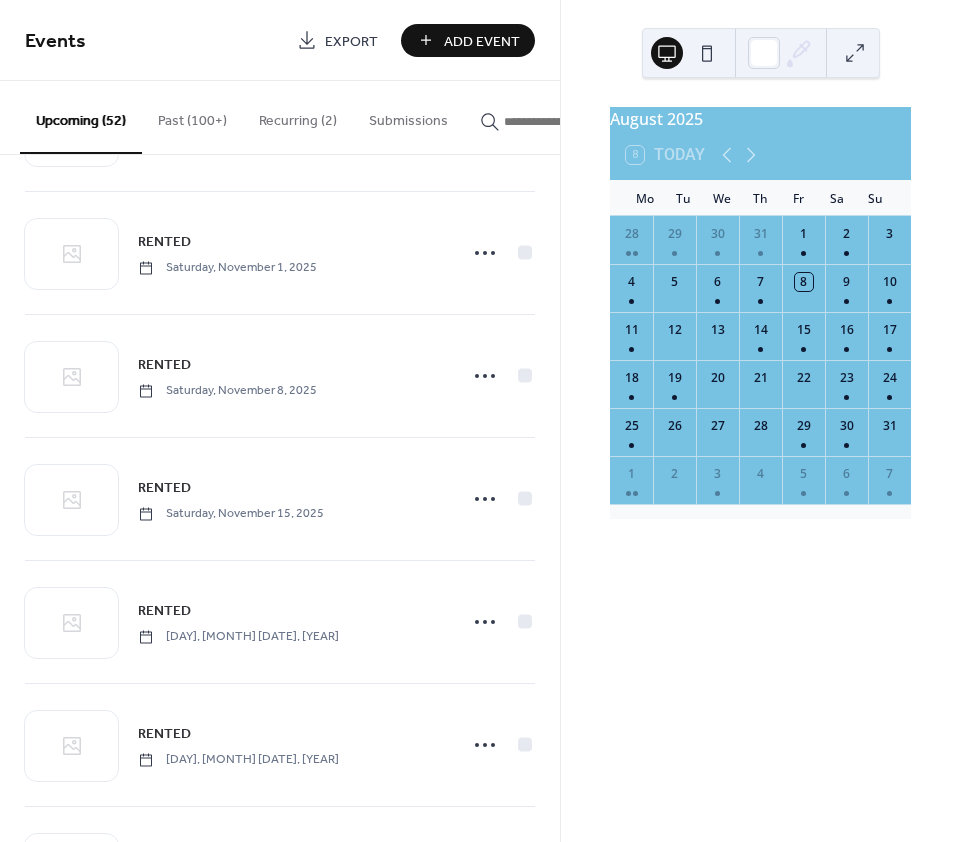 click on "August 2025 8 Today Mo Tu We Th Fr Sa Su 28 29 30 31 1 2 3 4 5 6 7 8 9 10 11 12 13 14 15 16 17 18 19 20 21 22 23 24 25 26 27 28 29 30 31 1 2 3 4 5 6 7" at bounding box center (760, 421) 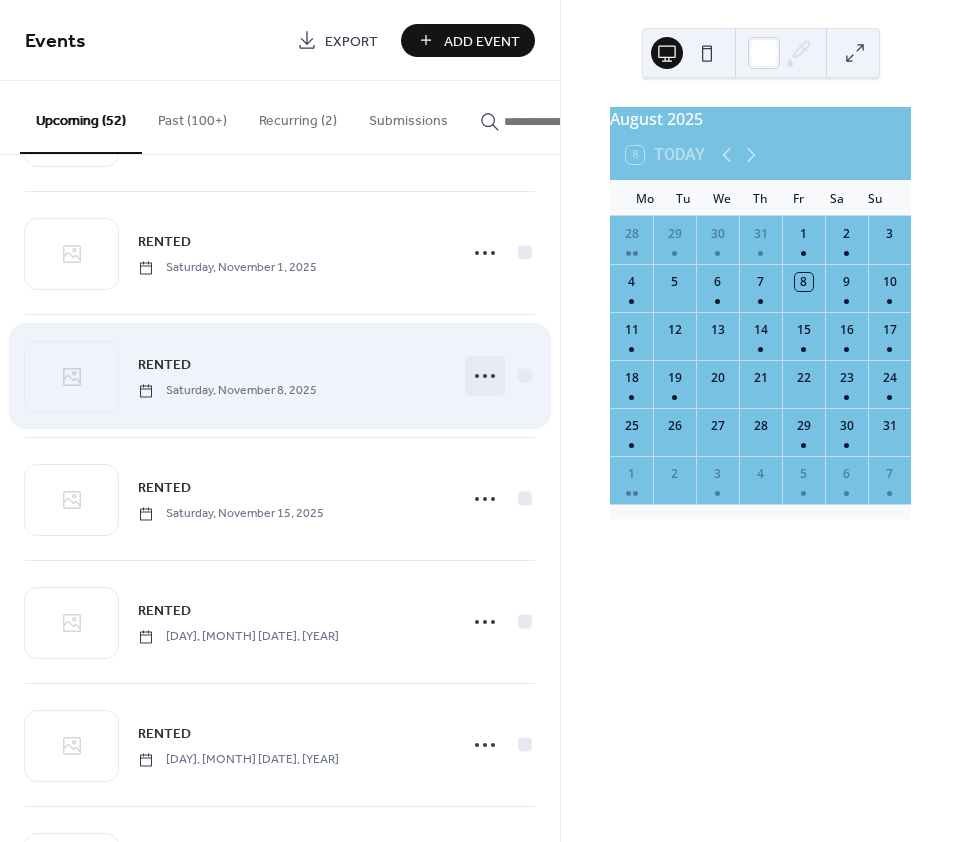 click 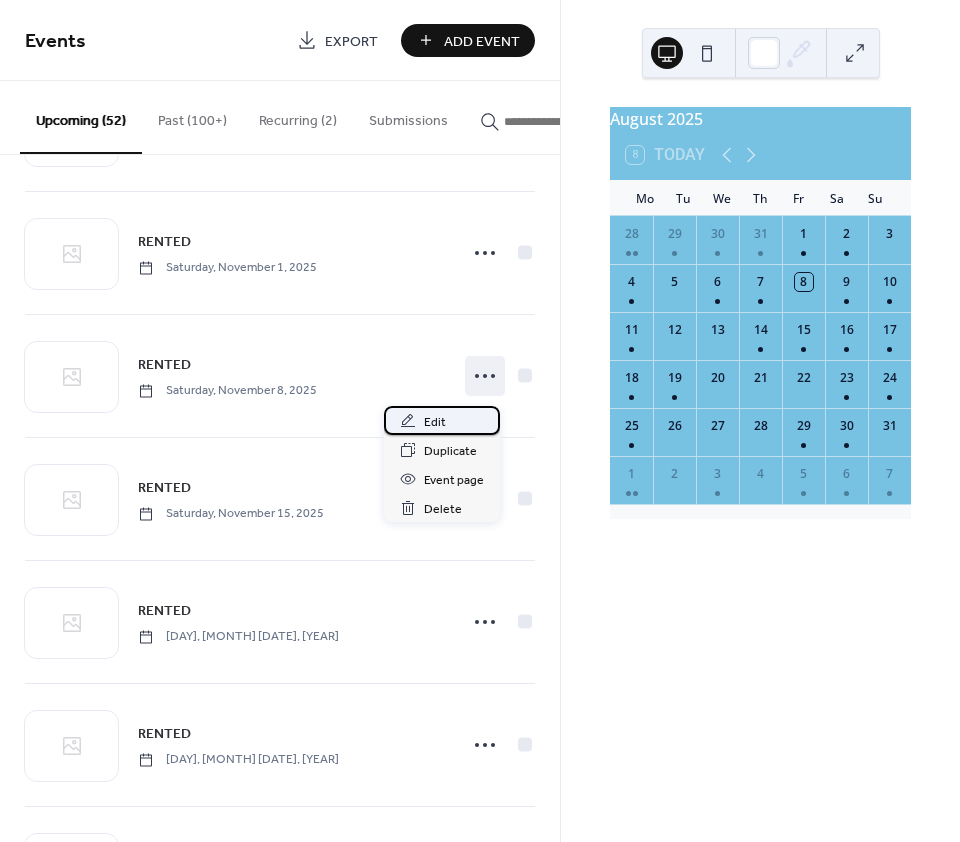 click on "Edit" at bounding box center (442, 420) 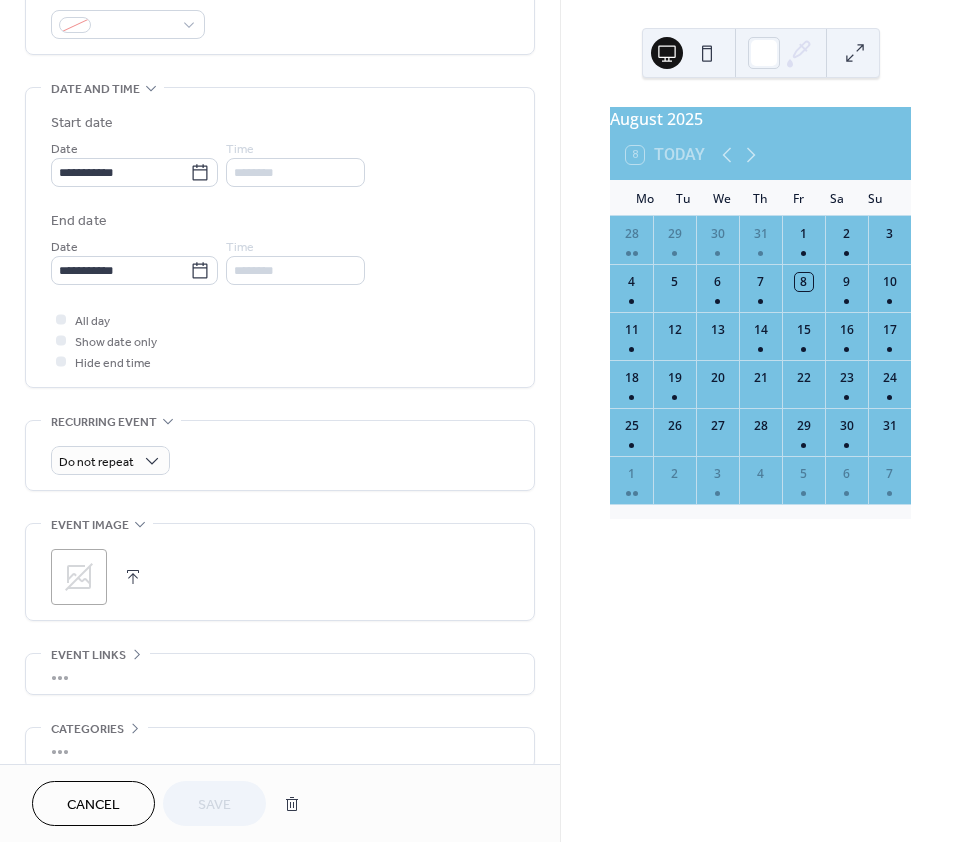 scroll, scrollTop: 263, scrollLeft: 0, axis: vertical 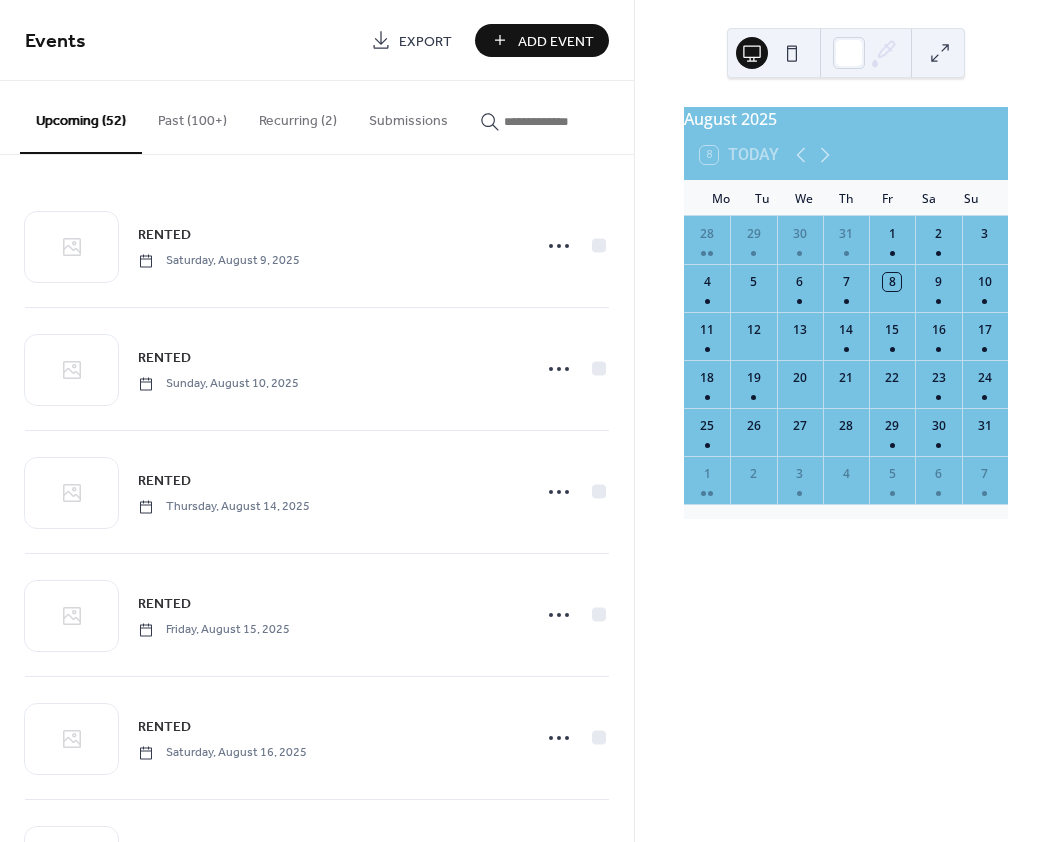 click on "[MONTH] [YEAR] [DATE] Mo Tu We Th Fr Sa Su 28 29 30 31 1 2 3 4 5 6 7 8 9 10 11 12 13 14 15 16 17 18 19 20 21 22 23 24 25 26 27 28 29 30 31 1 2 3 4 5 6 7" at bounding box center (846, 421) 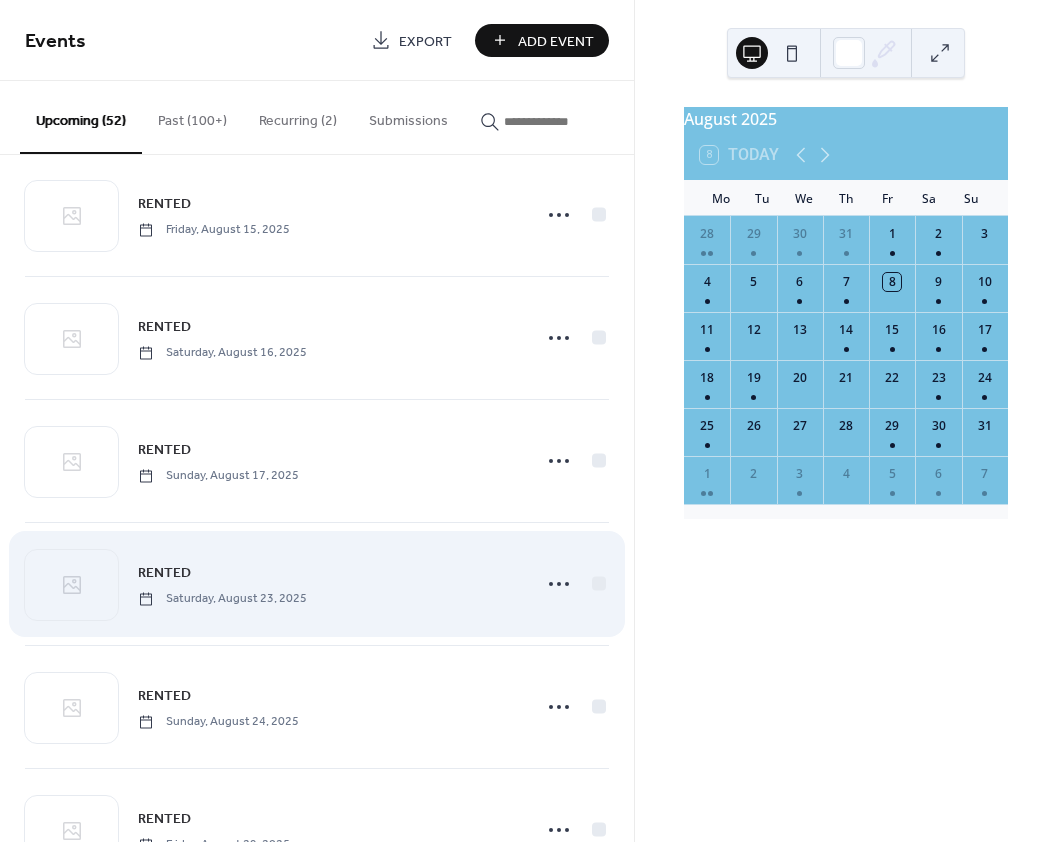 scroll, scrollTop: 100, scrollLeft: 0, axis: vertical 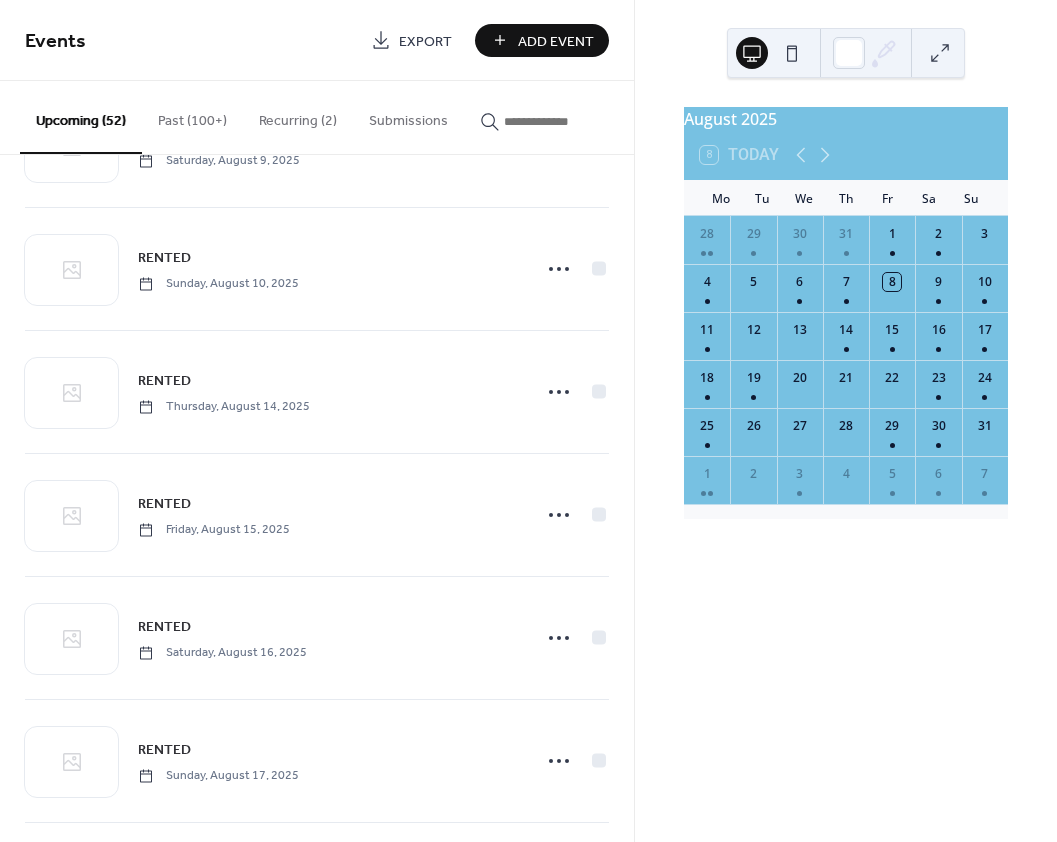 click on "Add Event" at bounding box center [556, 41] 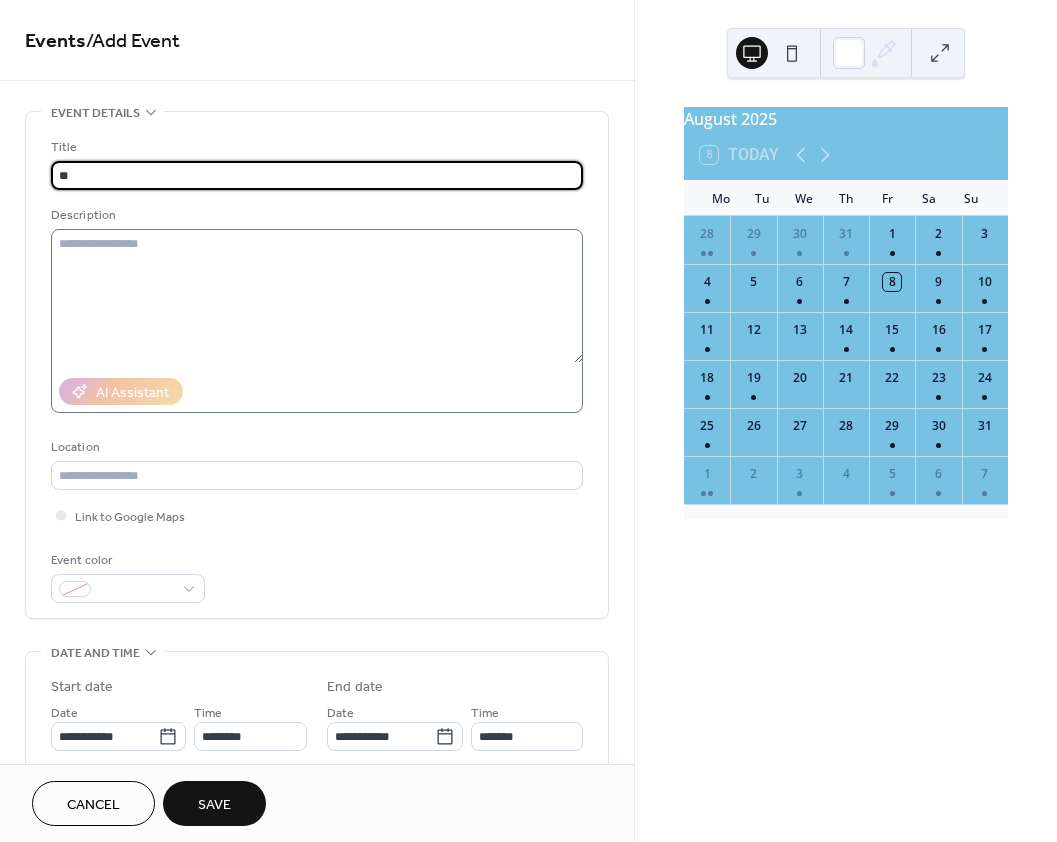 type on "*" 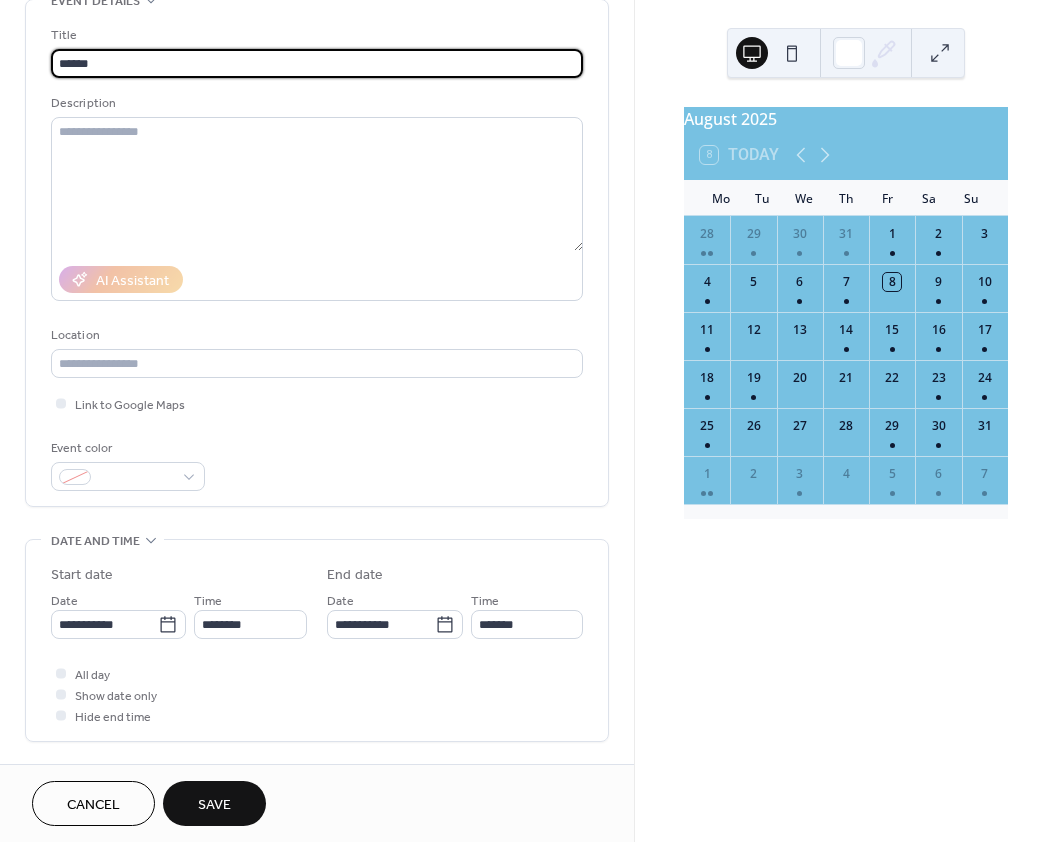 scroll, scrollTop: 200, scrollLeft: 0, axis: vertical 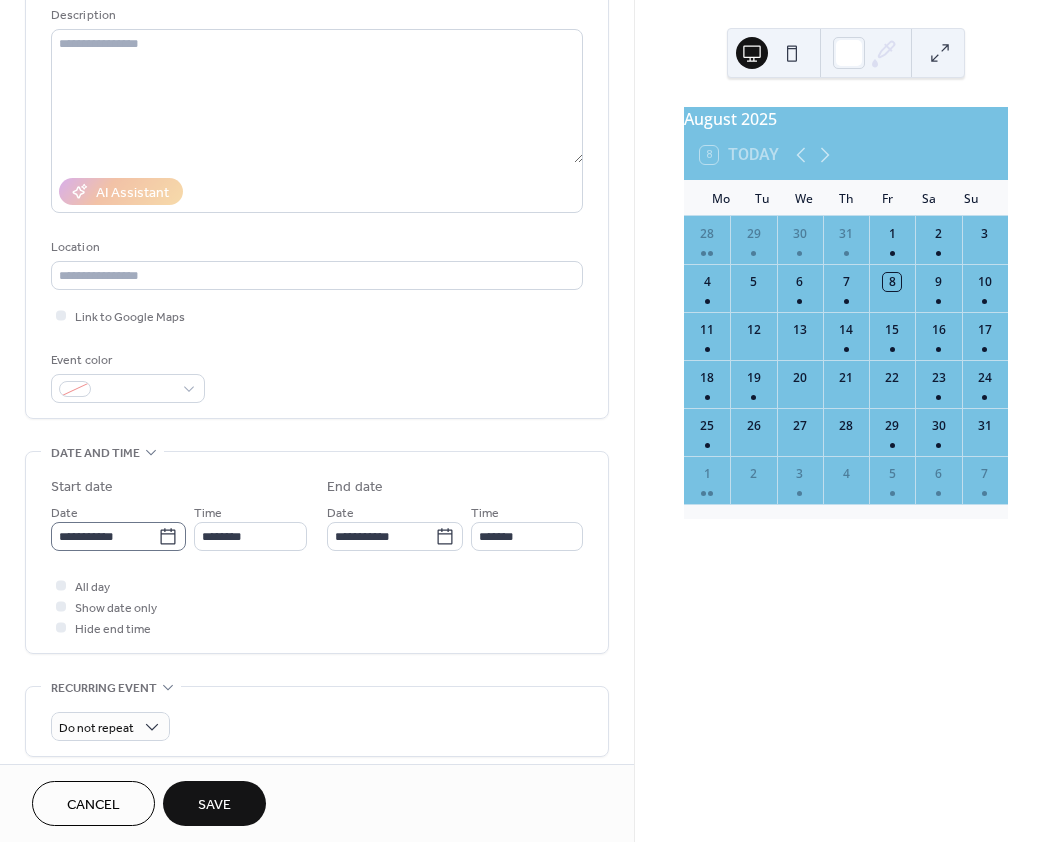 type on "******" 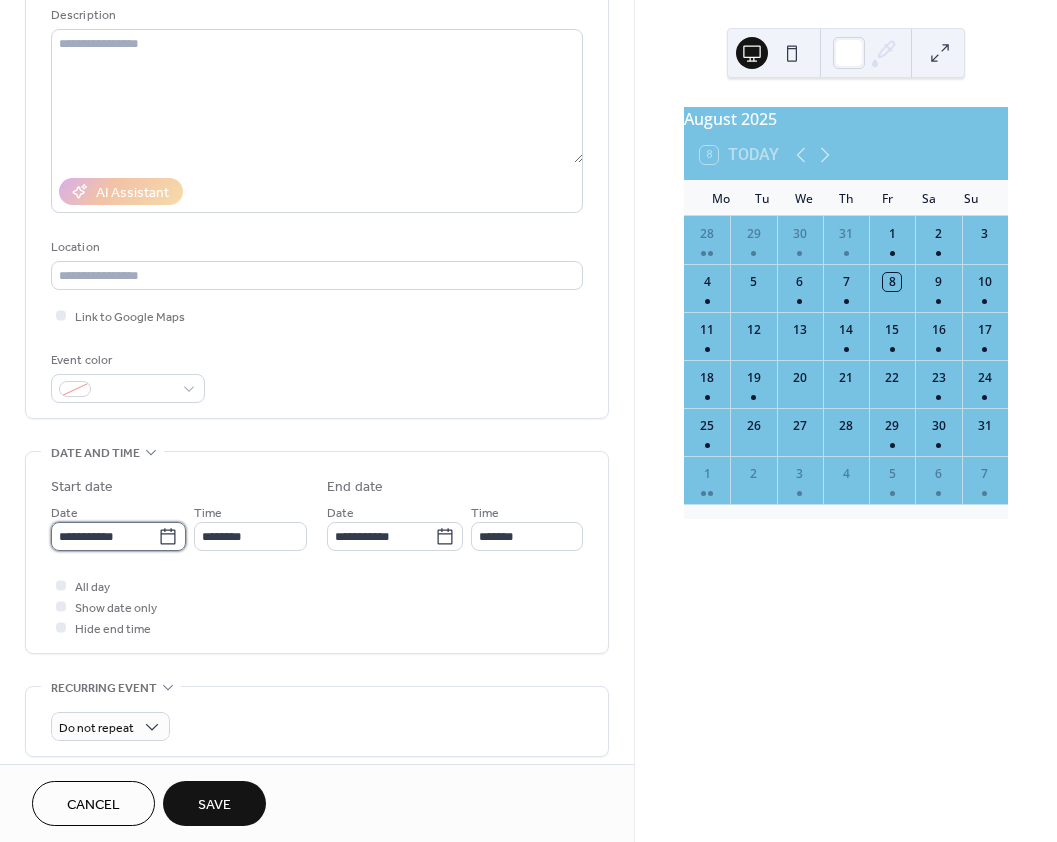 click on "**********" at bounding box center (104, 536) 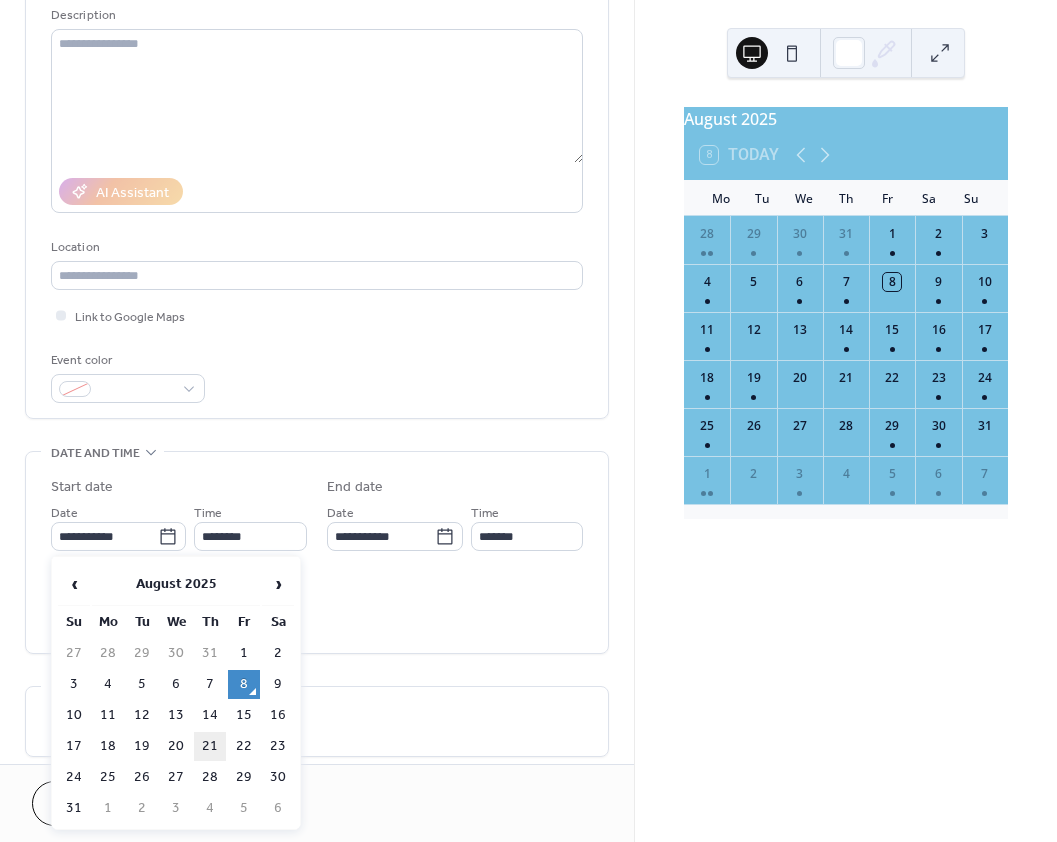 click on "21" at bounding box center (210, 746) 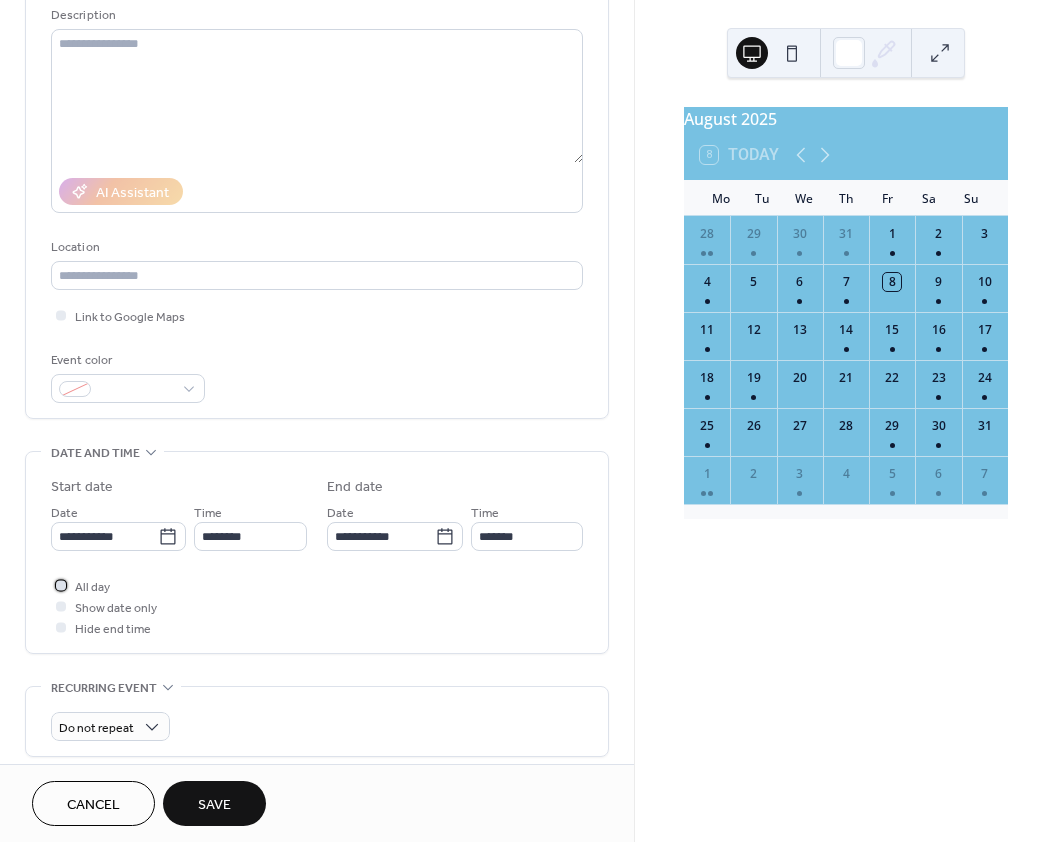 click at bounding box center (61, 585) 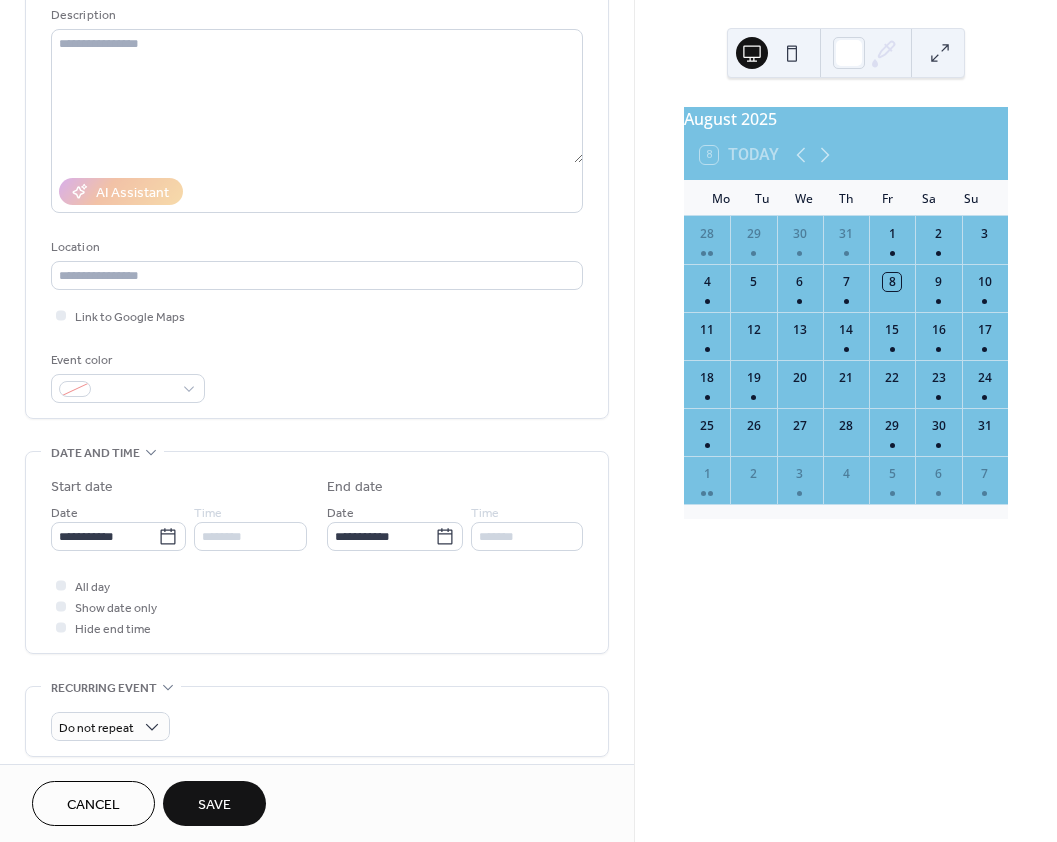 click on "Save" at bounding box center (214, 803) 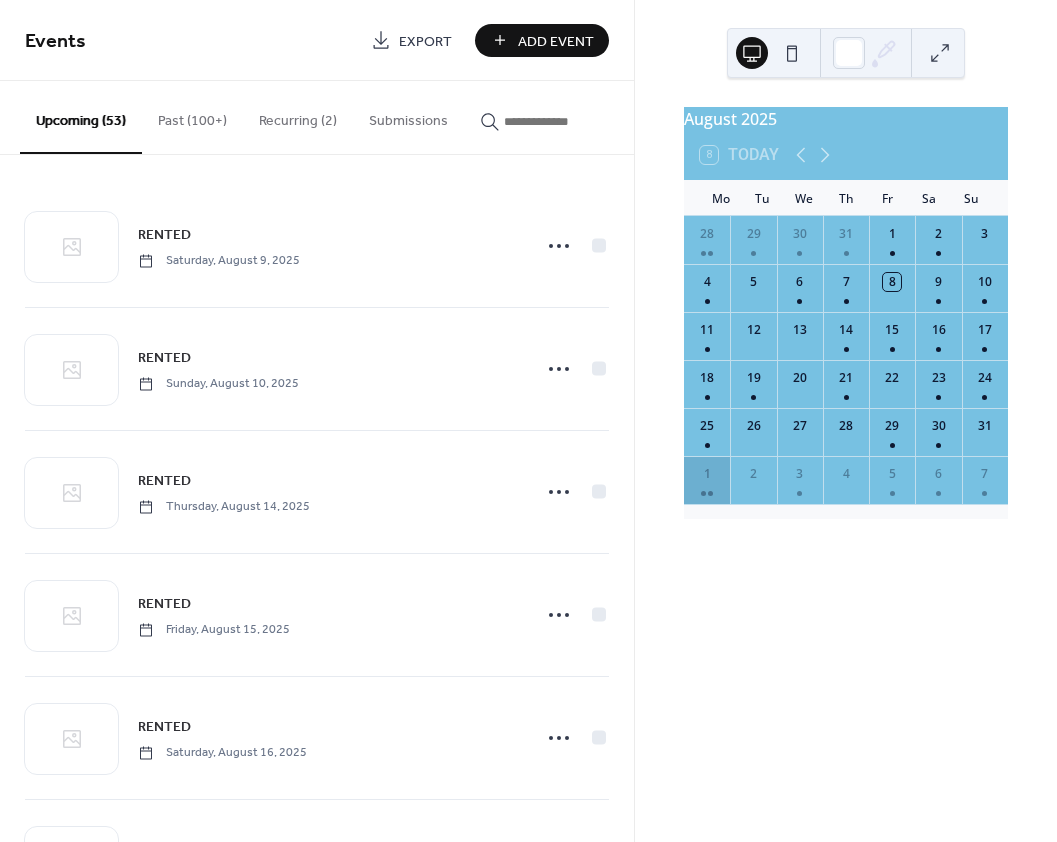 click on "1" at bounding box center [707, 480] 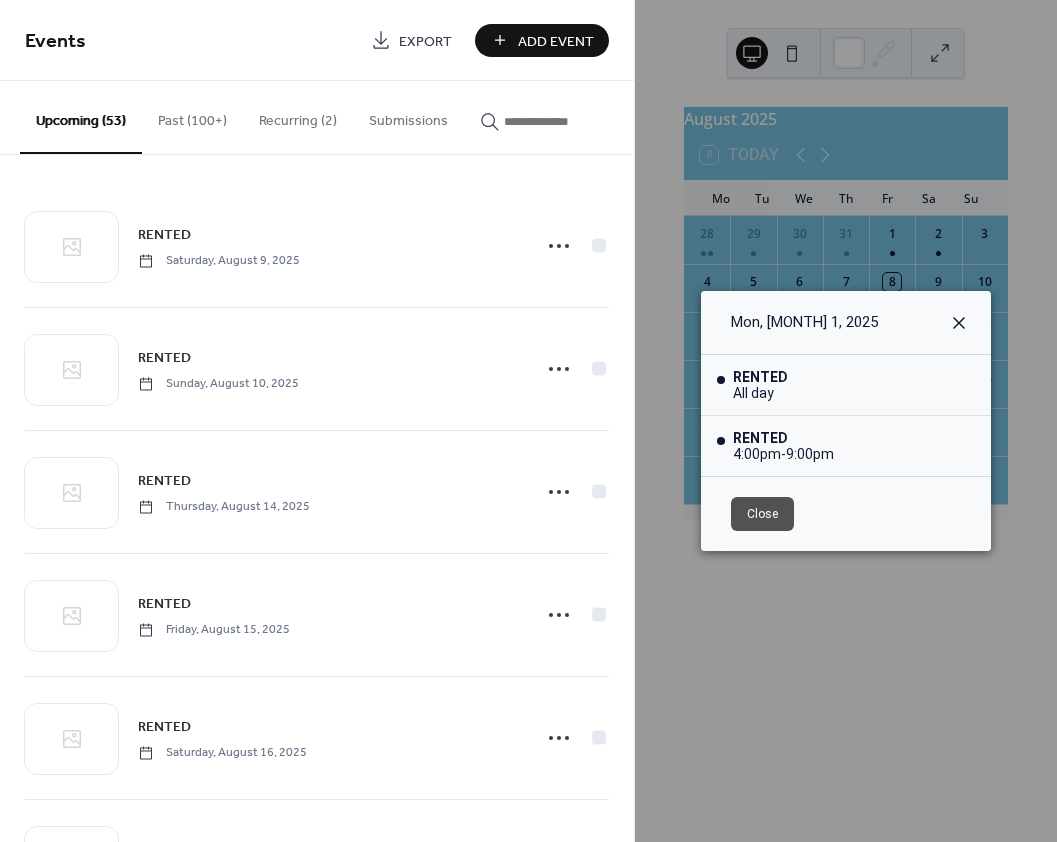 click 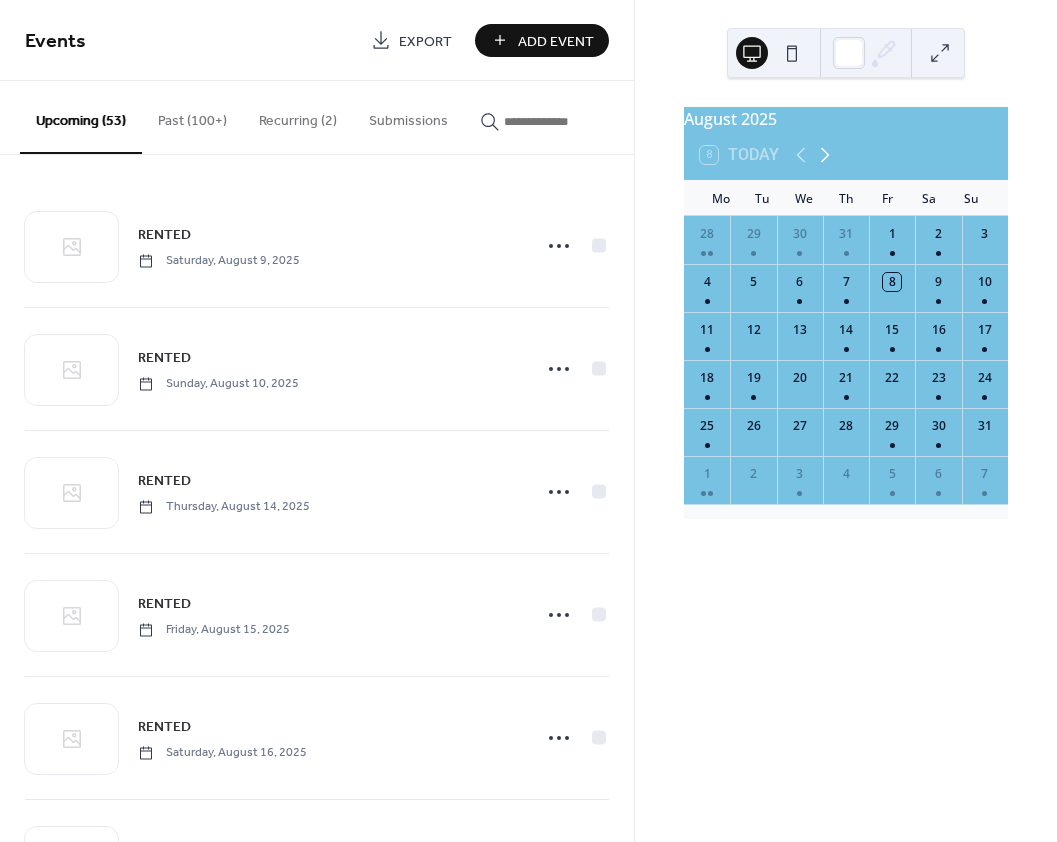 click 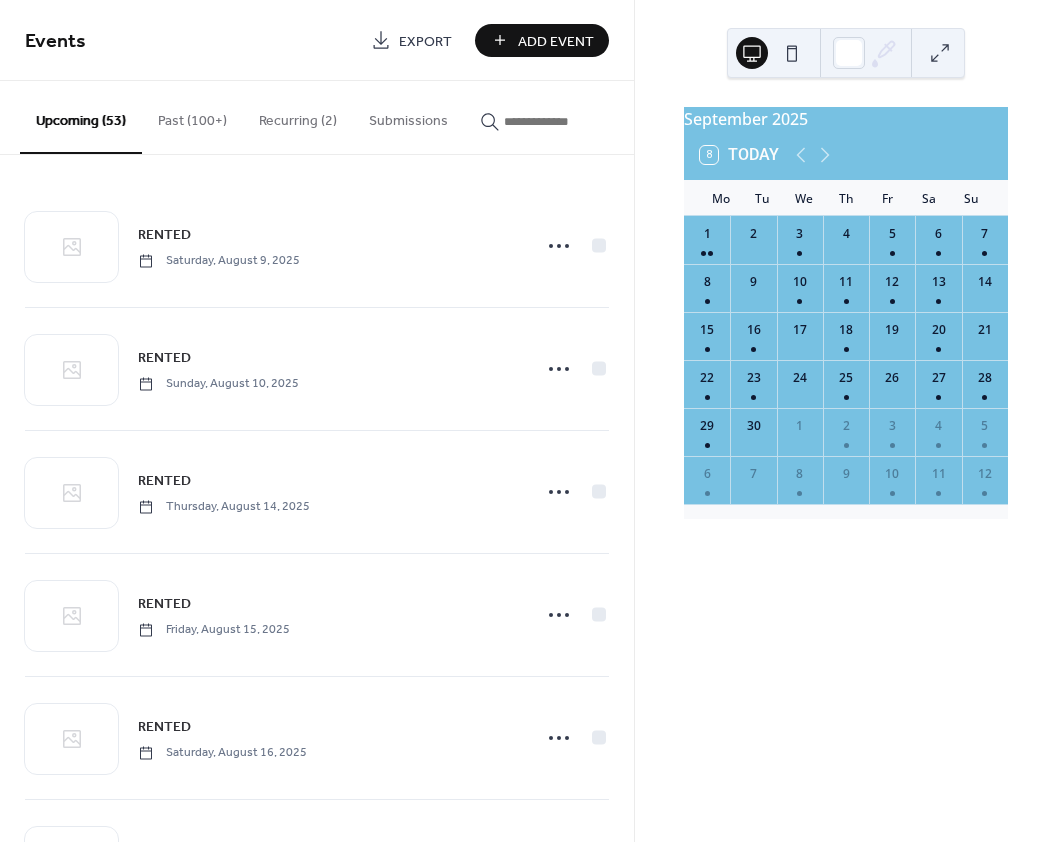 click at bounding box center (892, 349) 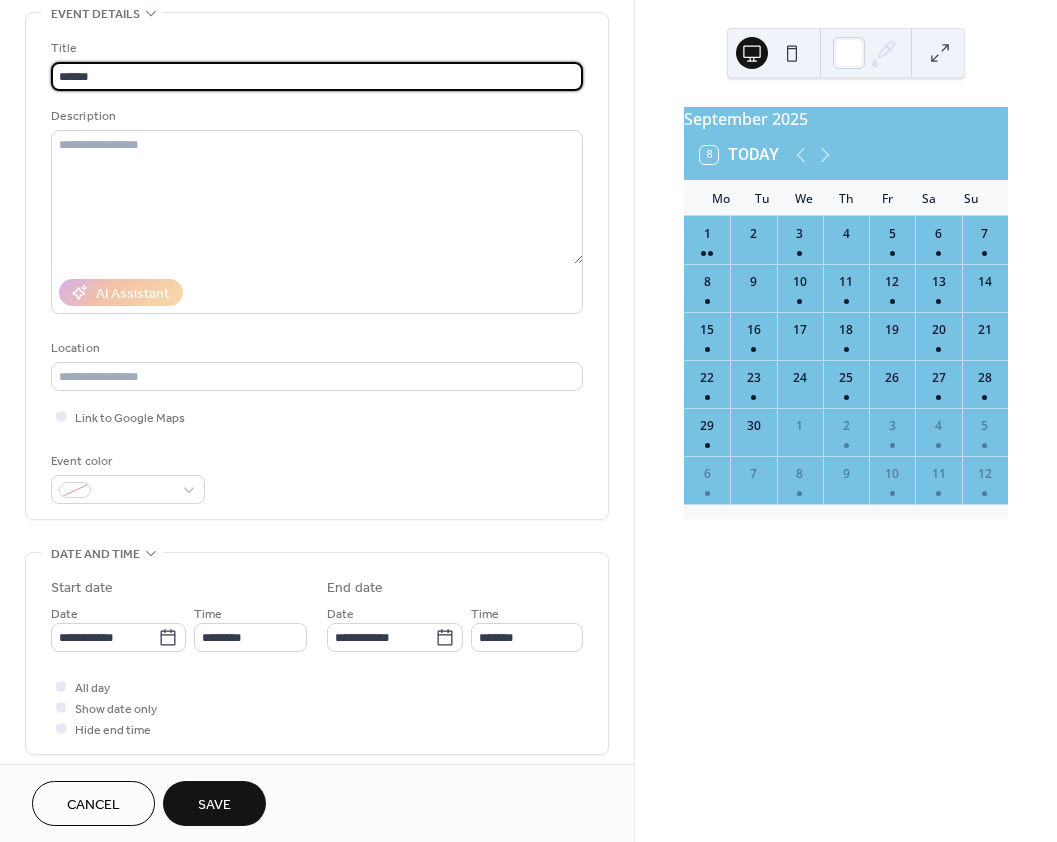 scroll, scrollTop: 100, scrollLeft: 0, axis: vertical 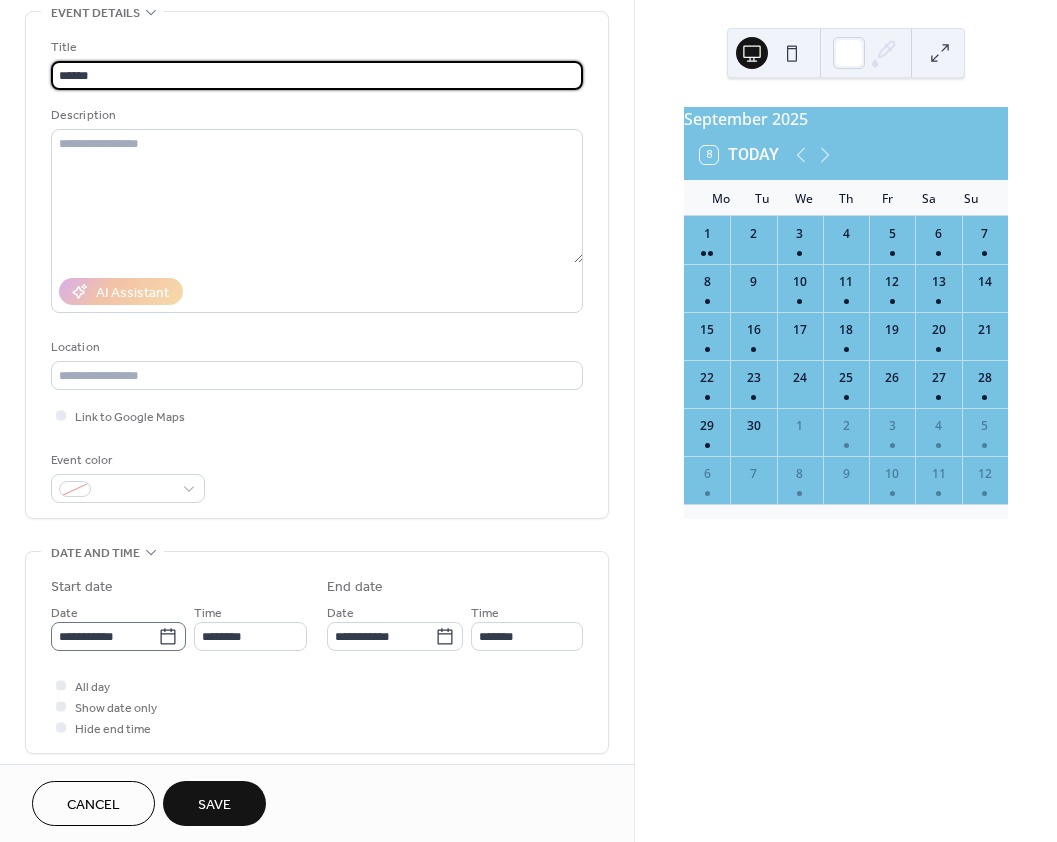 type on "******" 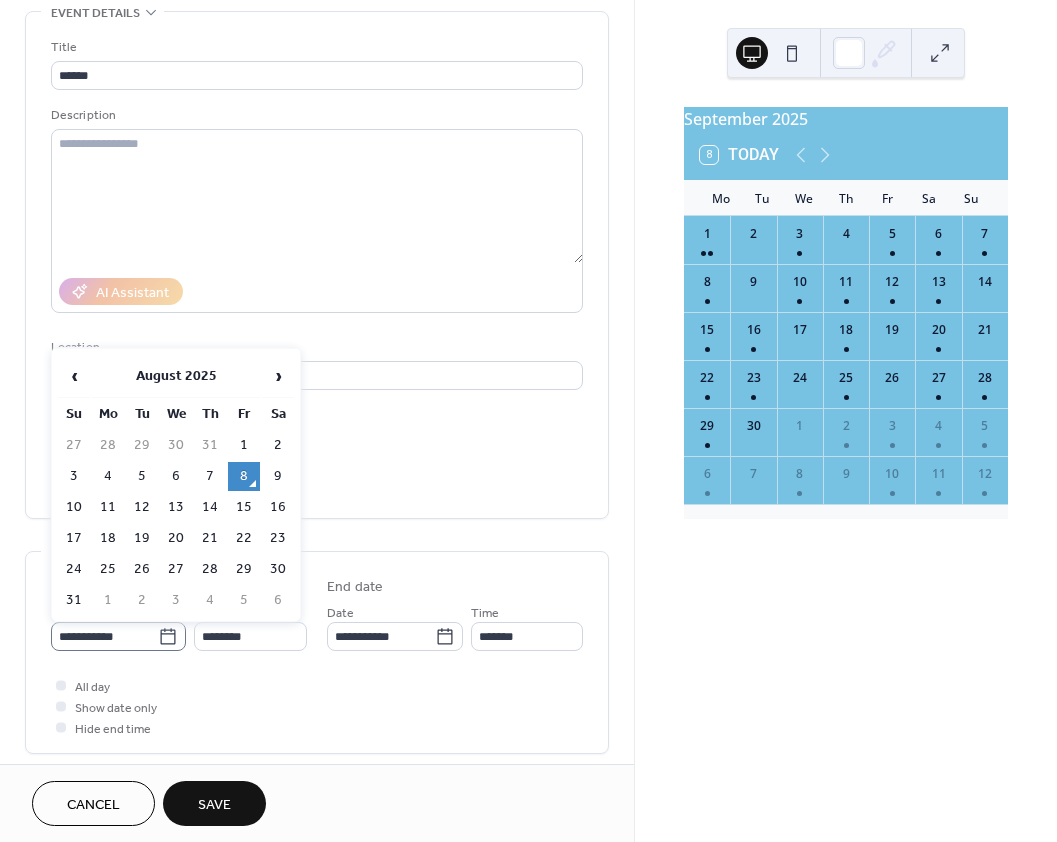 click 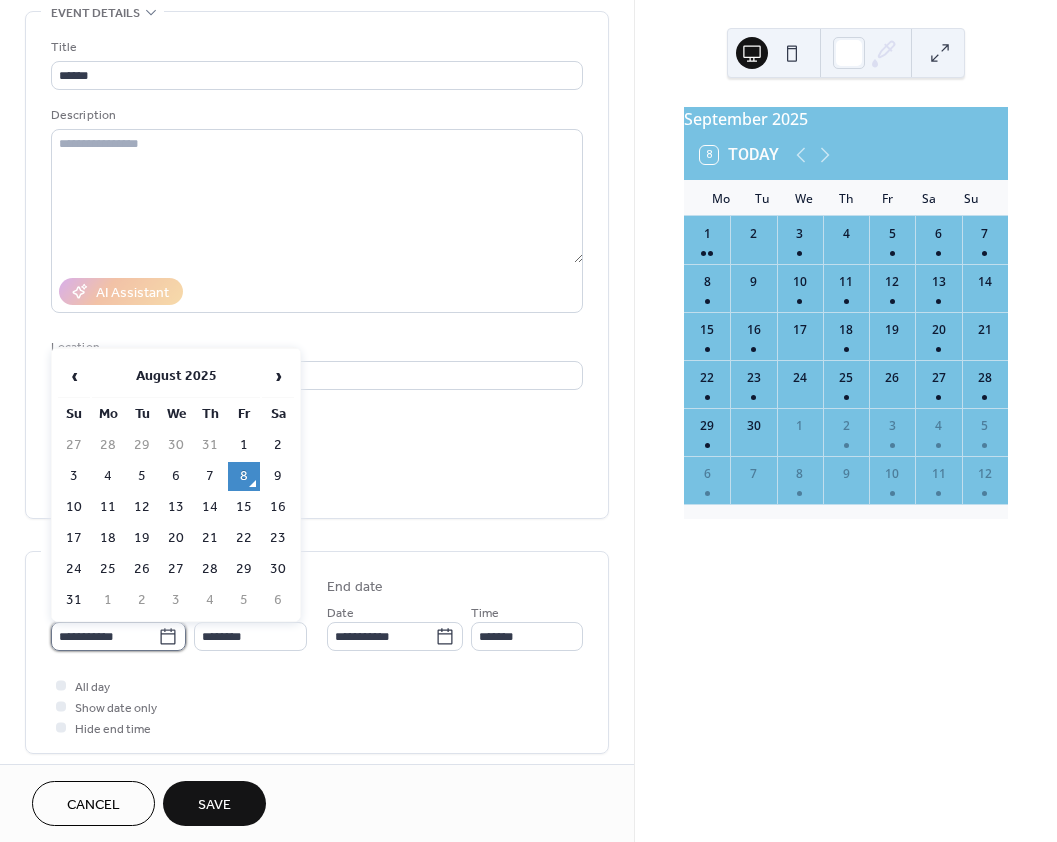 click on "**********" at bounding box center [104, 636] 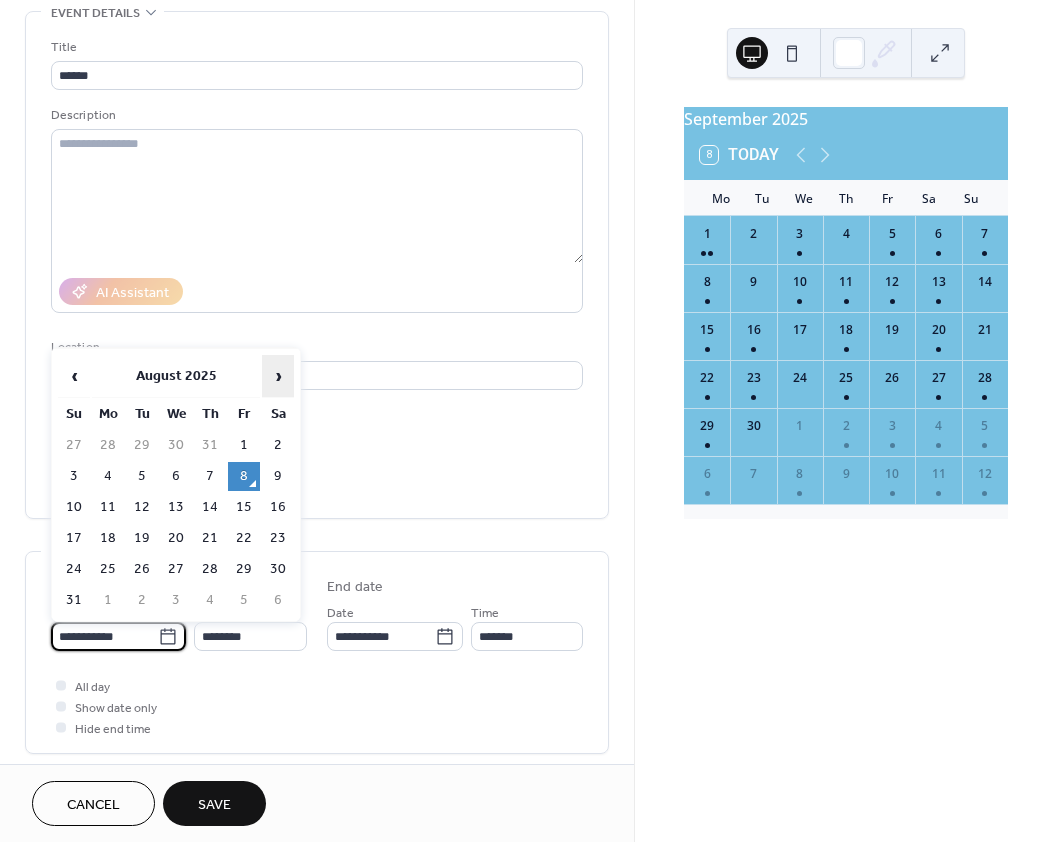 click on "›" at bounding box center (278, 376) 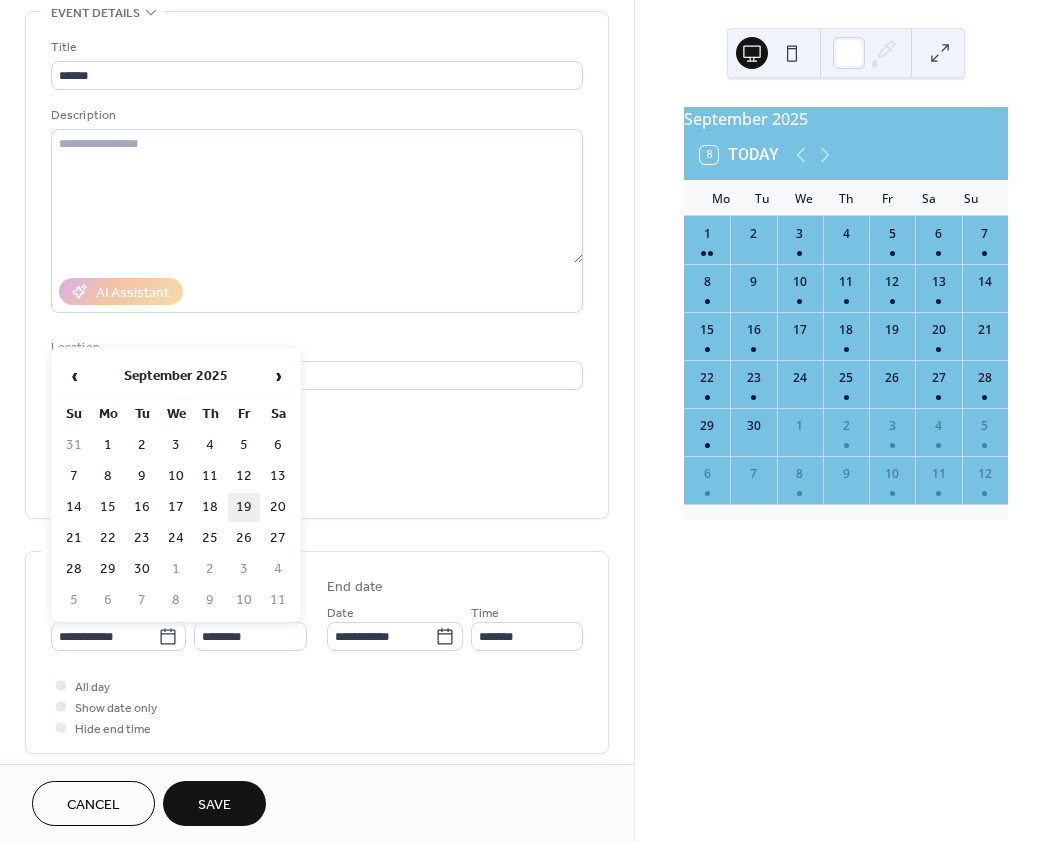 click on "19" at bounding box center (244, 507) 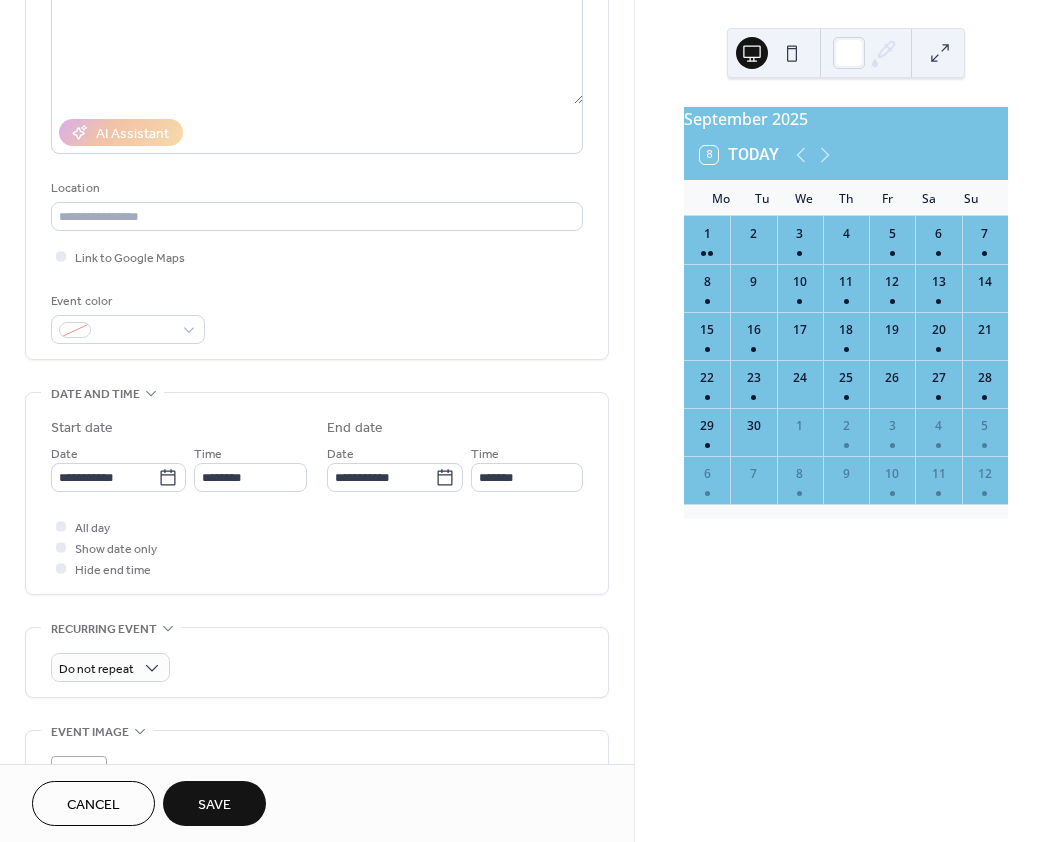 scroll, scrollTop: 300, scrollLeft: 0, axis: vertical 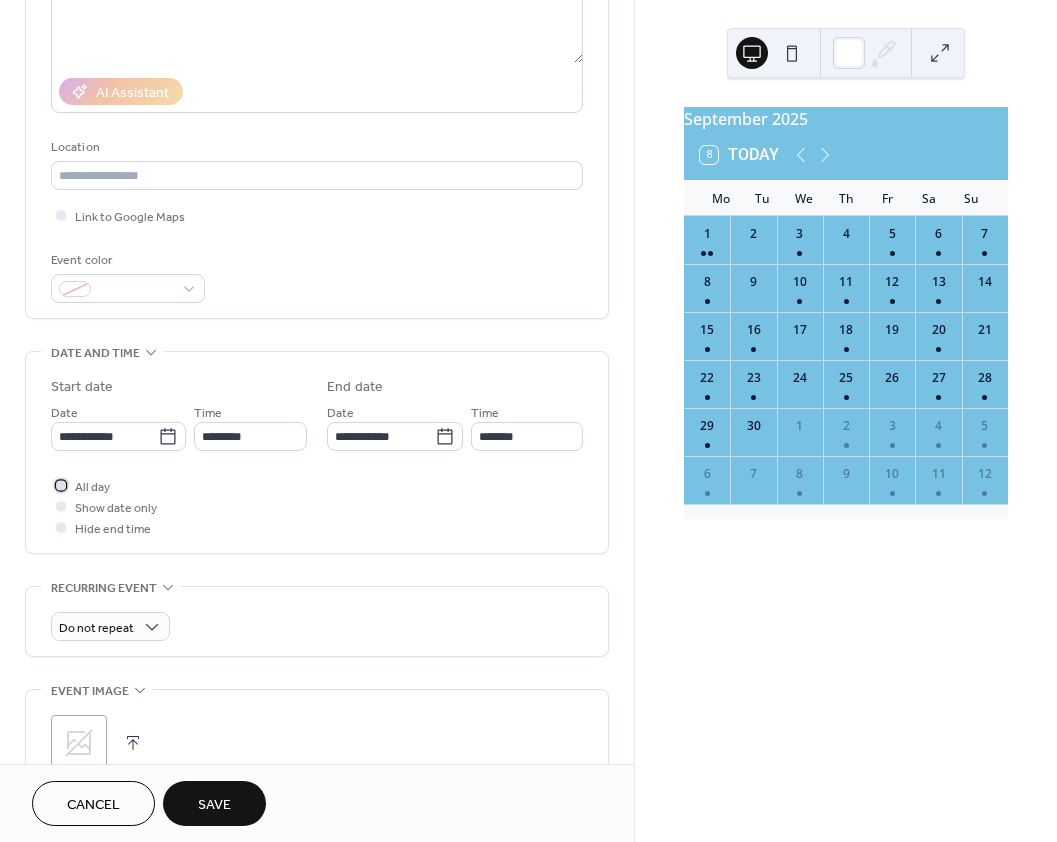 click at bounding box center [61, 485] 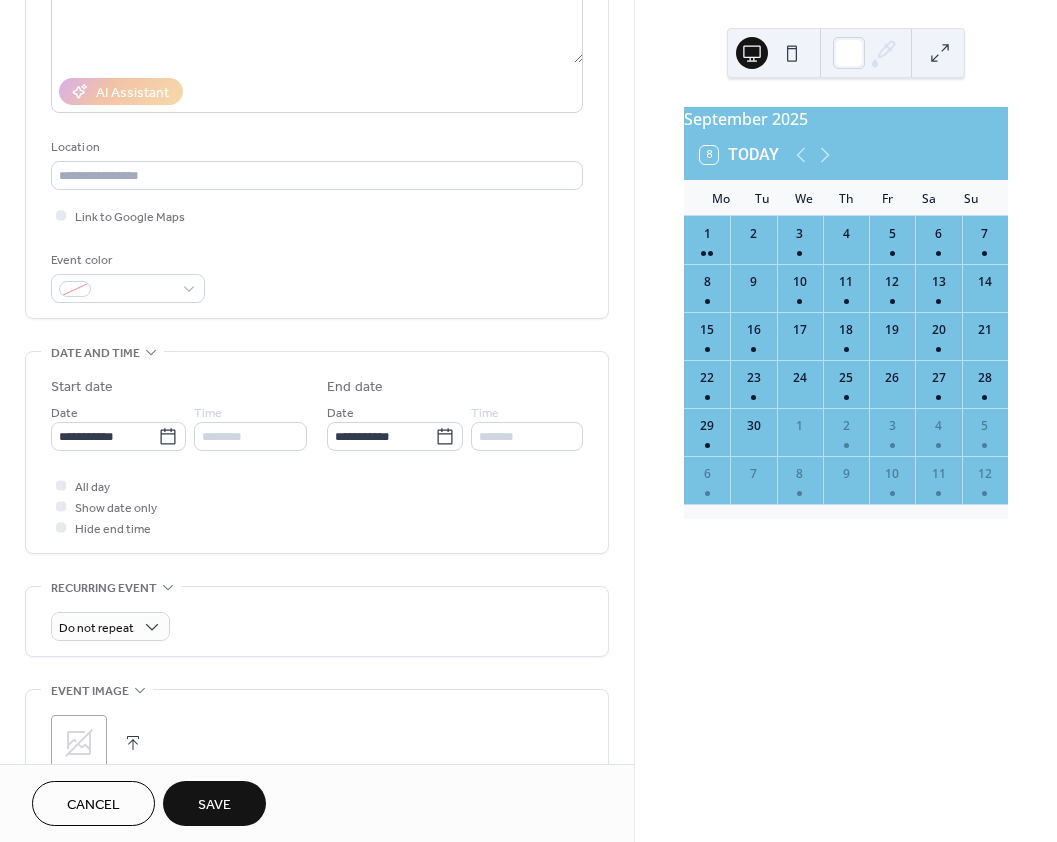 click on "Save" at bounding box center [214, 805] 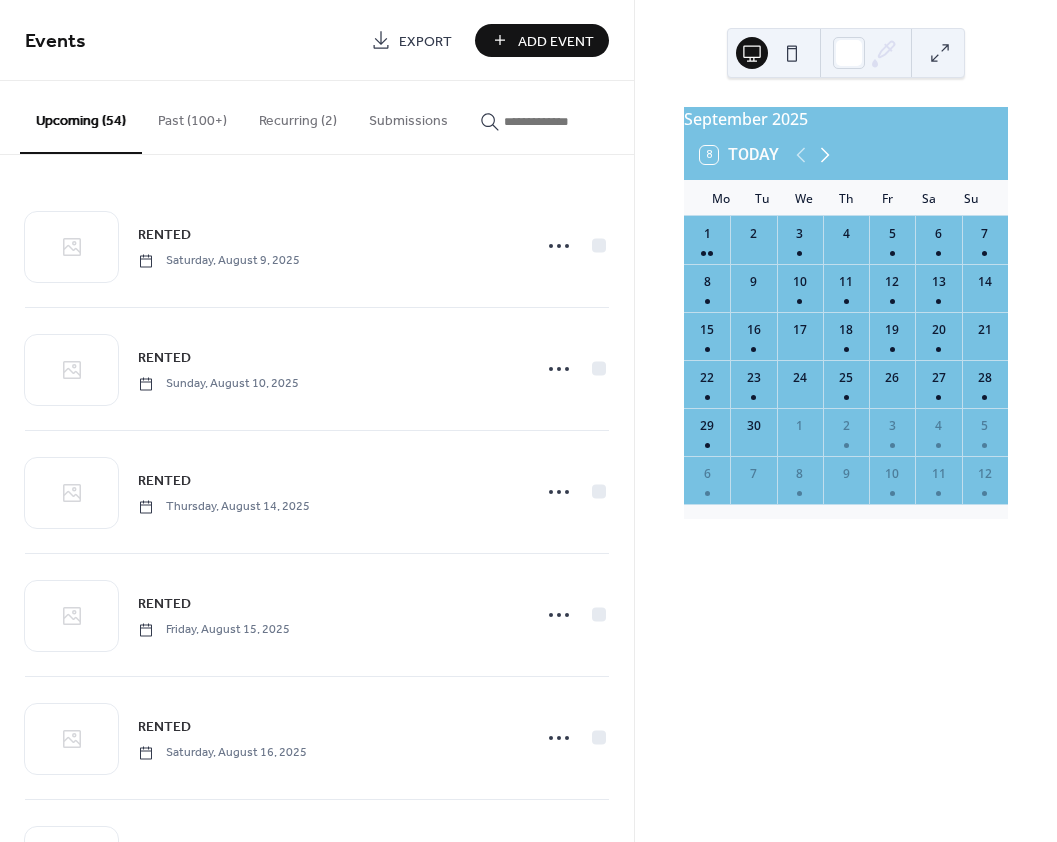 click 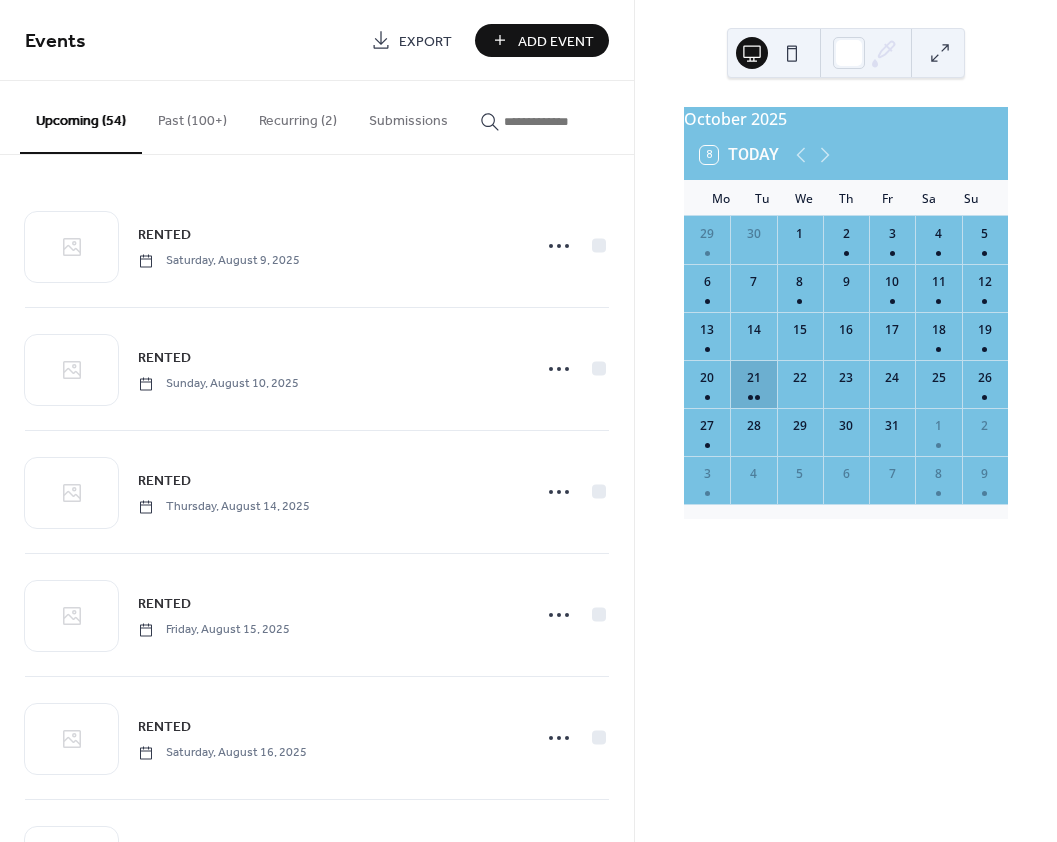 click on "21" at bounding box center [753, 384] 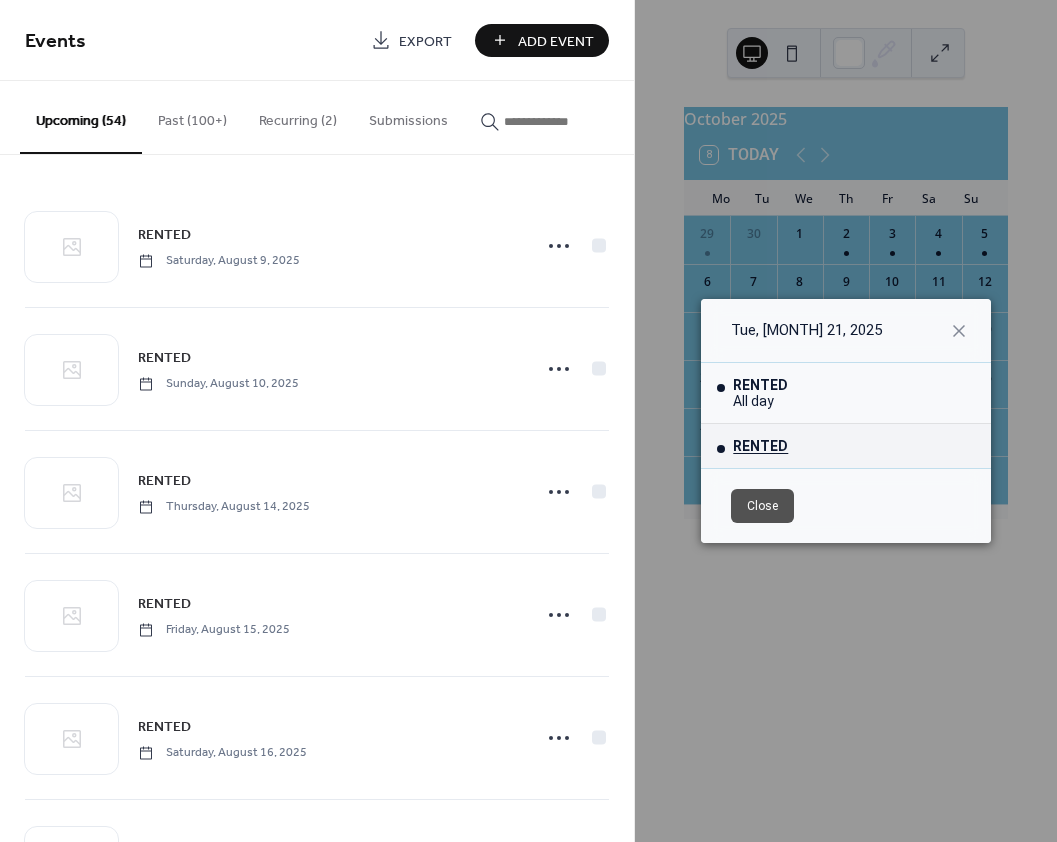click on "RENTED" at bounding box center [760, 446] 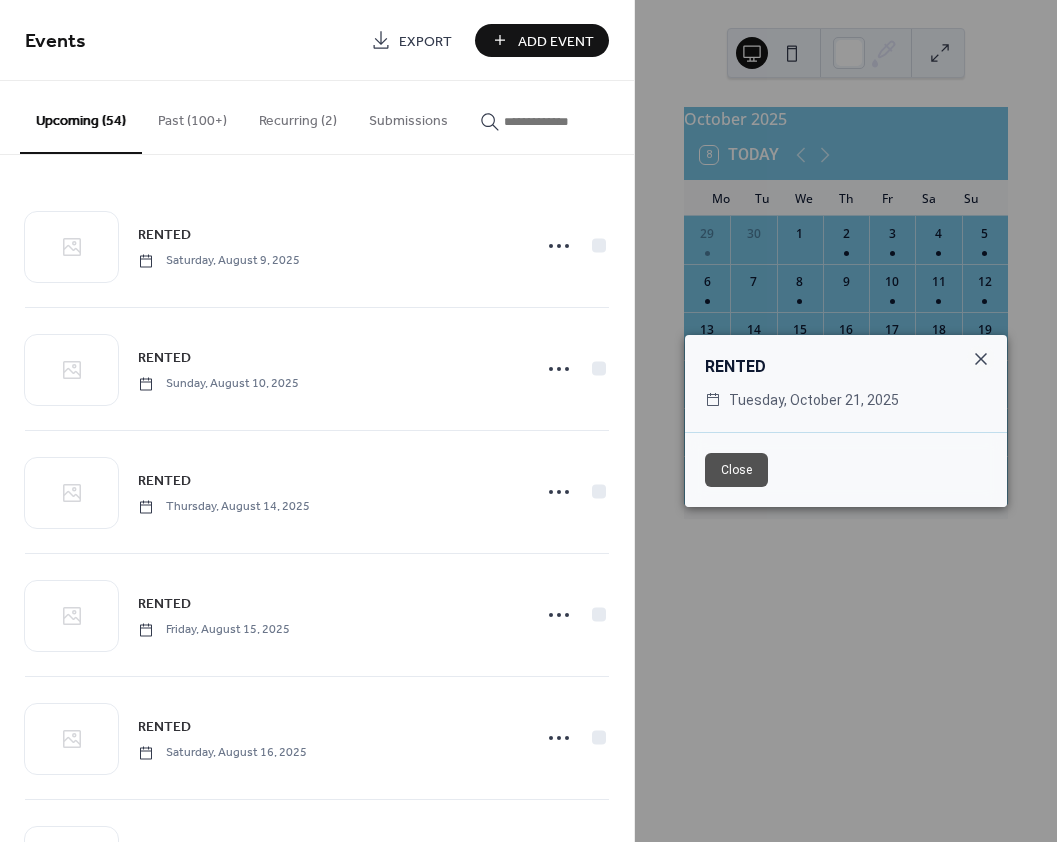 click on "Close" at bounding box center [736, 470] 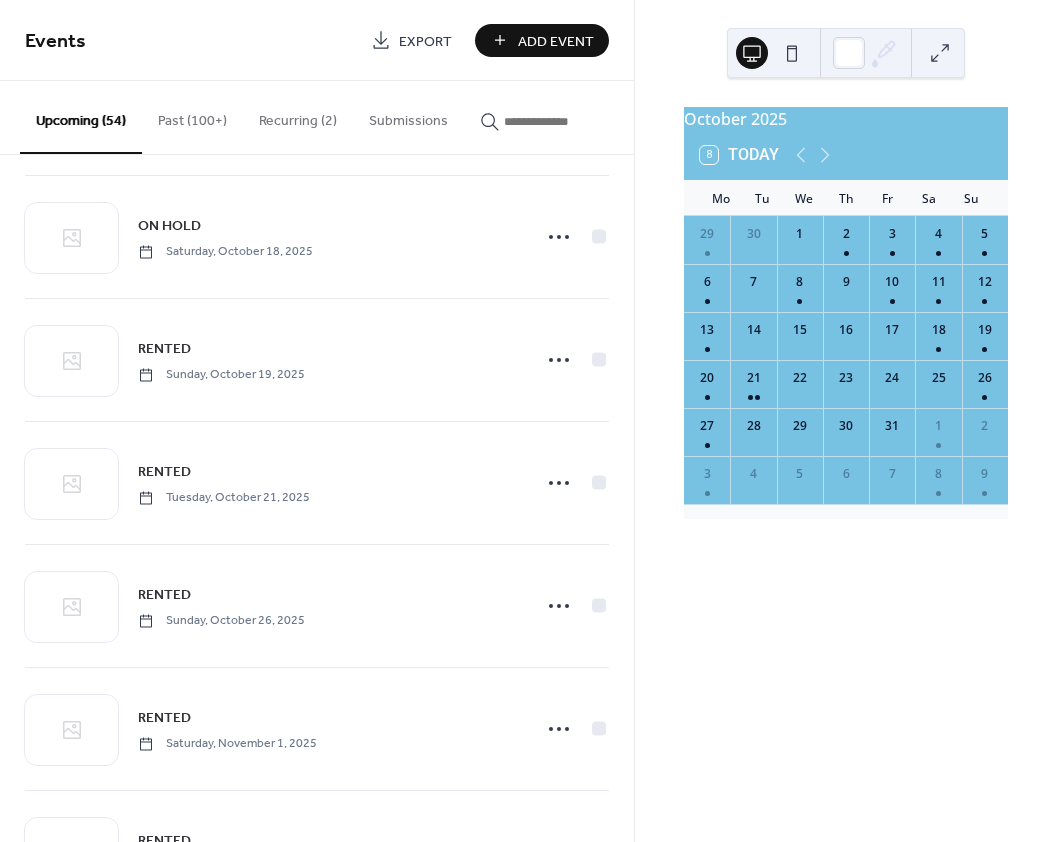 scroll, scrollTop: 3968, scrollLeft: 0, axis: vertical 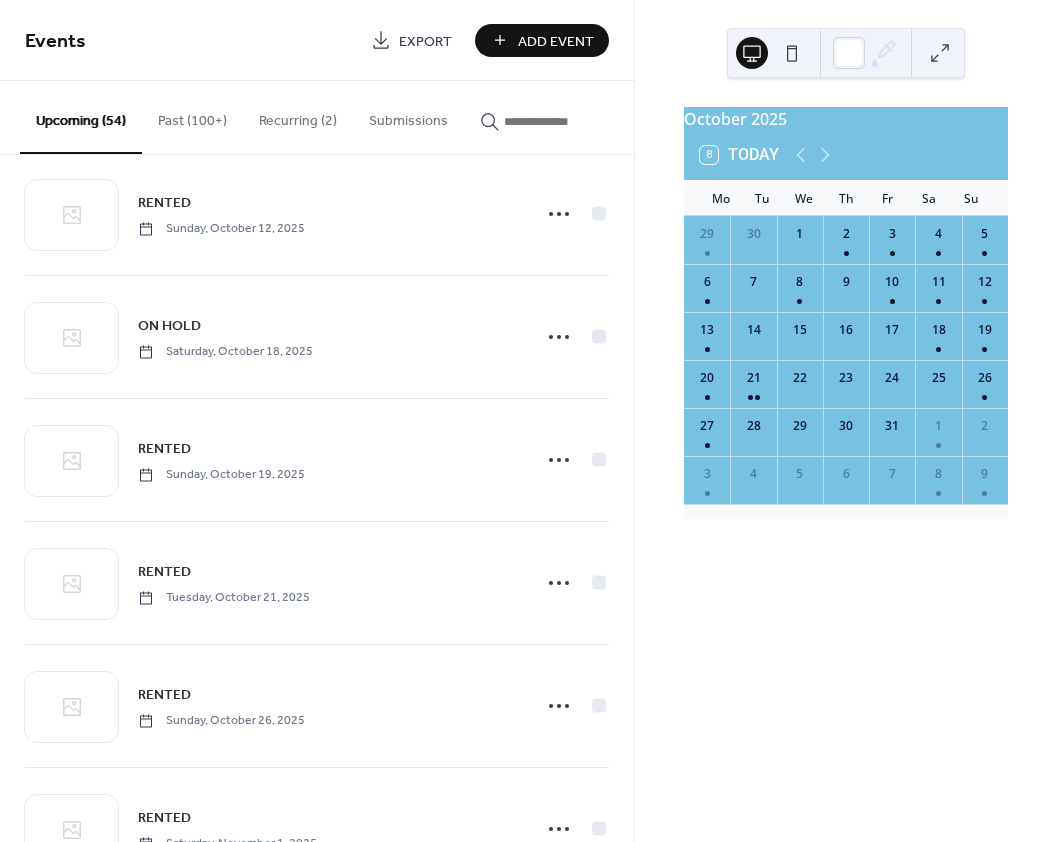 drag, startPoint x: 535, startPoint y: 58, endPoint x: 542, endPoint y: 48, distance: 12.206555 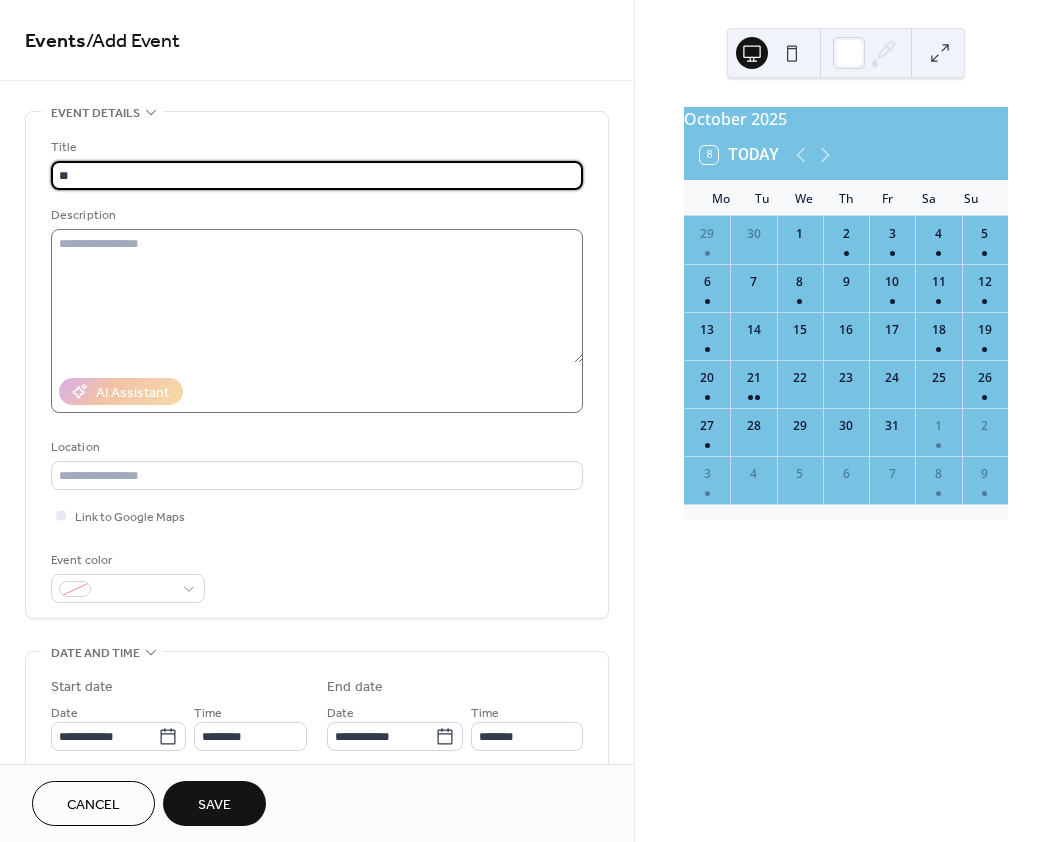 type on "*" 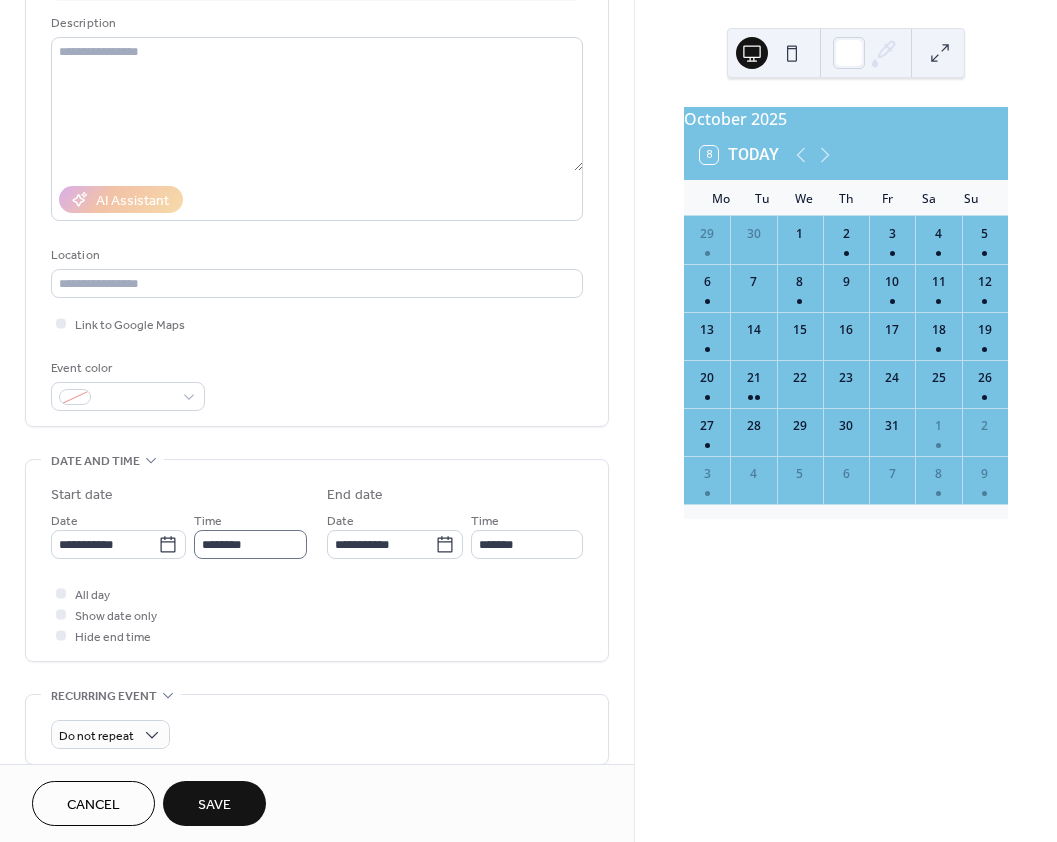 scroll, scrollTop: 200, scrollLeft: 0, axis: vertical 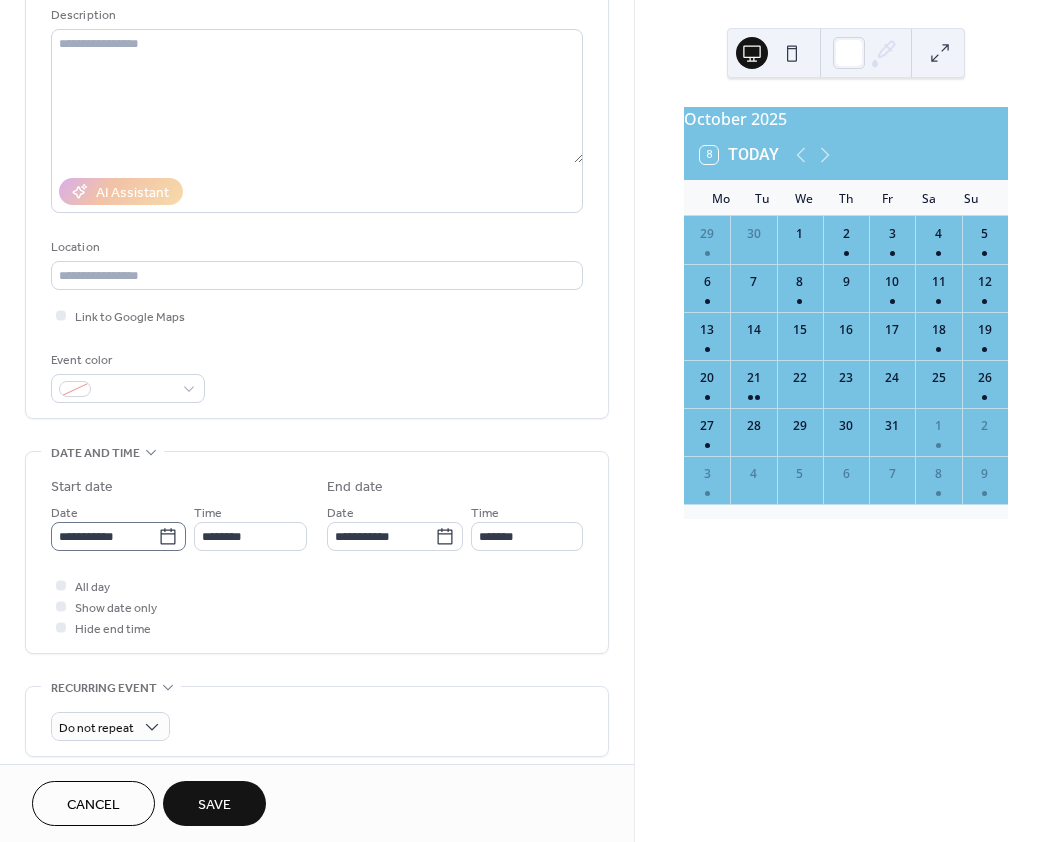 type on "******" 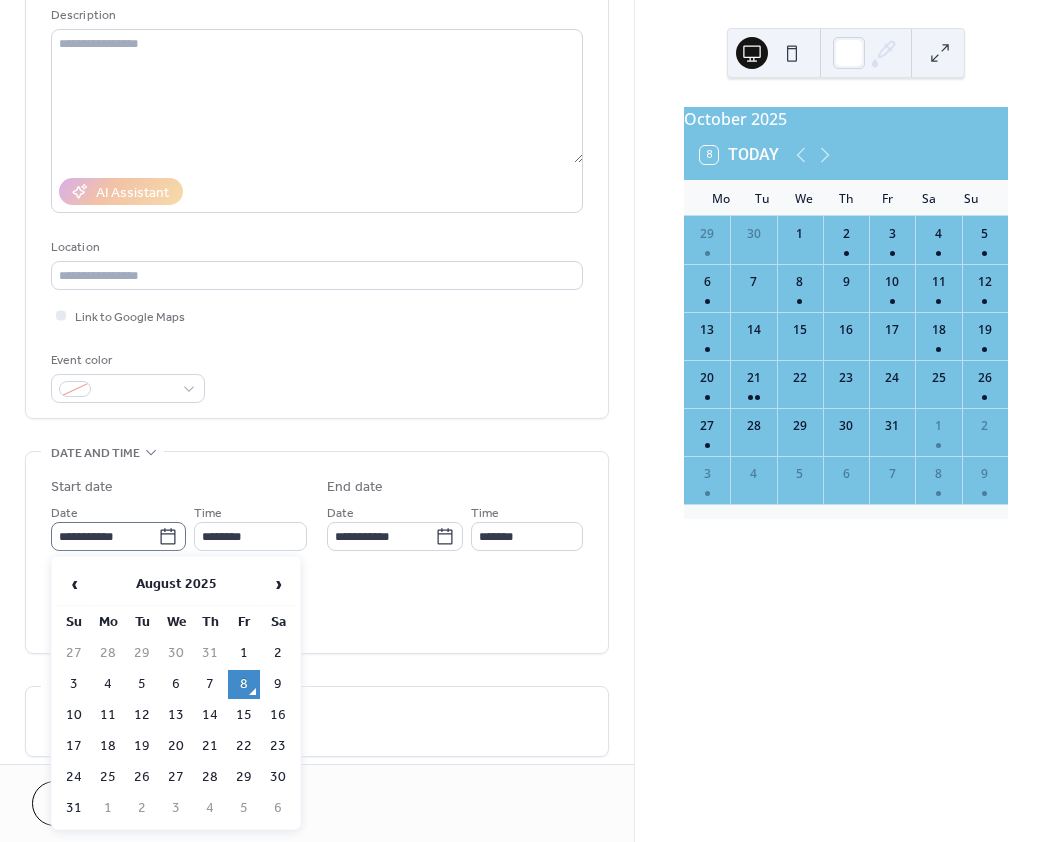 click 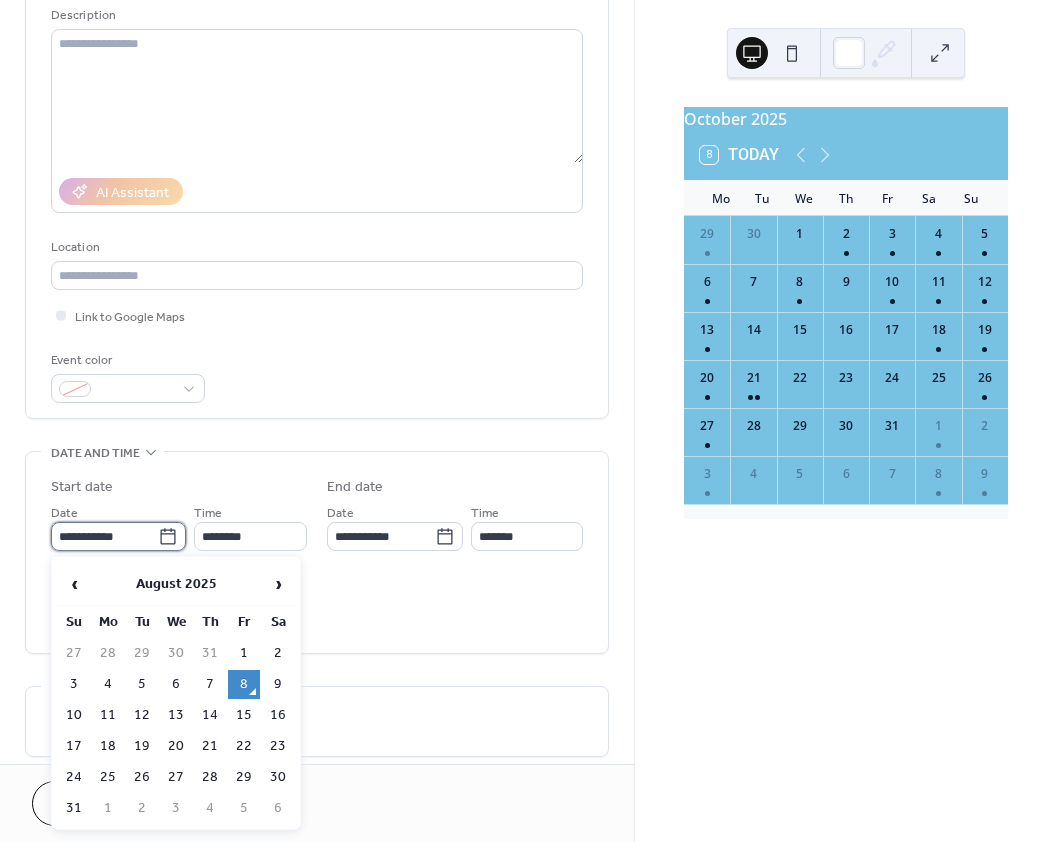 click on "**********" at bounding box center (104, 536) 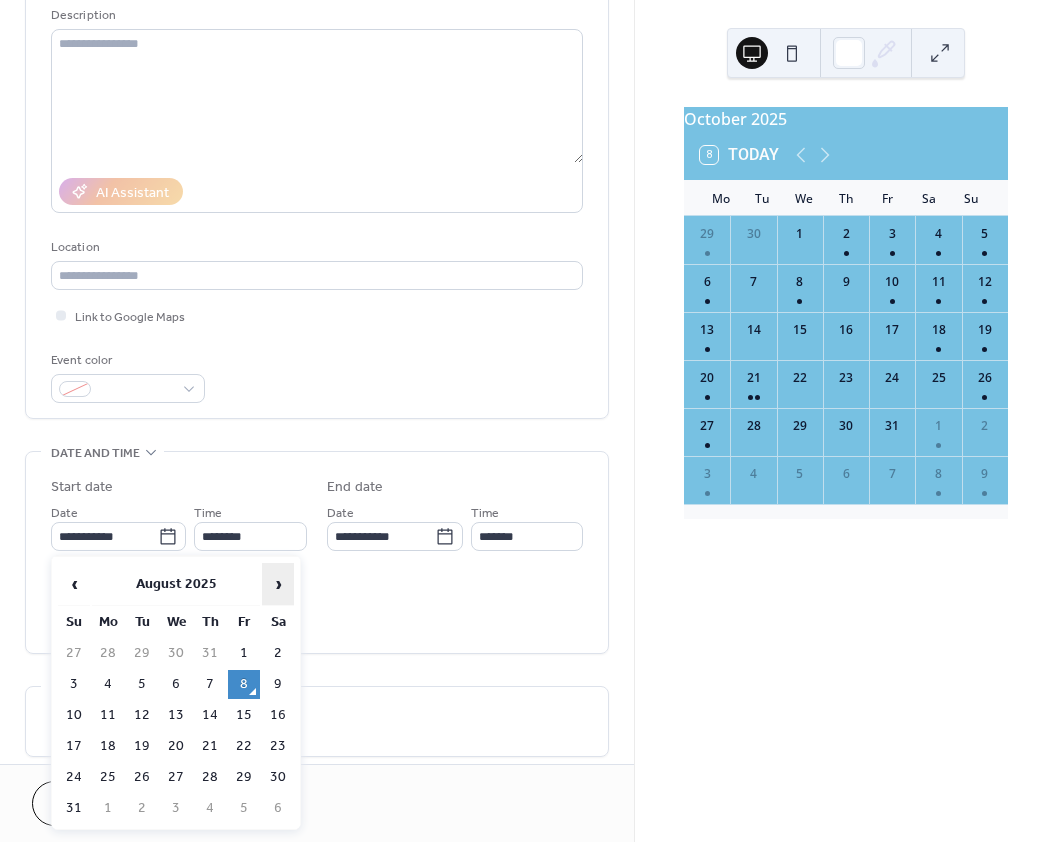 click on "›" at bounding box center [278, 584] 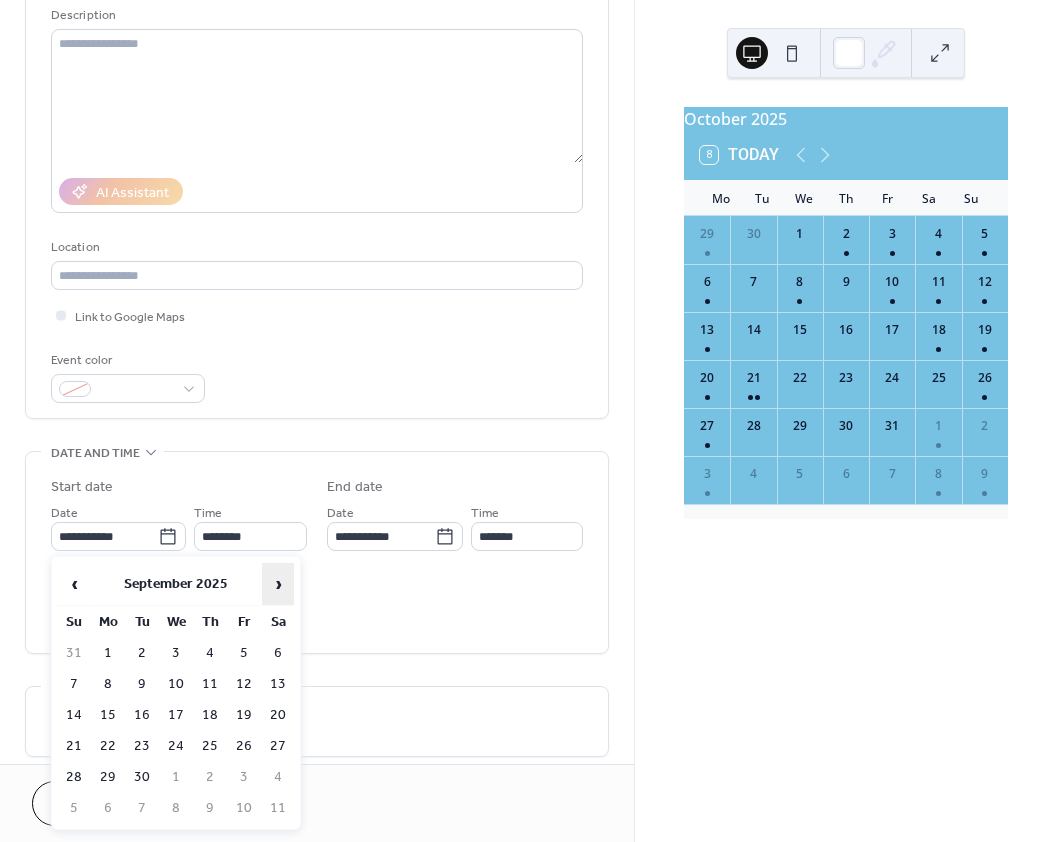 click on "›" at bounding box center [278, 584] 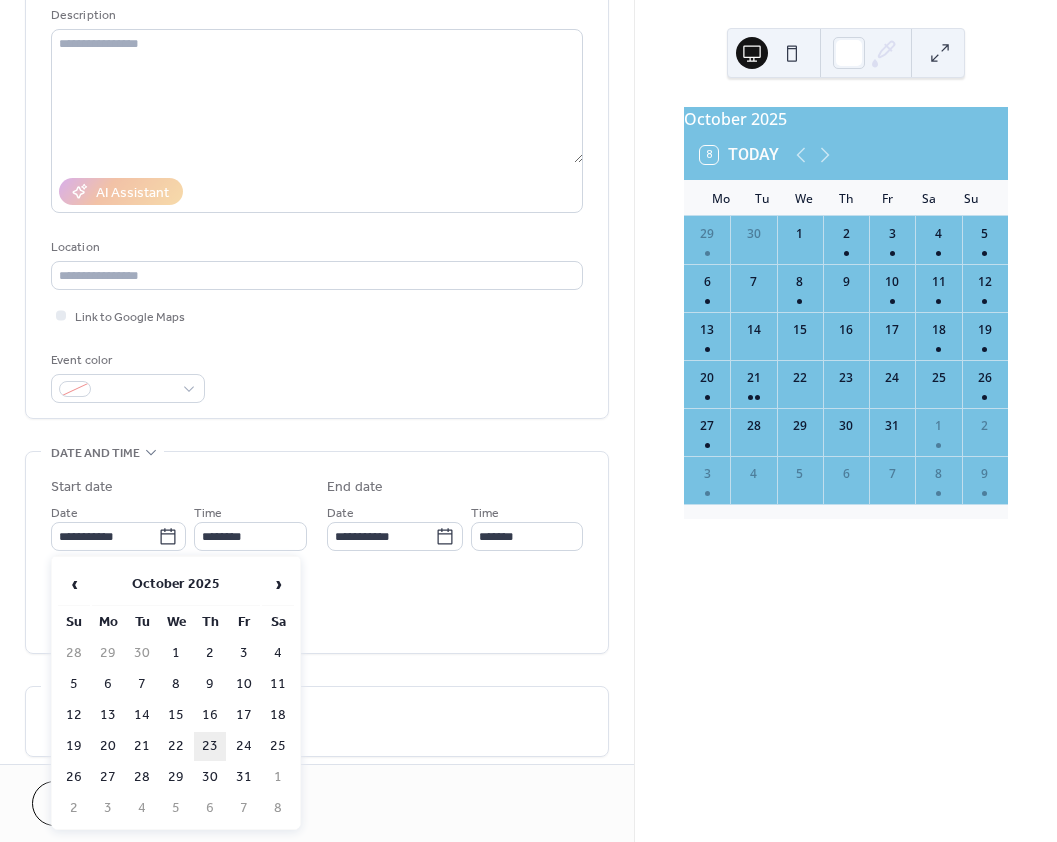 click on "23" at bounding box center [210, 746] 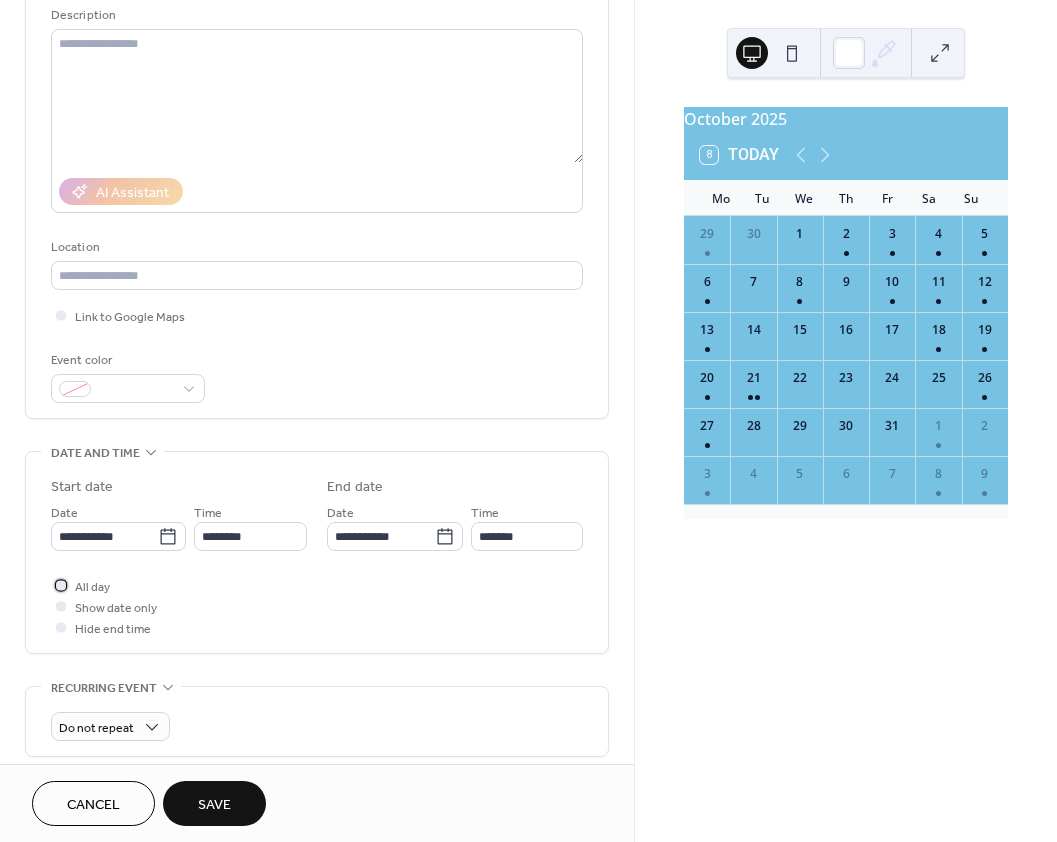 drag, startPoint x: 59, startPoint y: 589, endPoint x: 179, endPoint y: 713, distance: 172.55724 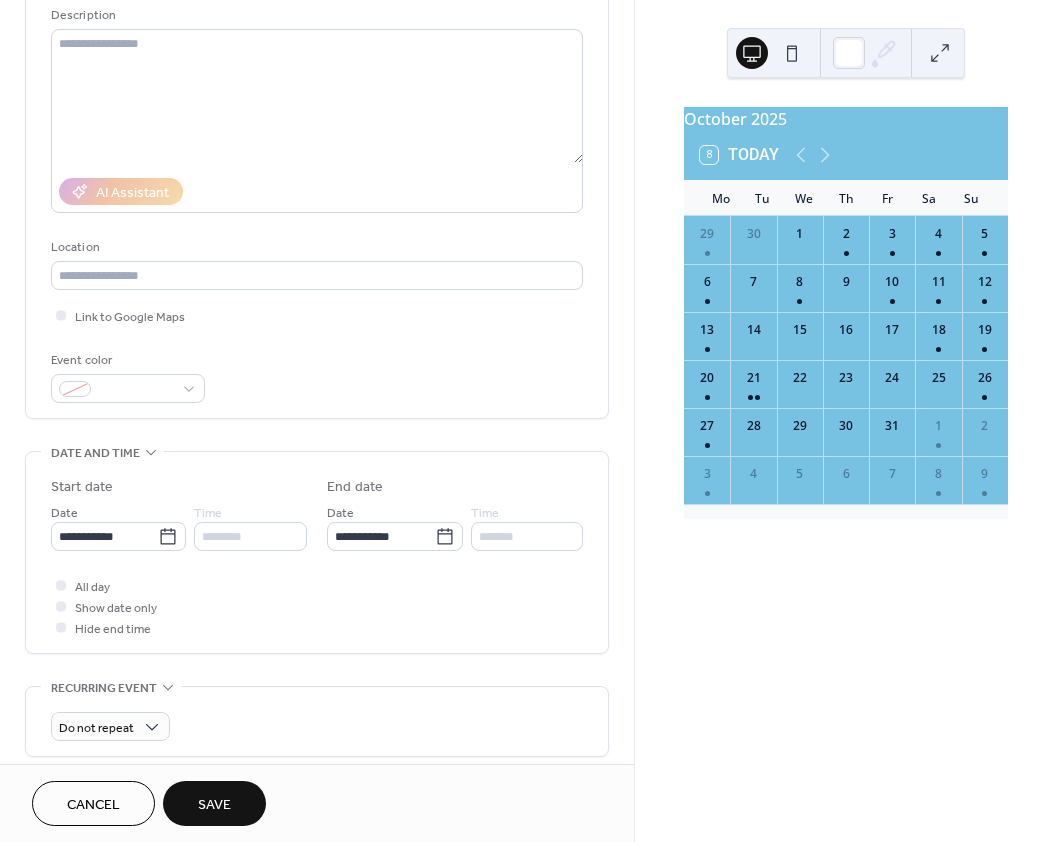 click on "Save" at bounding box center [214, 803] 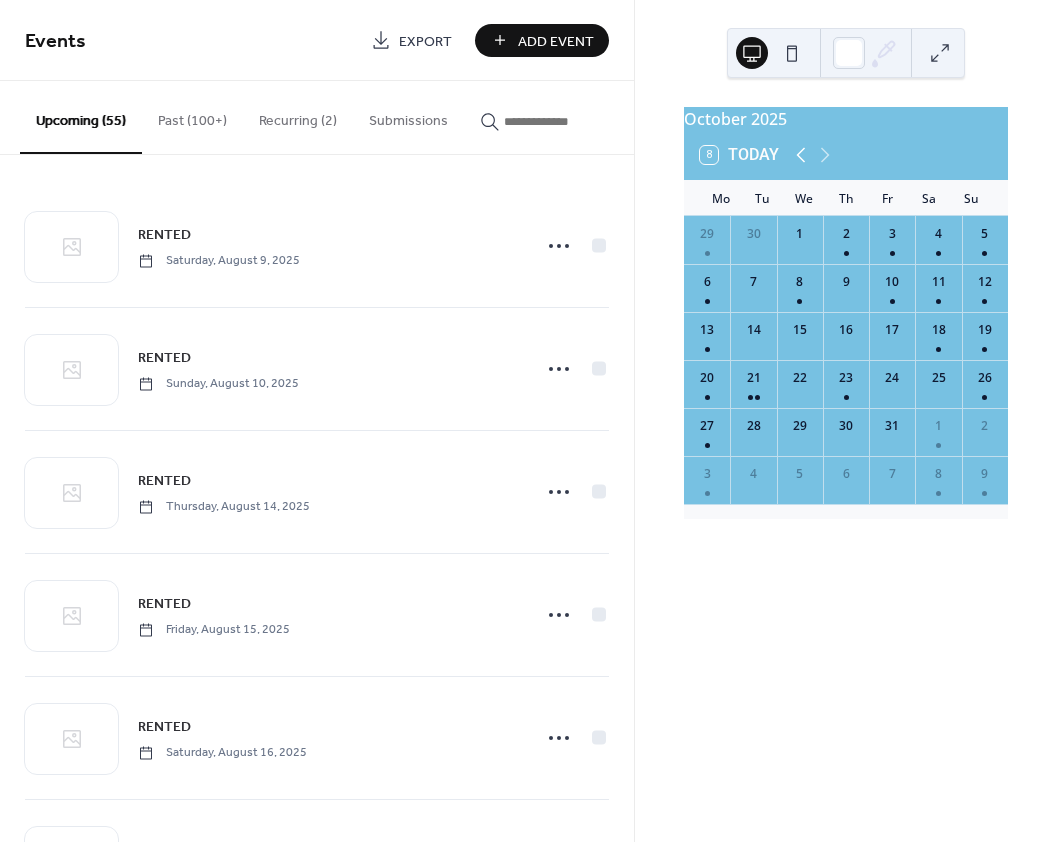 click 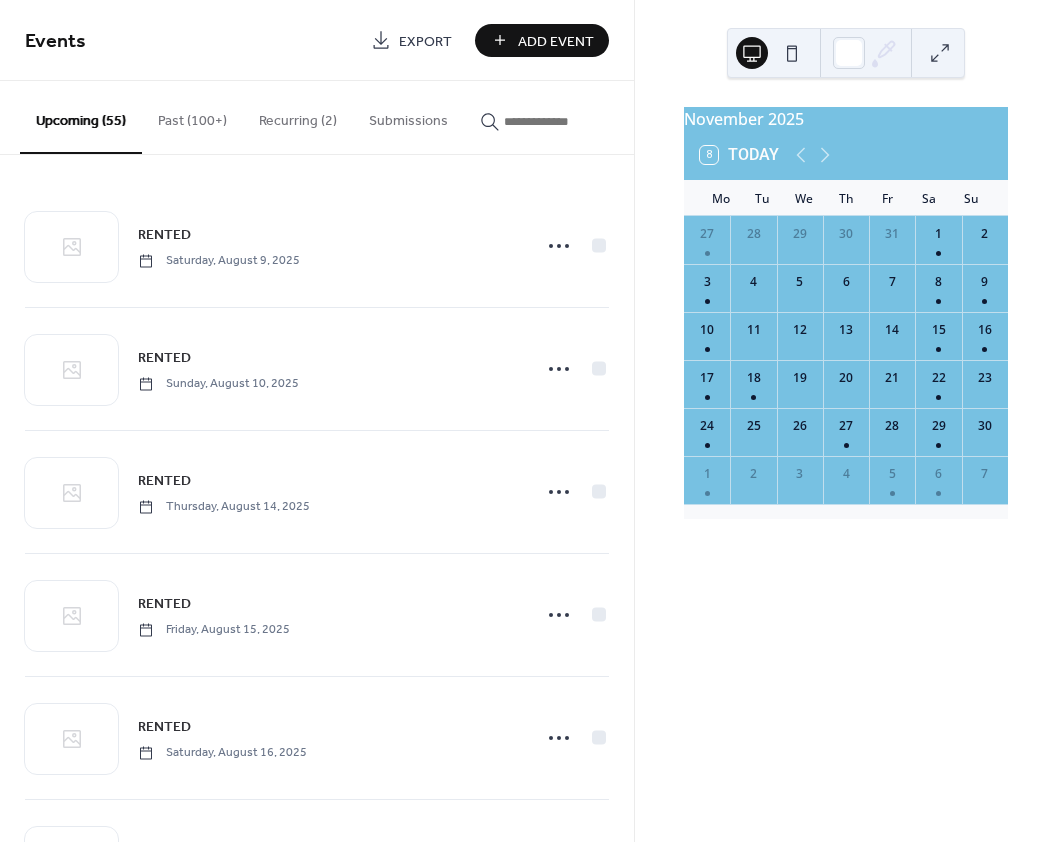 click on "Add Event" at bounding box center (556, 41) 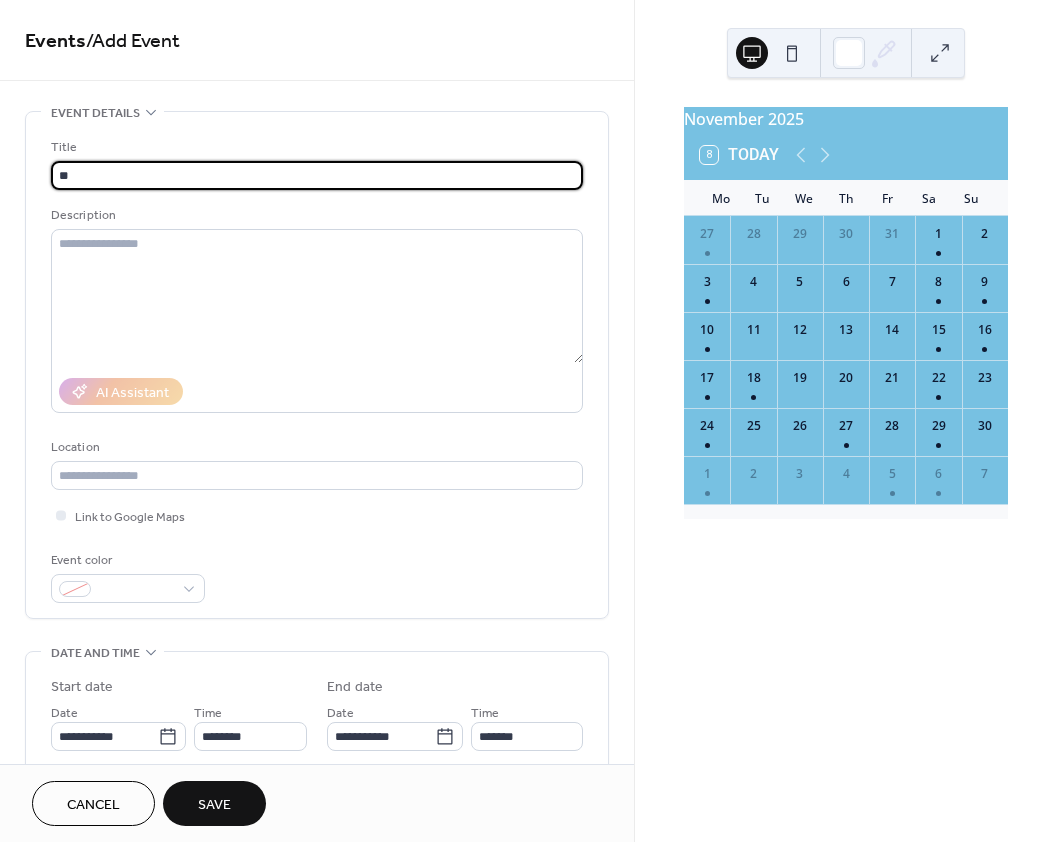 type on "*" 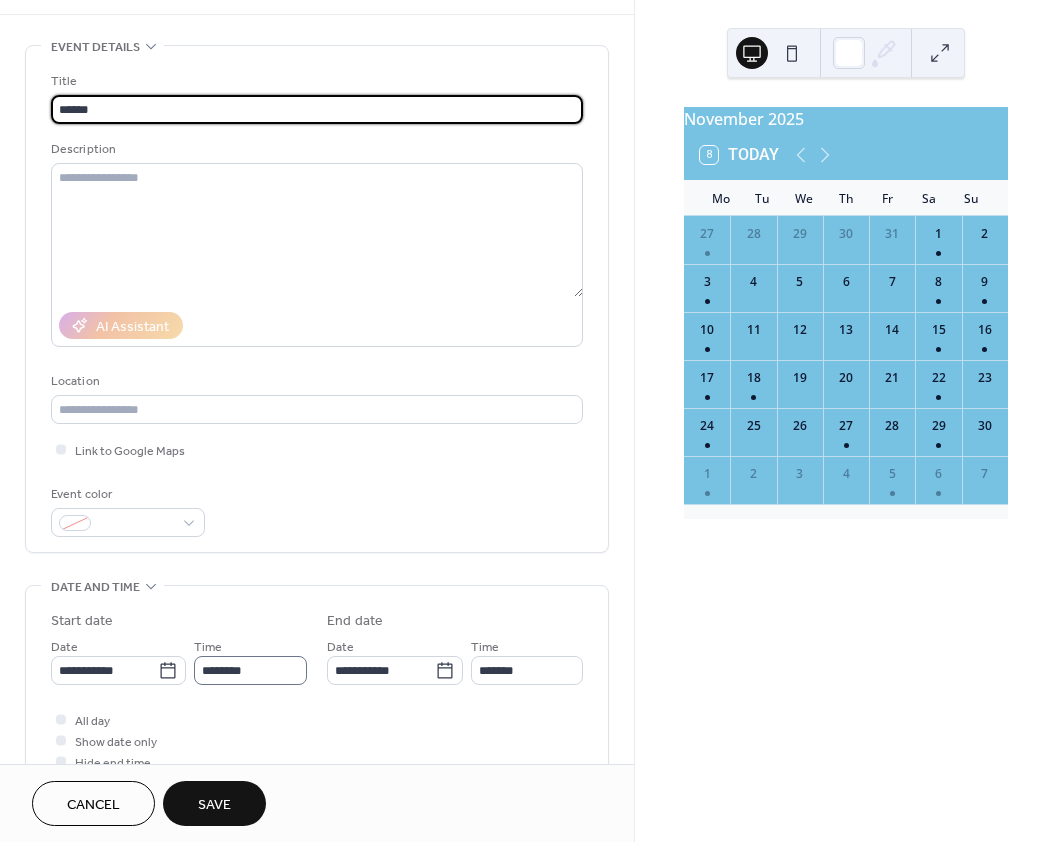 scroll, scrollTop: 100, scrollLeft: 0, axis: vertical 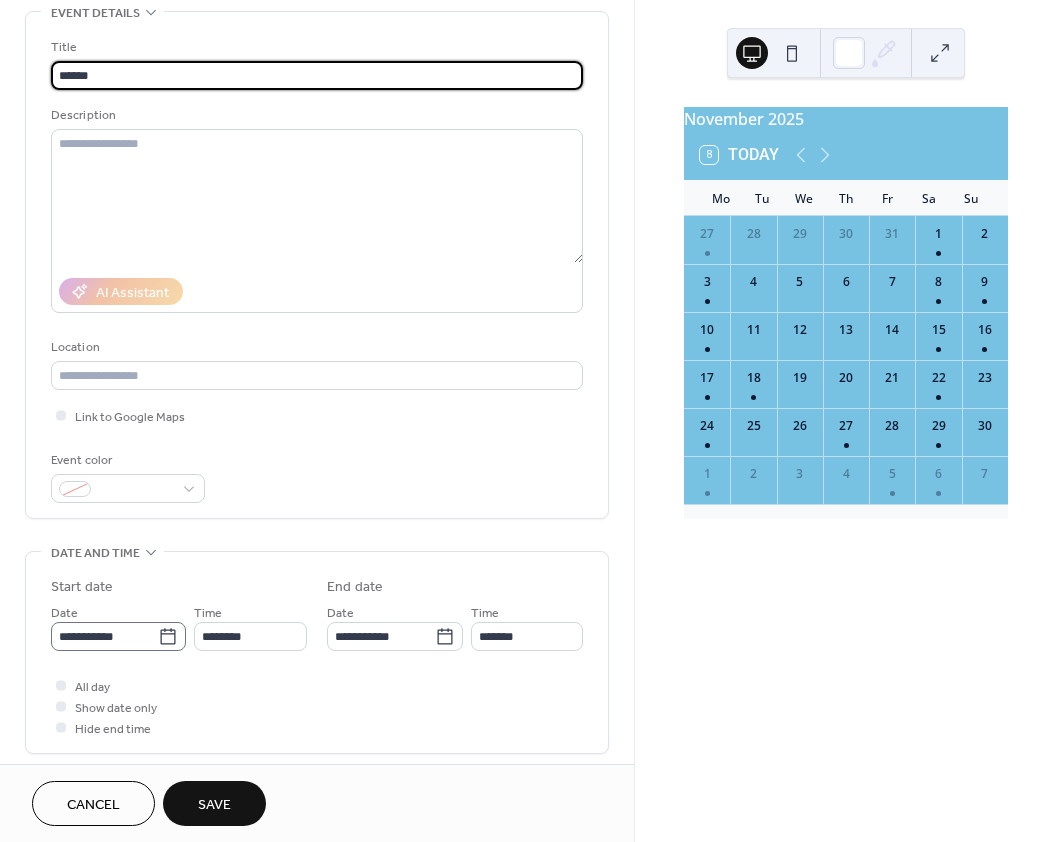 type on "******" 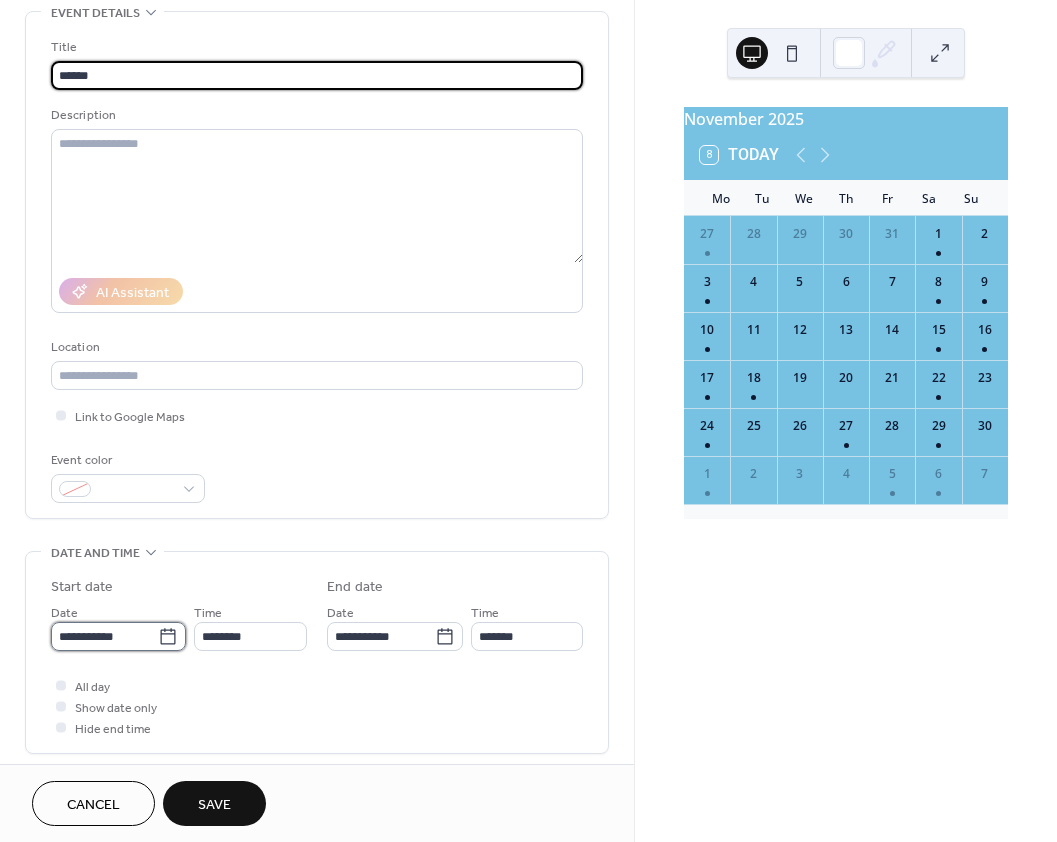 click on "**********" at bounding box center (104, 636) 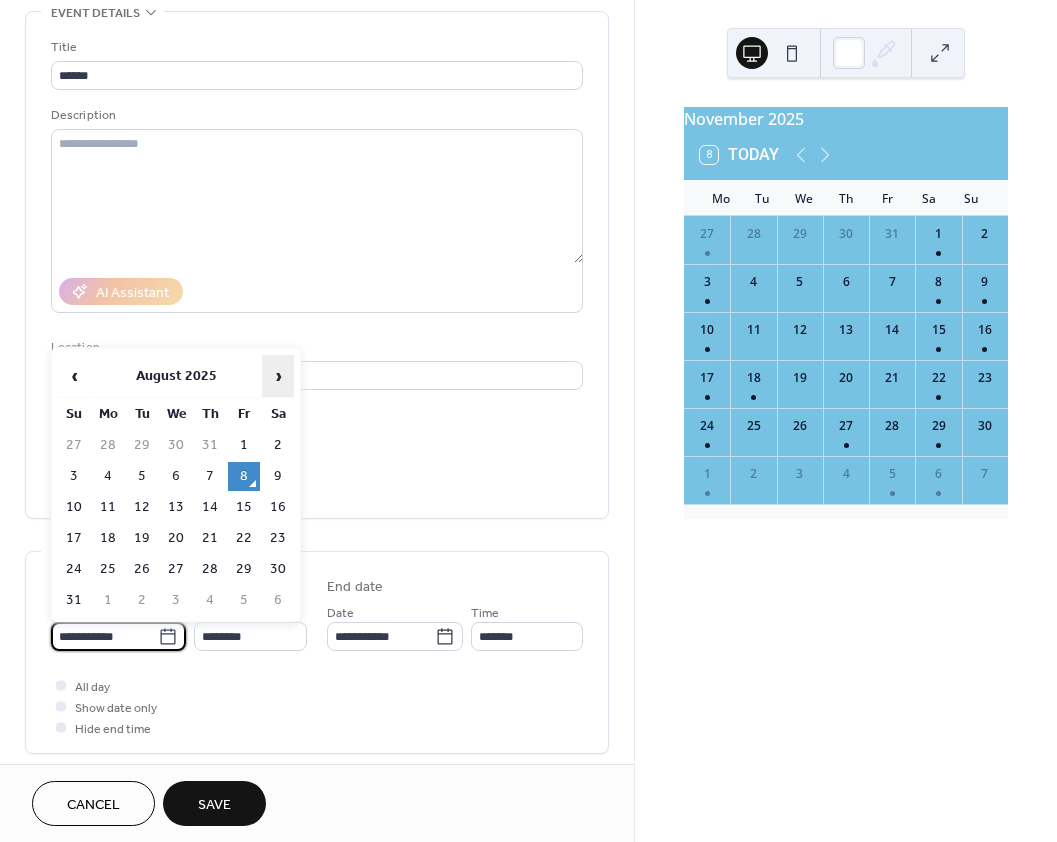 click on "›" at bounding box center (278, 376) 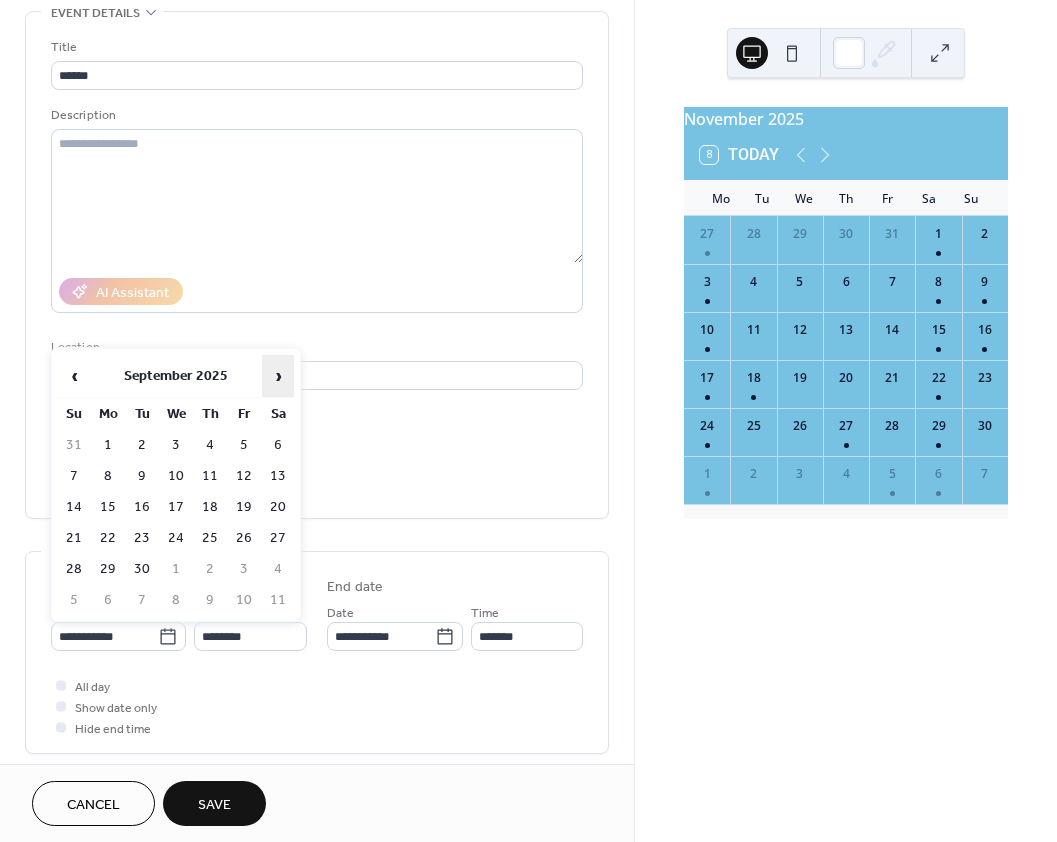 click on "›" at bounding box center [278, 376] 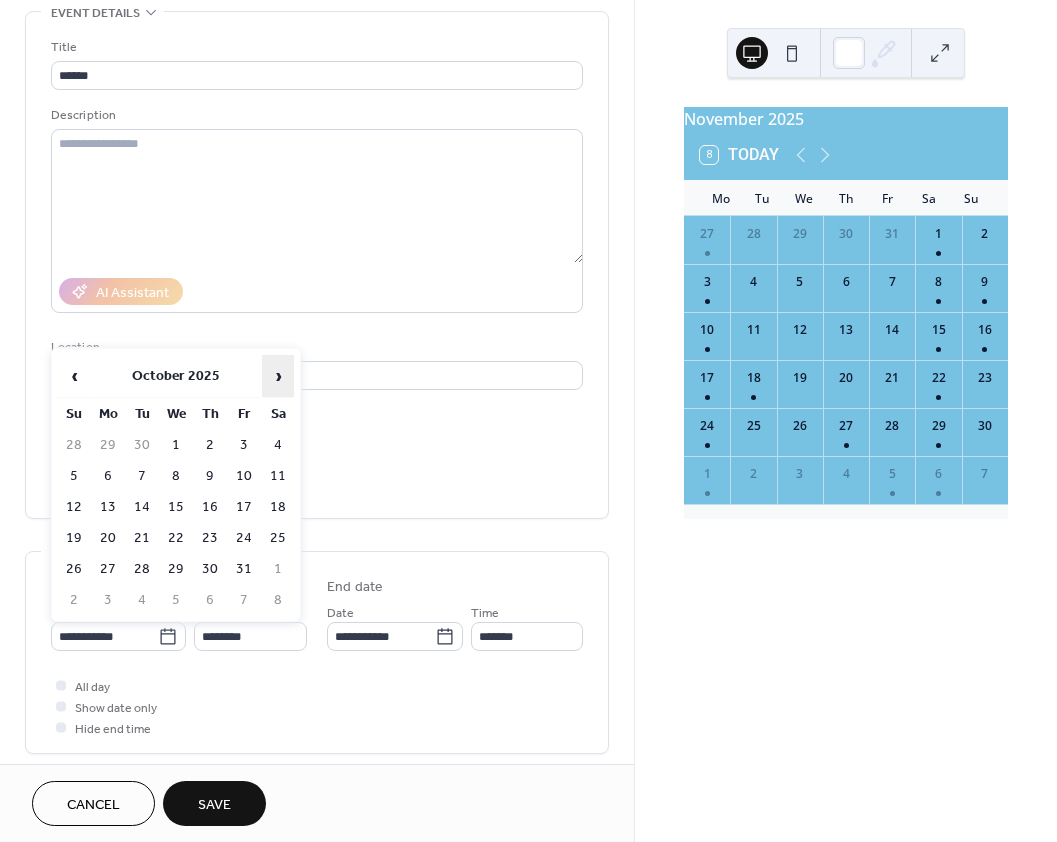 click on "›" at bounding box center [278, 376] 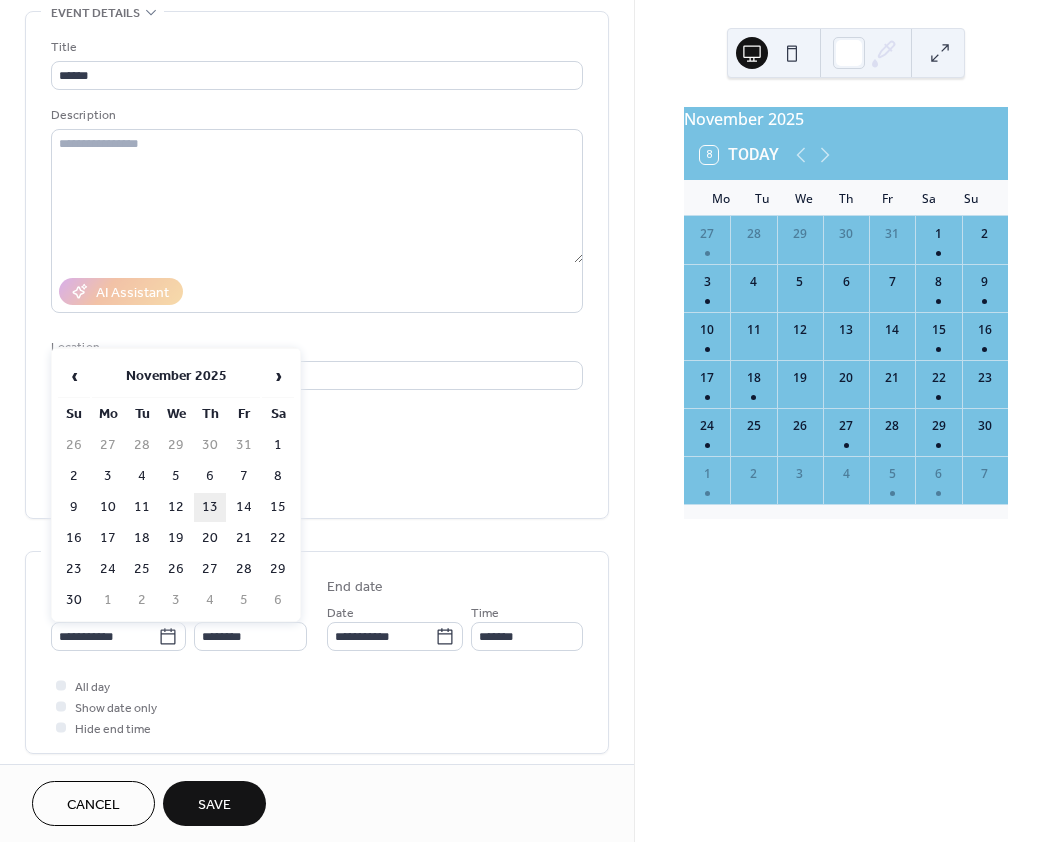 click on "13" at bounding box center (210, 507) 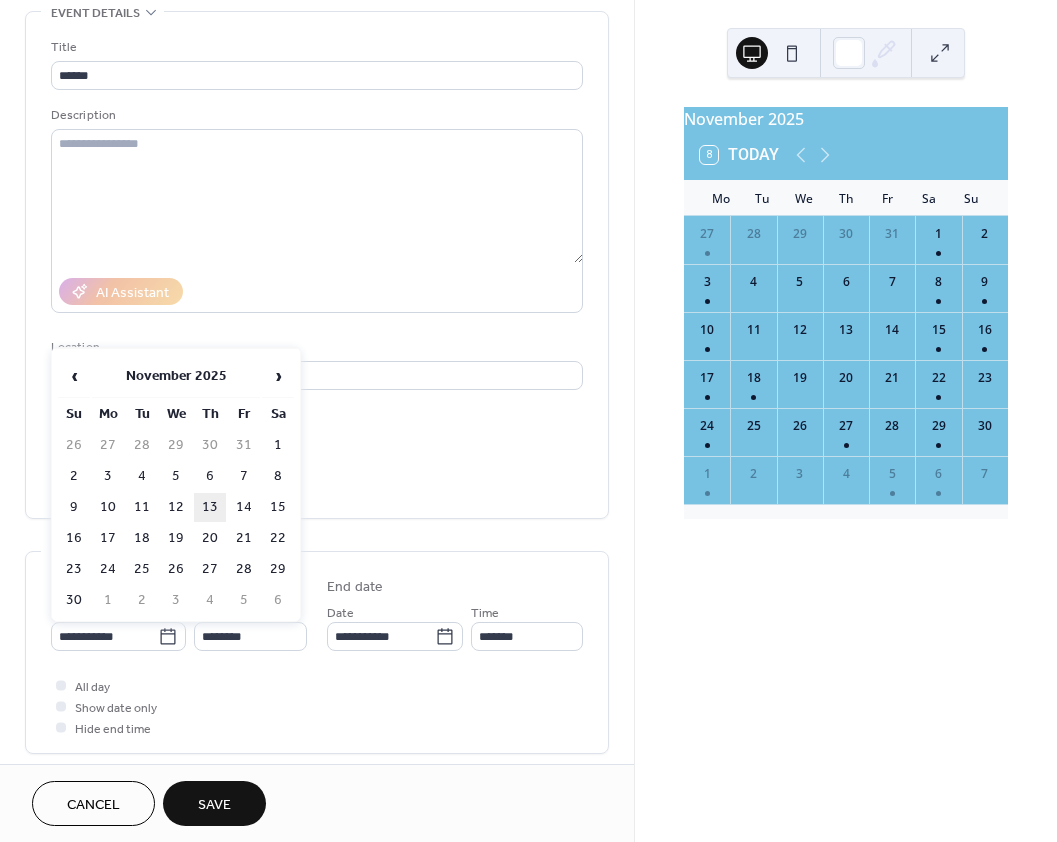 type on "**********" 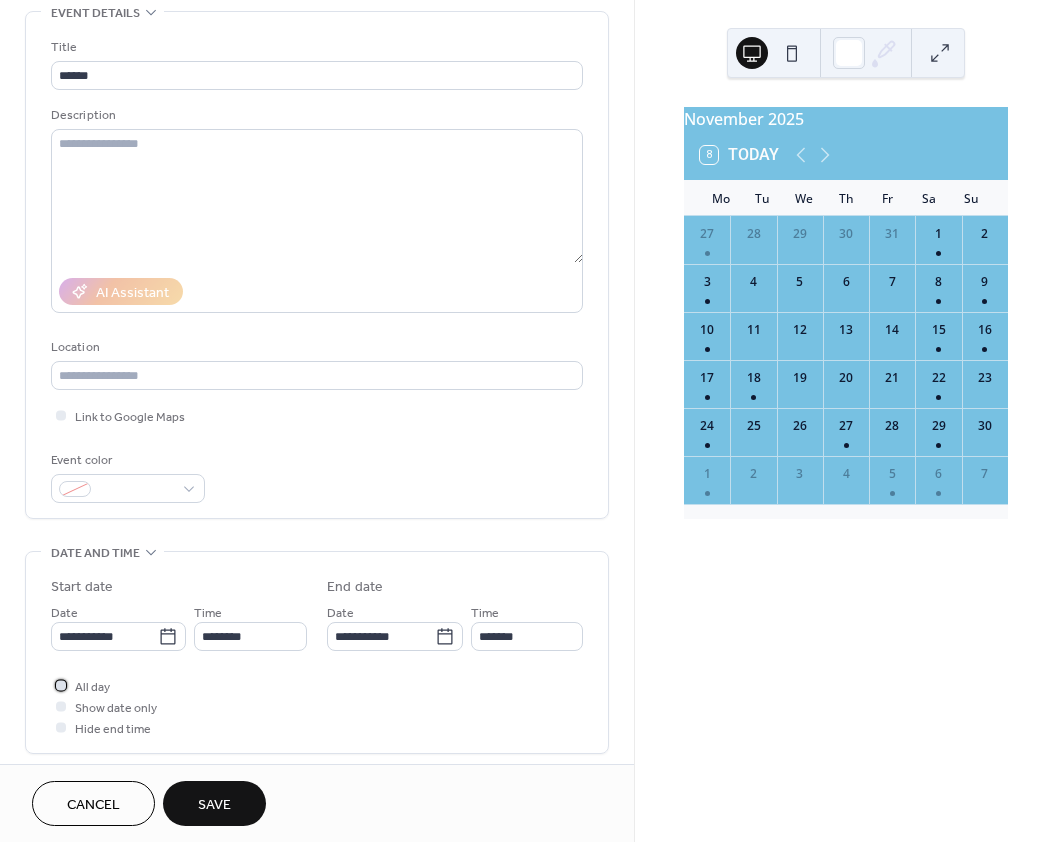 click at bounding box center [61, 685] 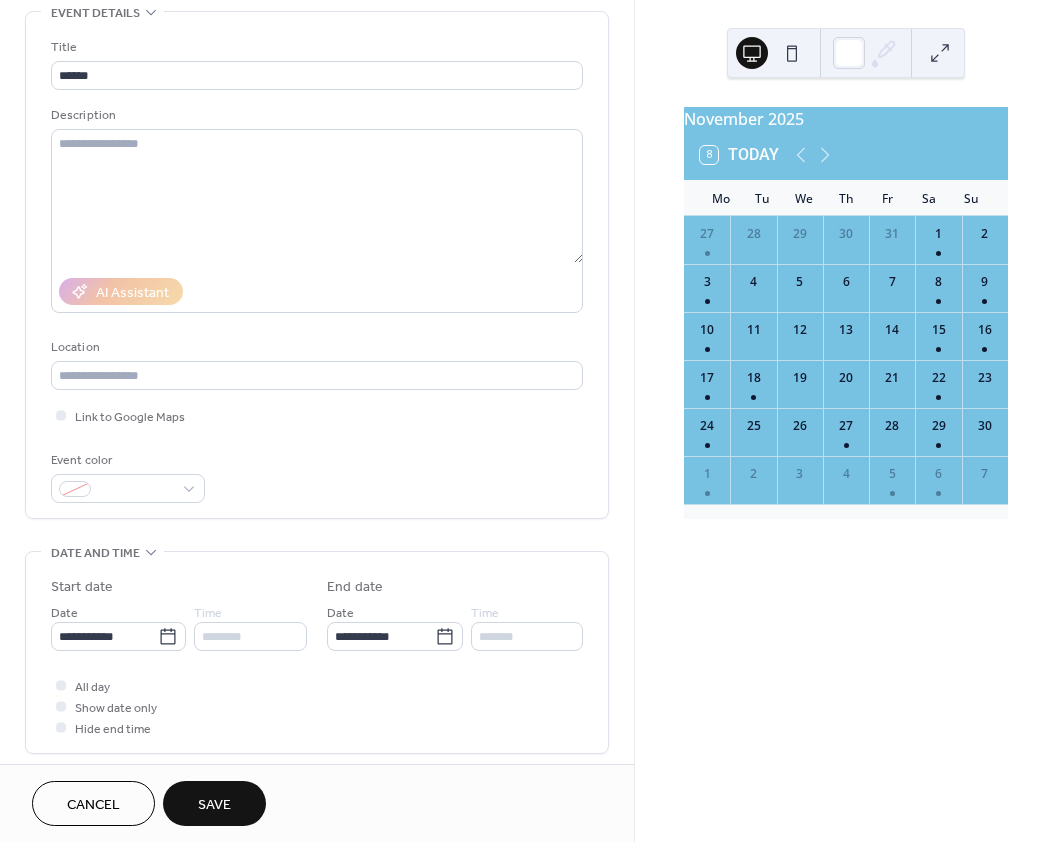 click on "Save" at bounding box center (214, 805) 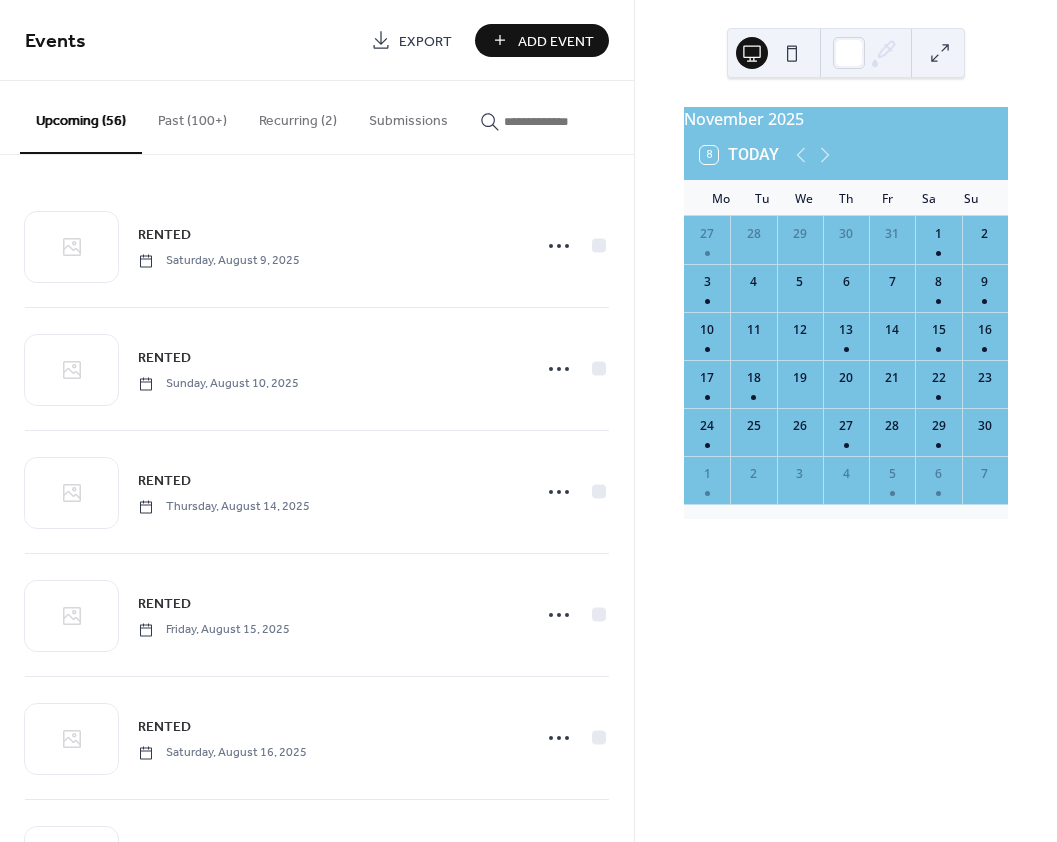 click on "Add Event" at bounding box center (556, 41) 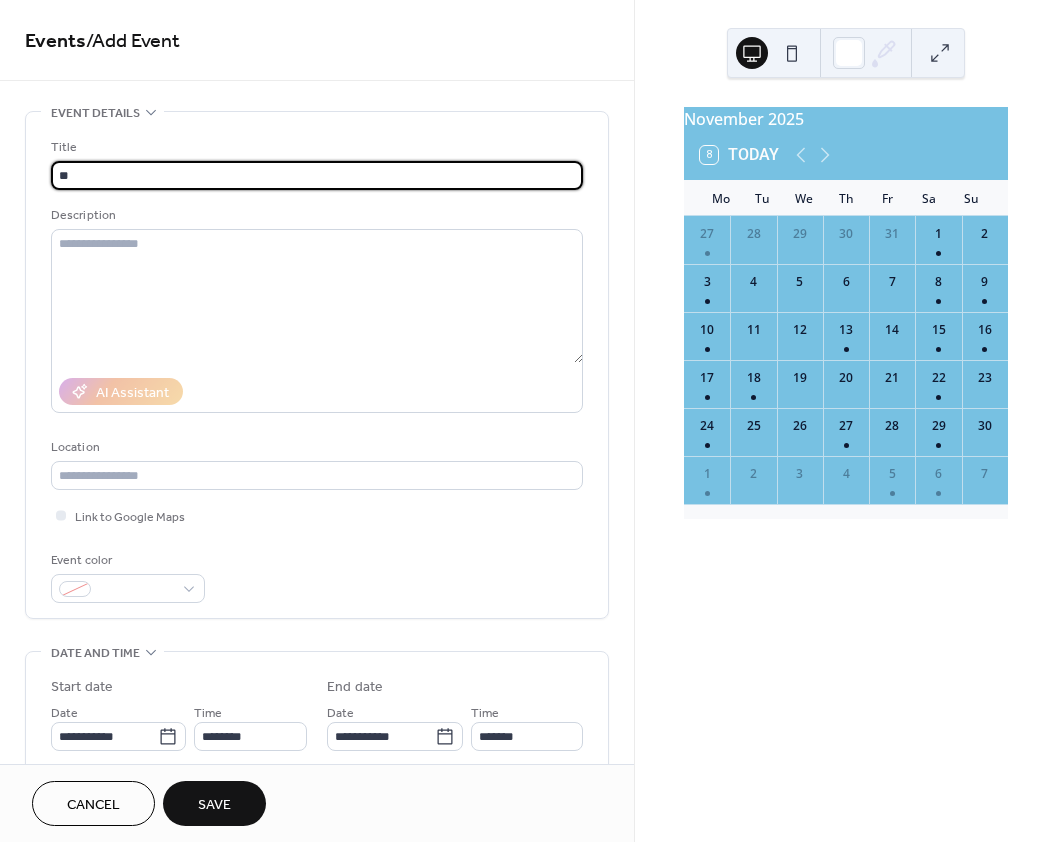type on "*" 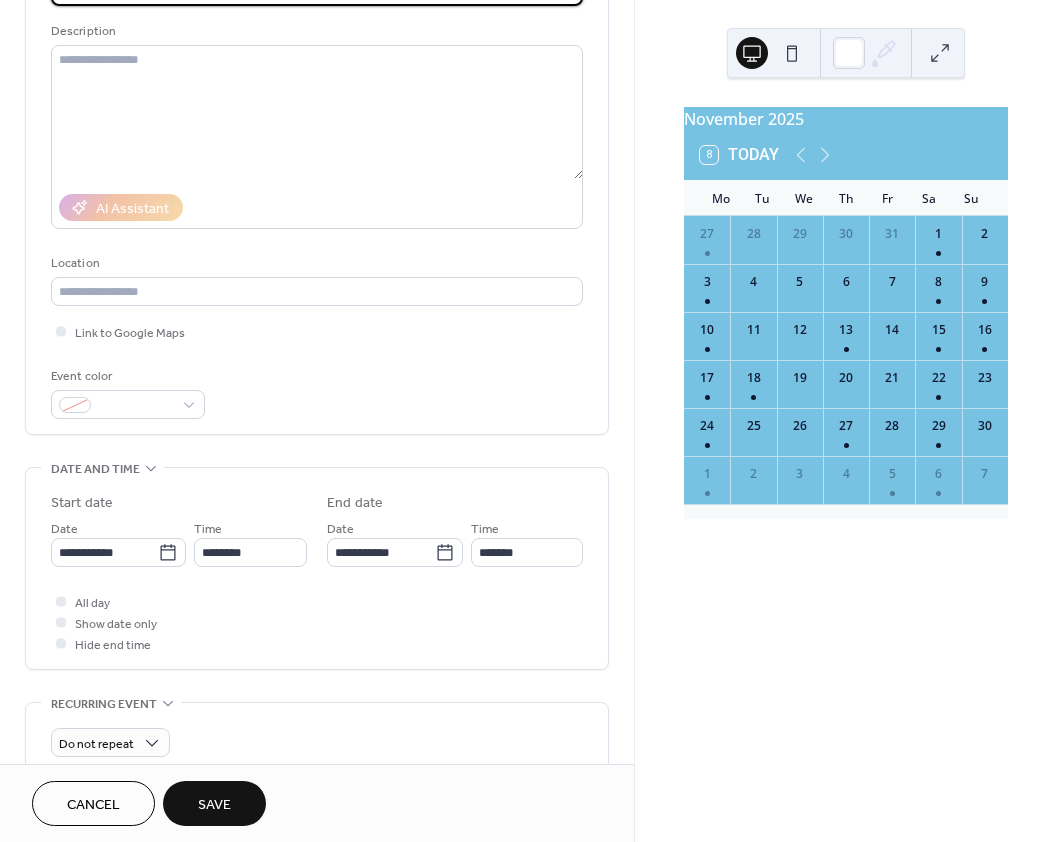 scroll, scrollTop: 200, scrollLeft: 0, axis: vertical 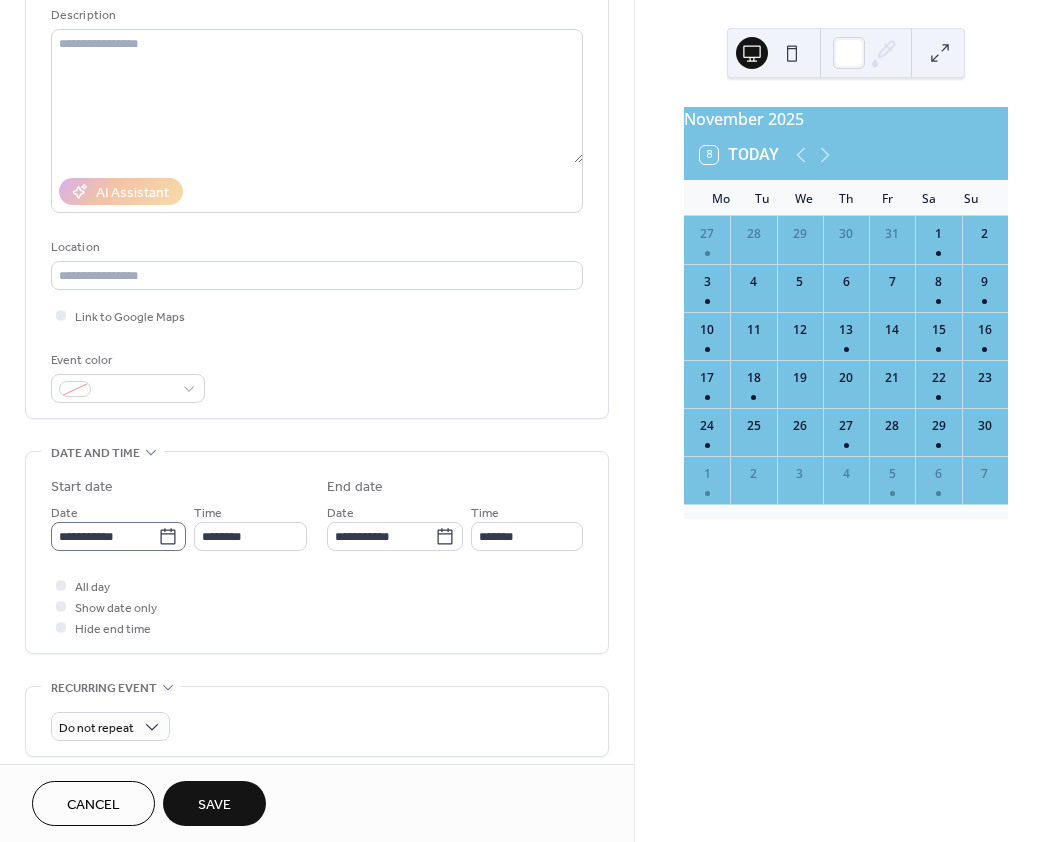type on "******" 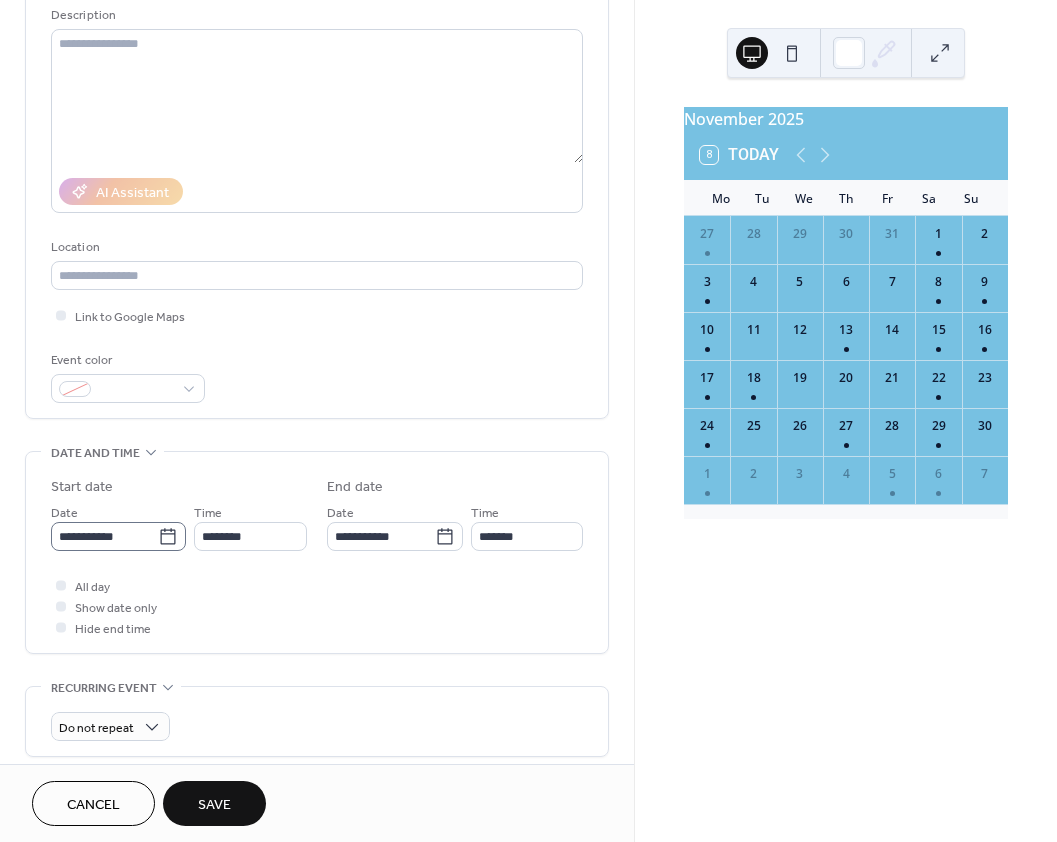 click 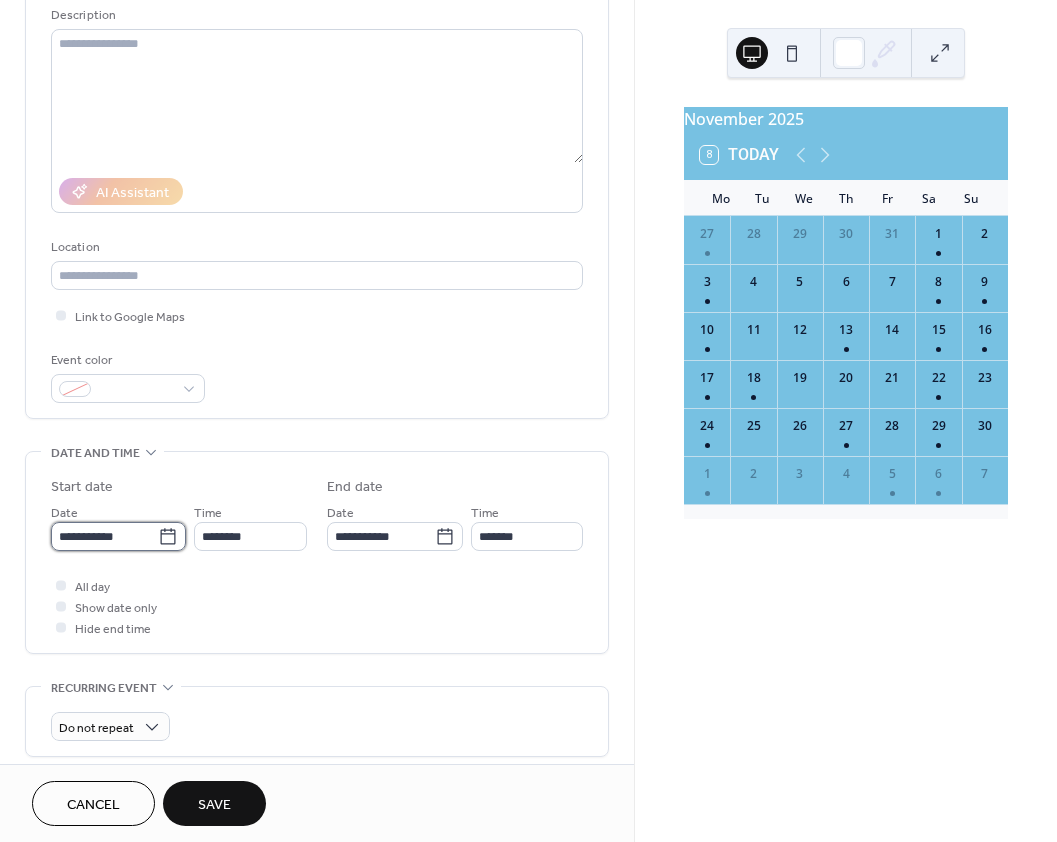 click on "**********" at bounding box center [104, 536] 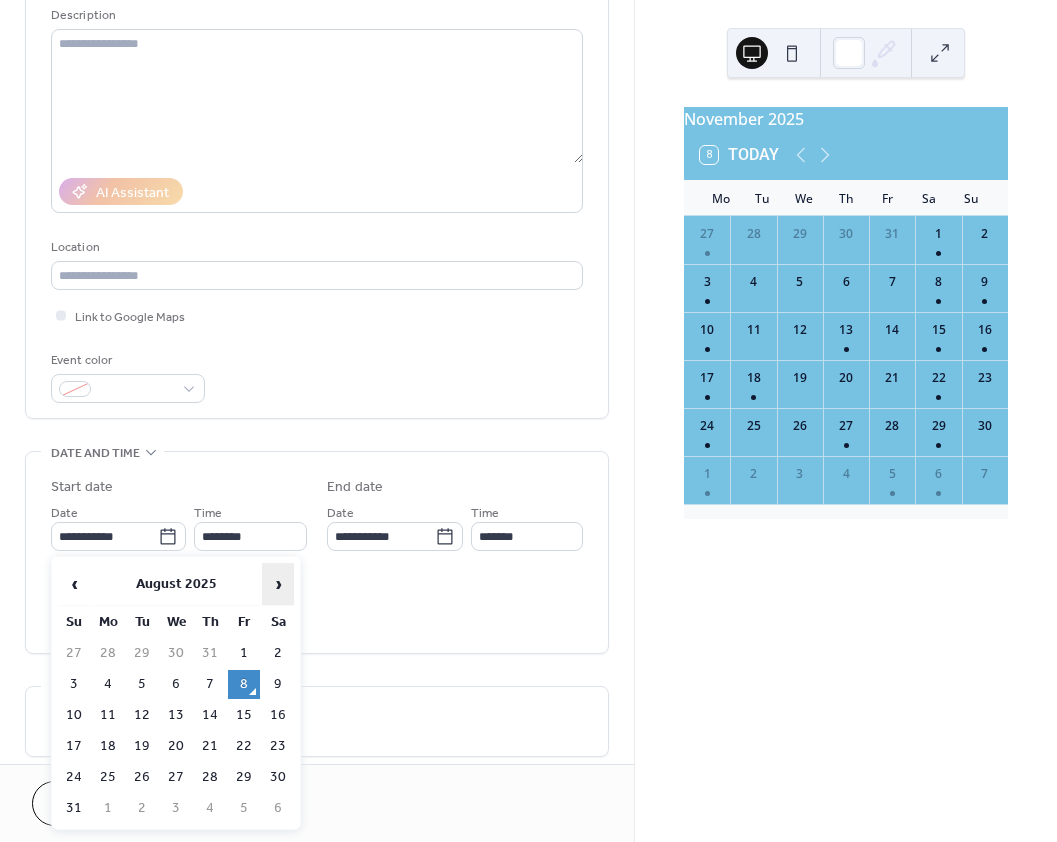 click on "›" at bounding box center (278, 584) 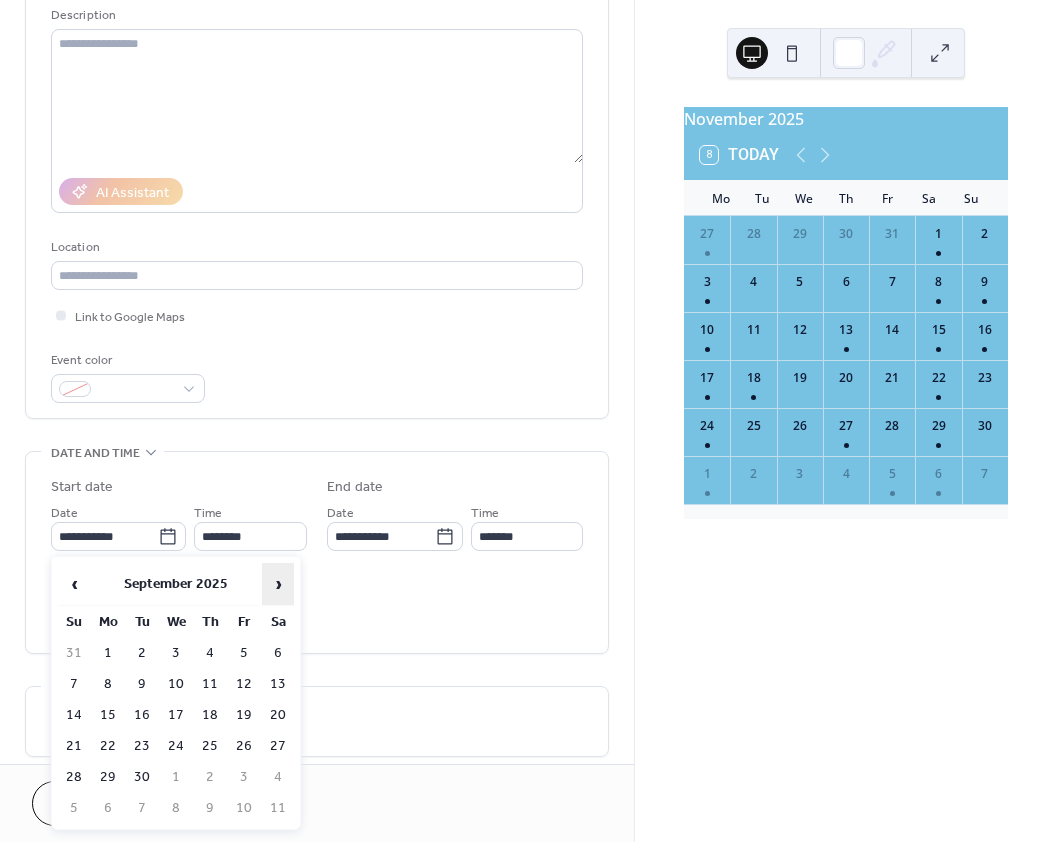 click on "›" at bounding box center (278, 584) 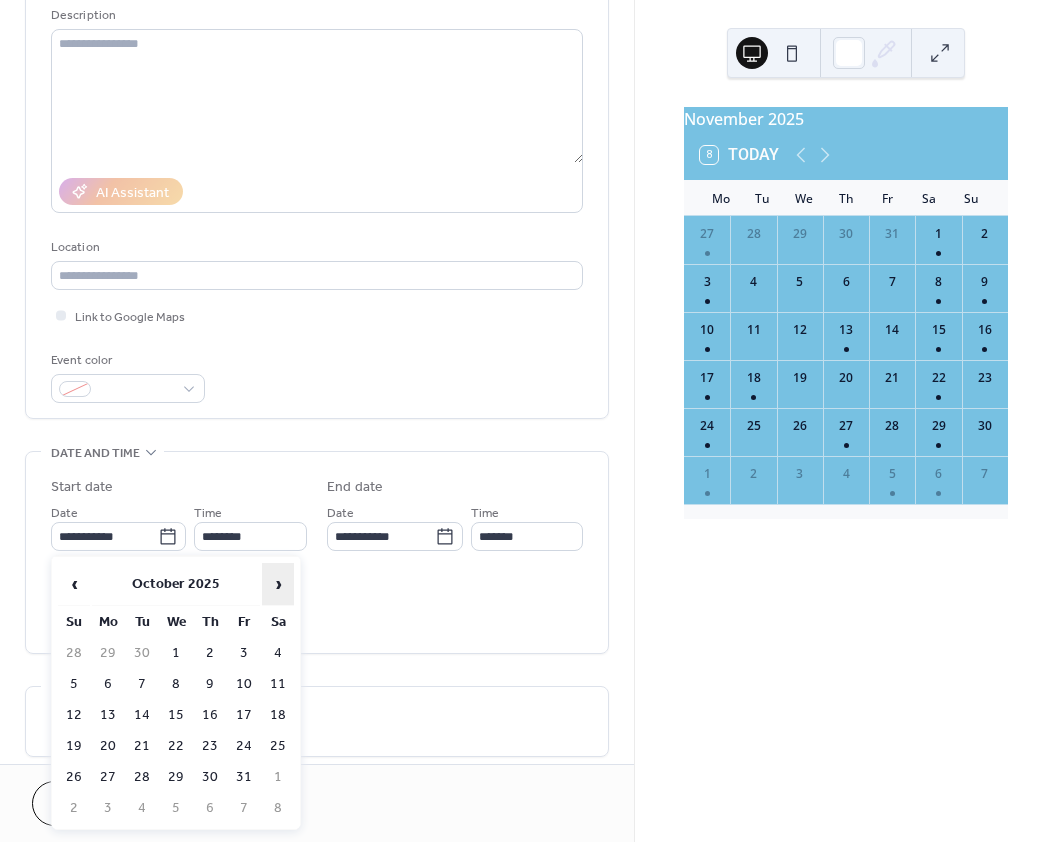 click on "›" at bounding box center [278, 584] 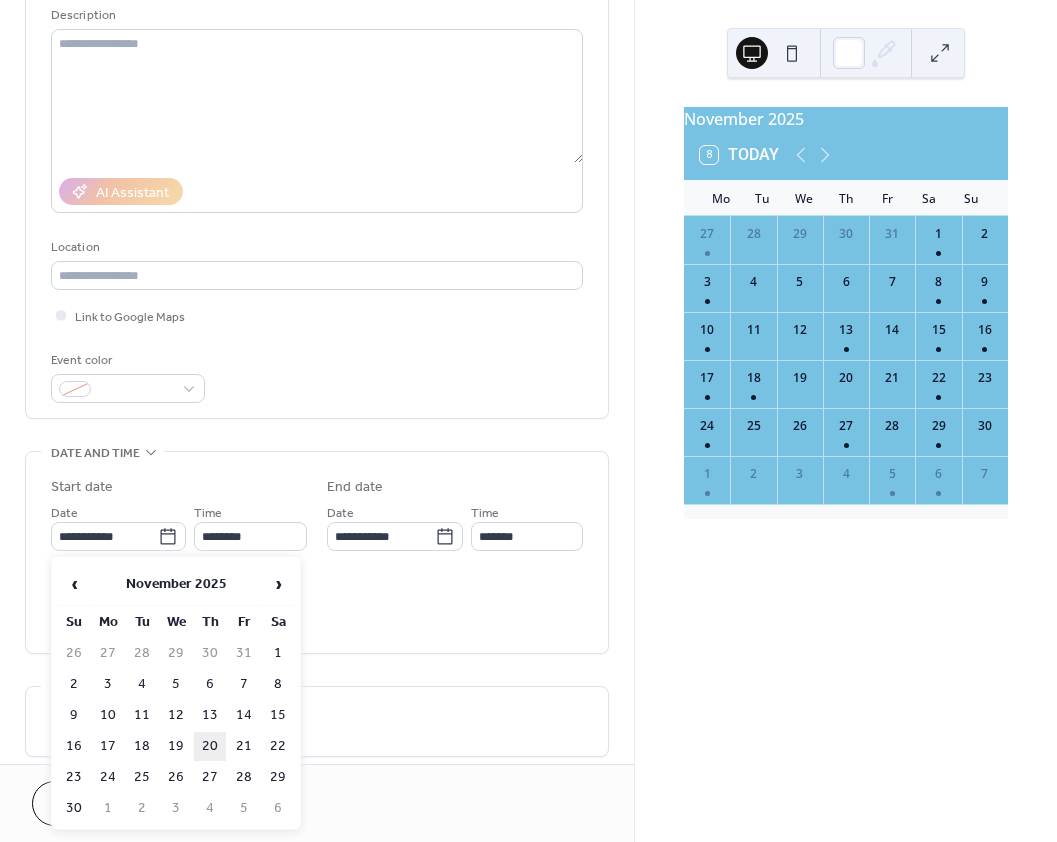 click on "20" at bounding box center (210, 746) 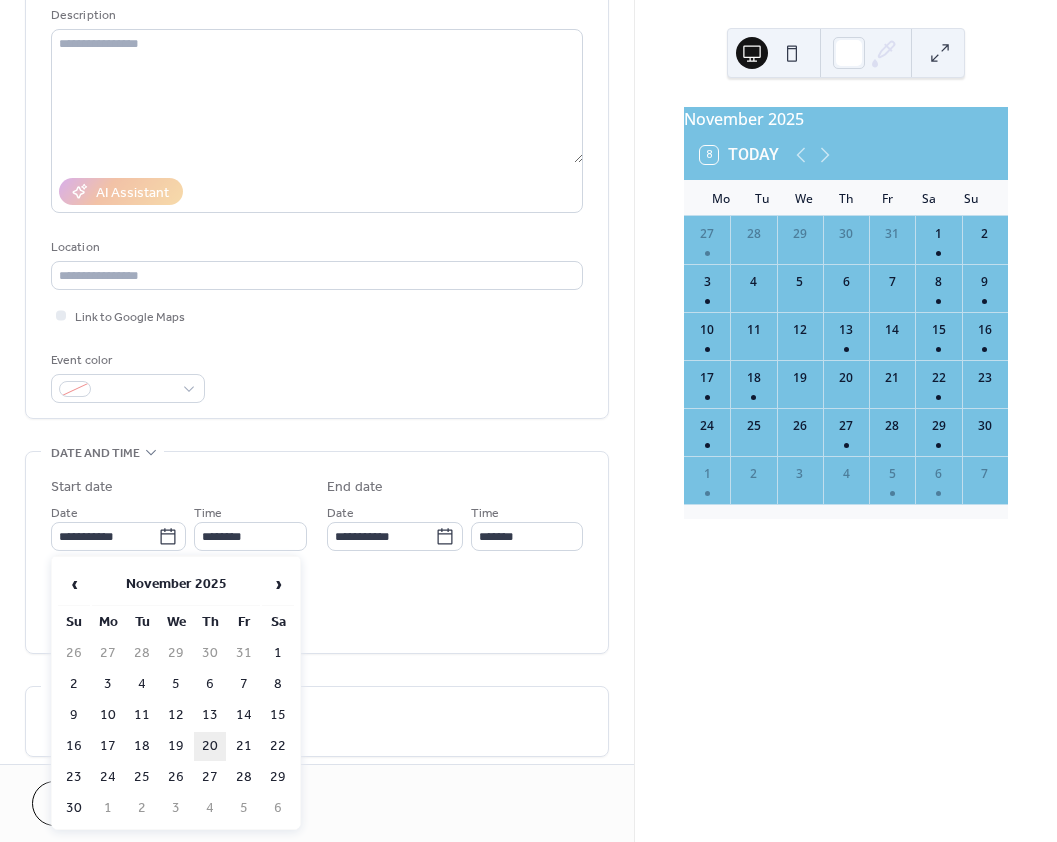 type on "**********" 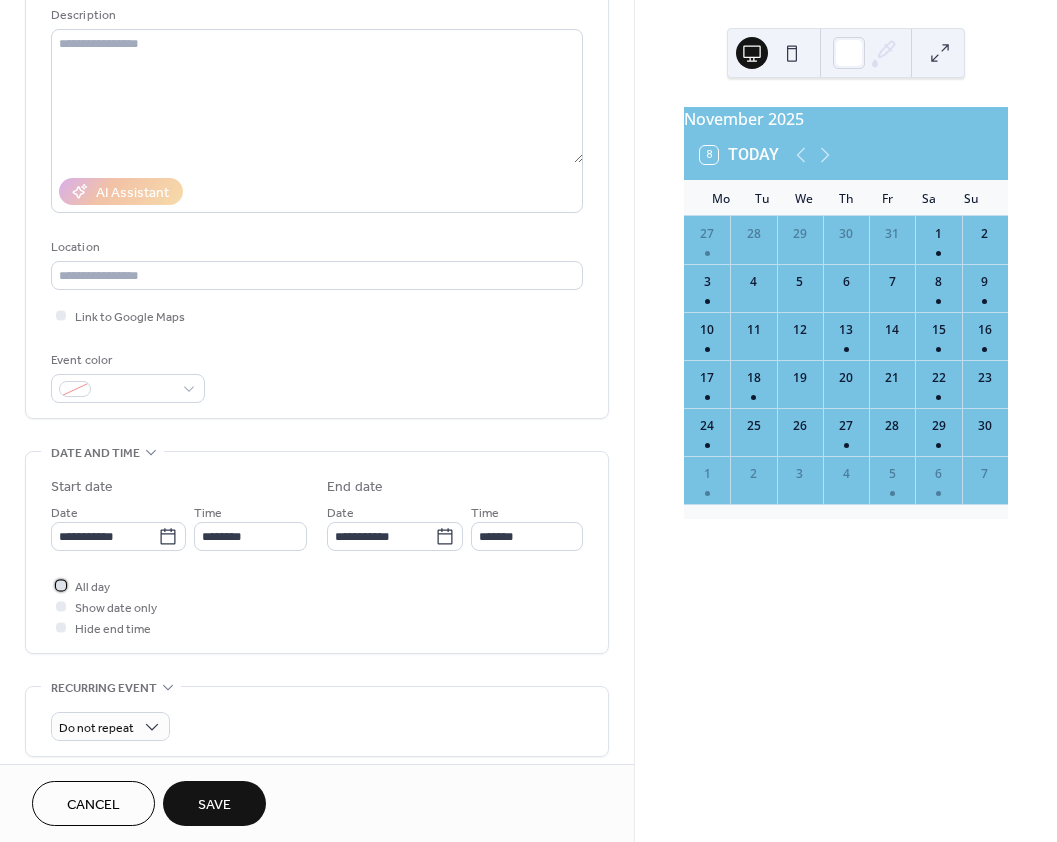 click at bounding box center (61, 585) 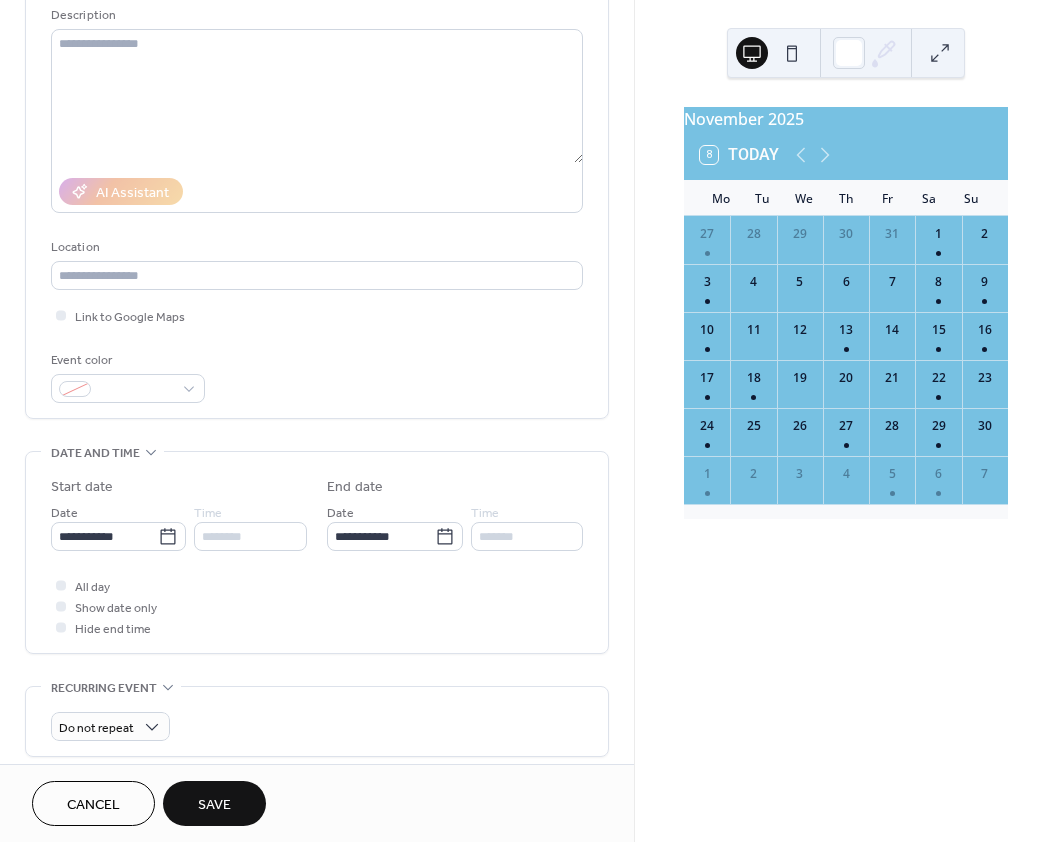 click on "Save" at bounding box center (214, 805) 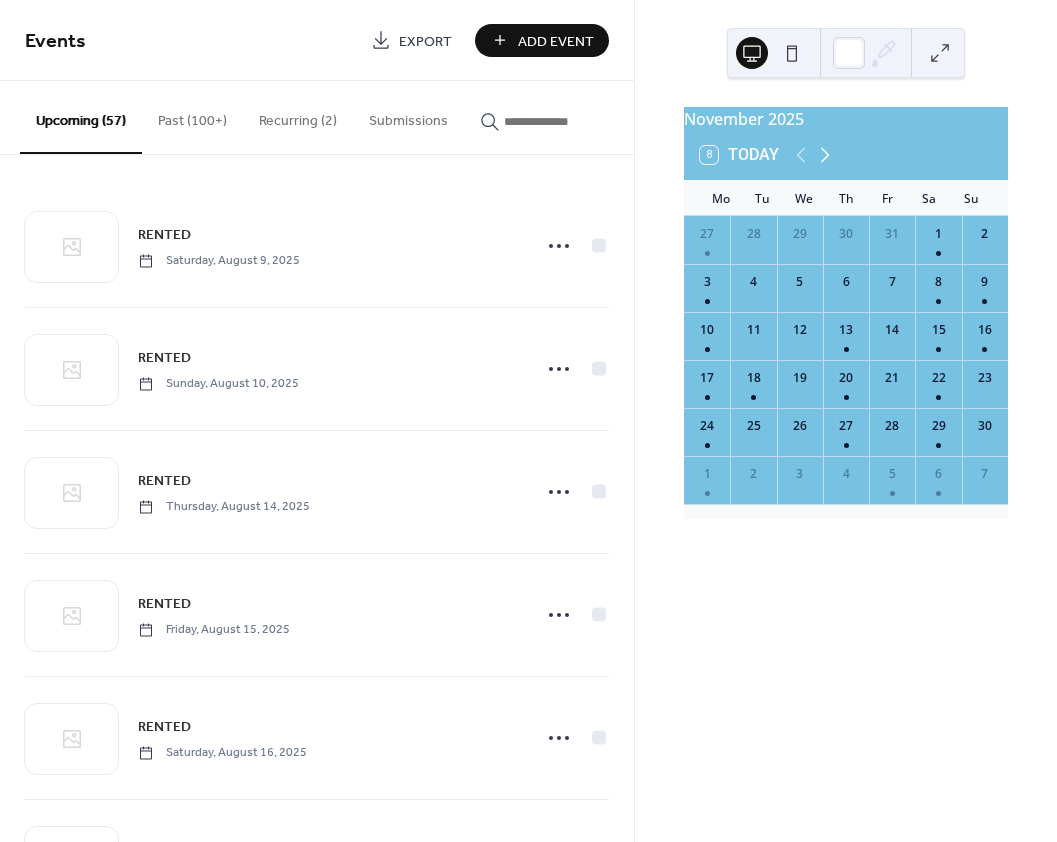 click 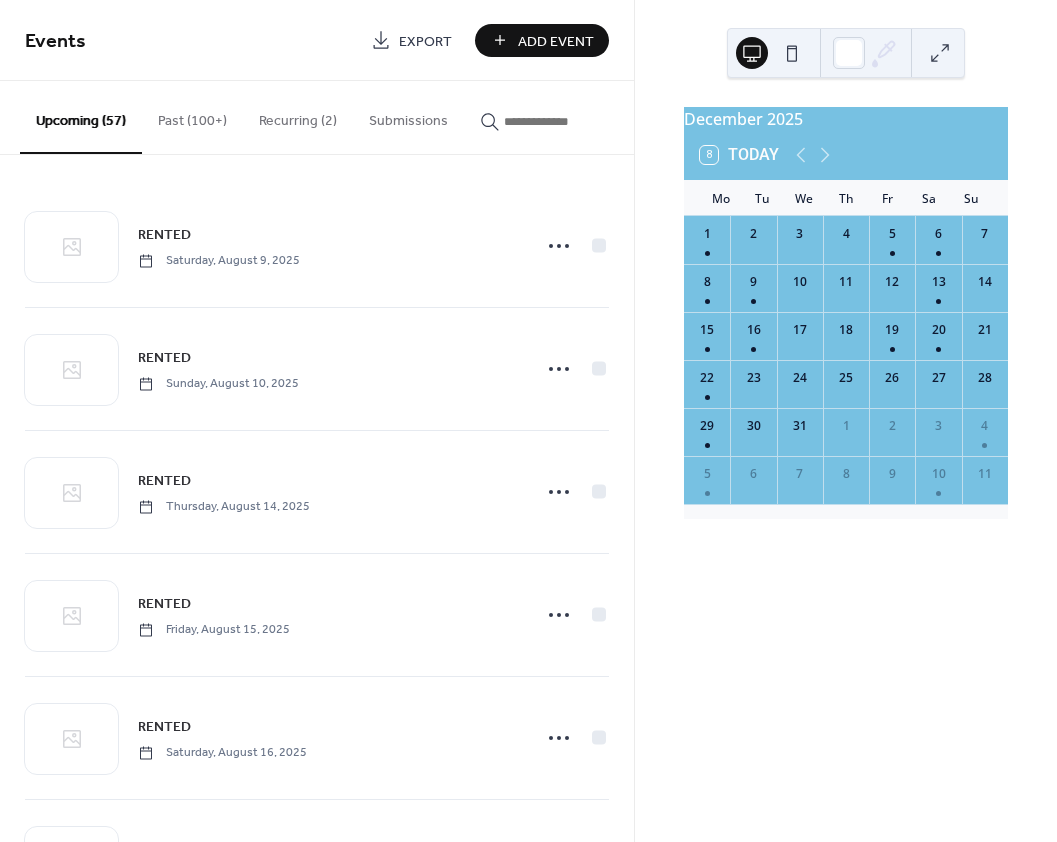 click on "Add Event" at bounding box center [556, 41] 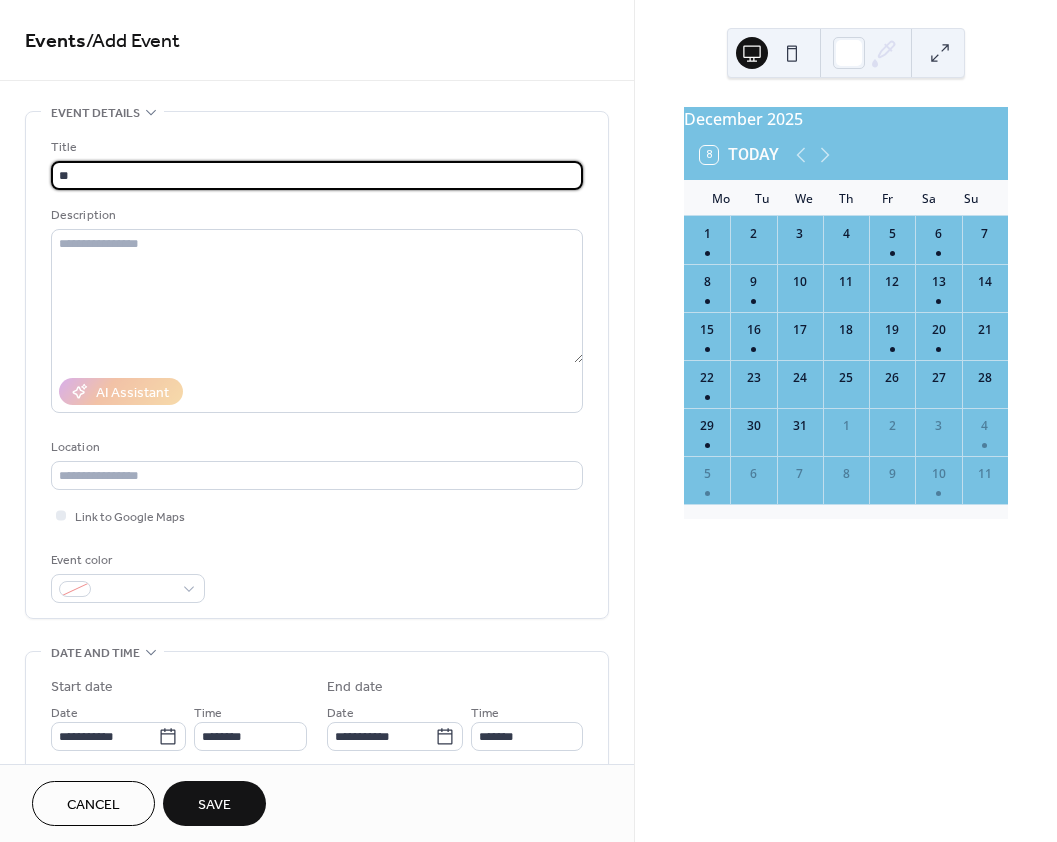 type on "*" 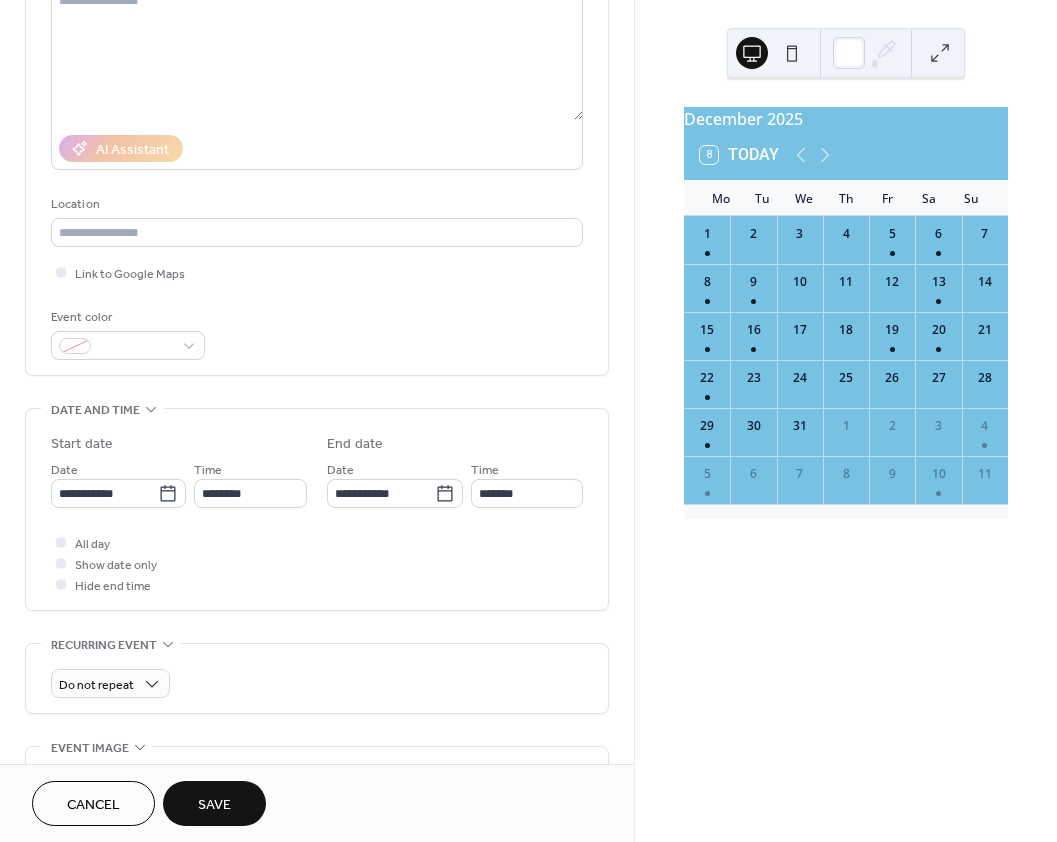 scroll, scrollTop: 300, scrollLeft: 0, axis: vertical 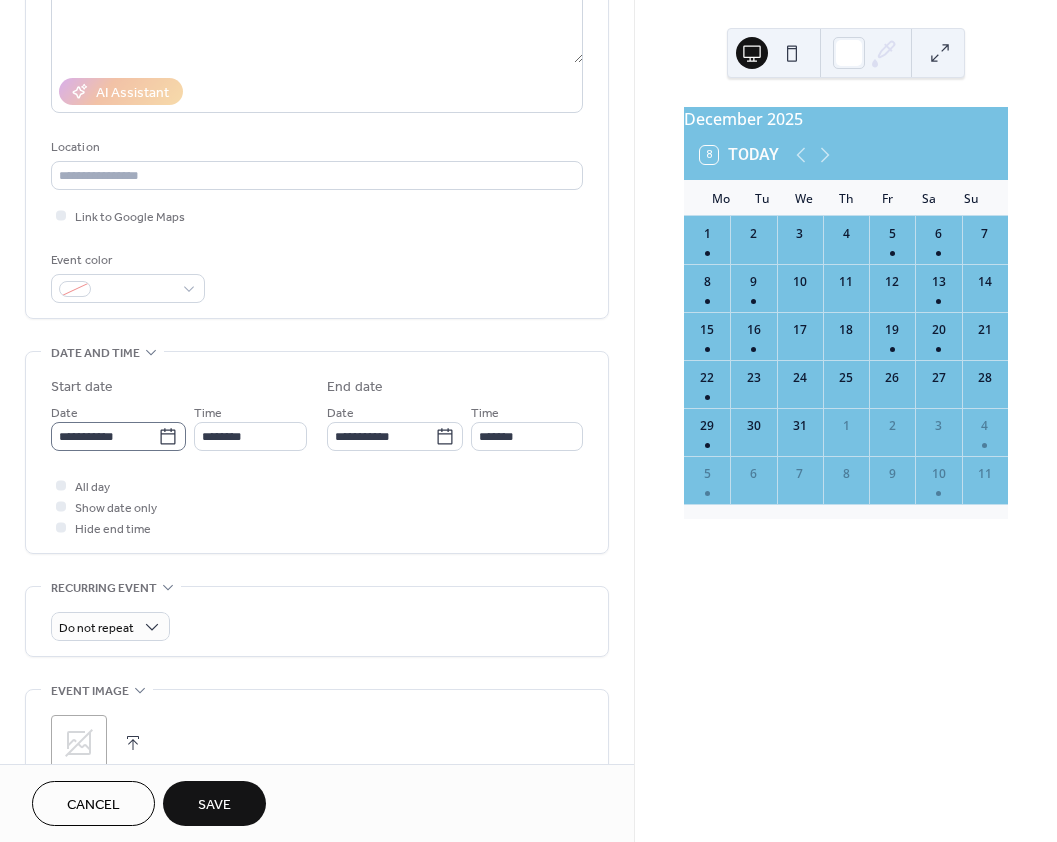 type on "******" 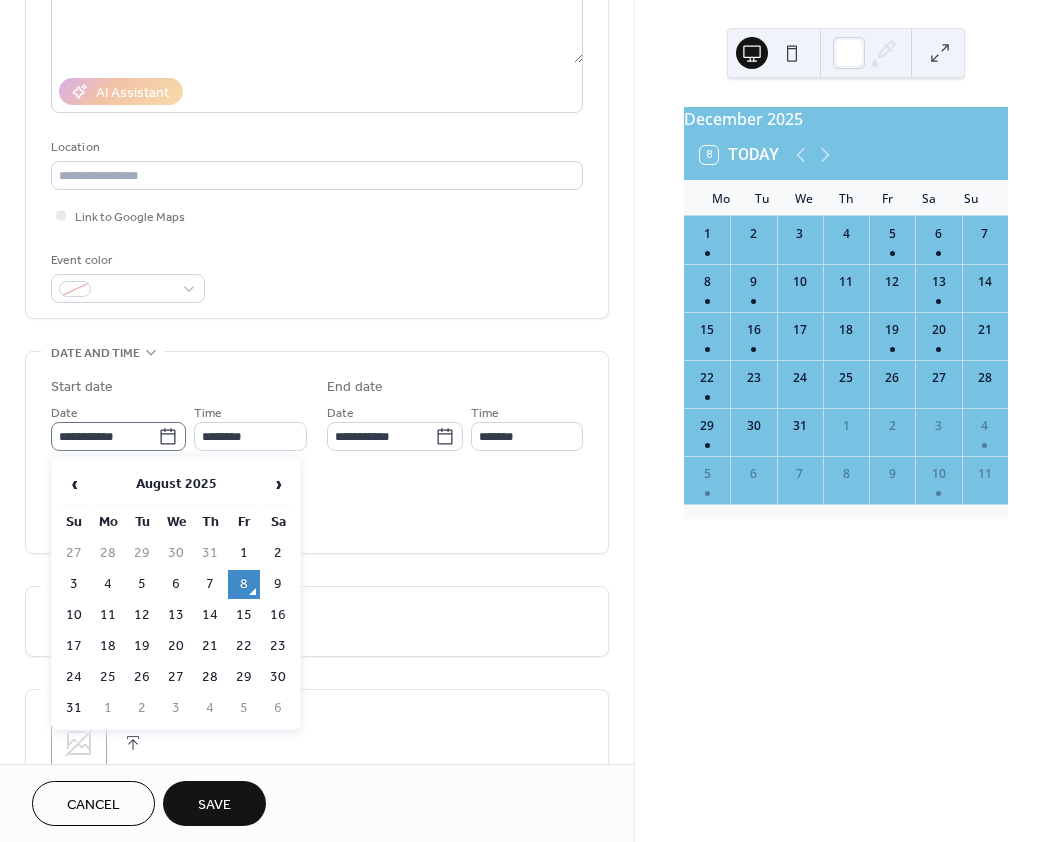 click 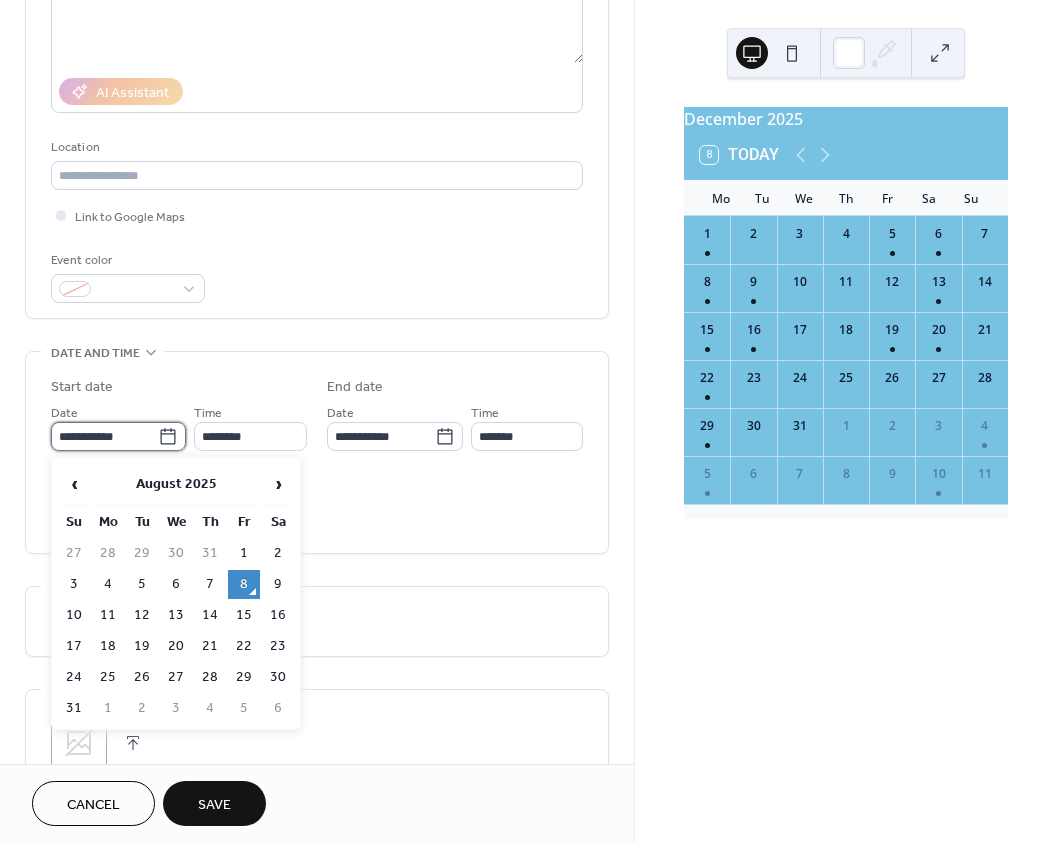 click on "**********" at bounding box center [104, 436] 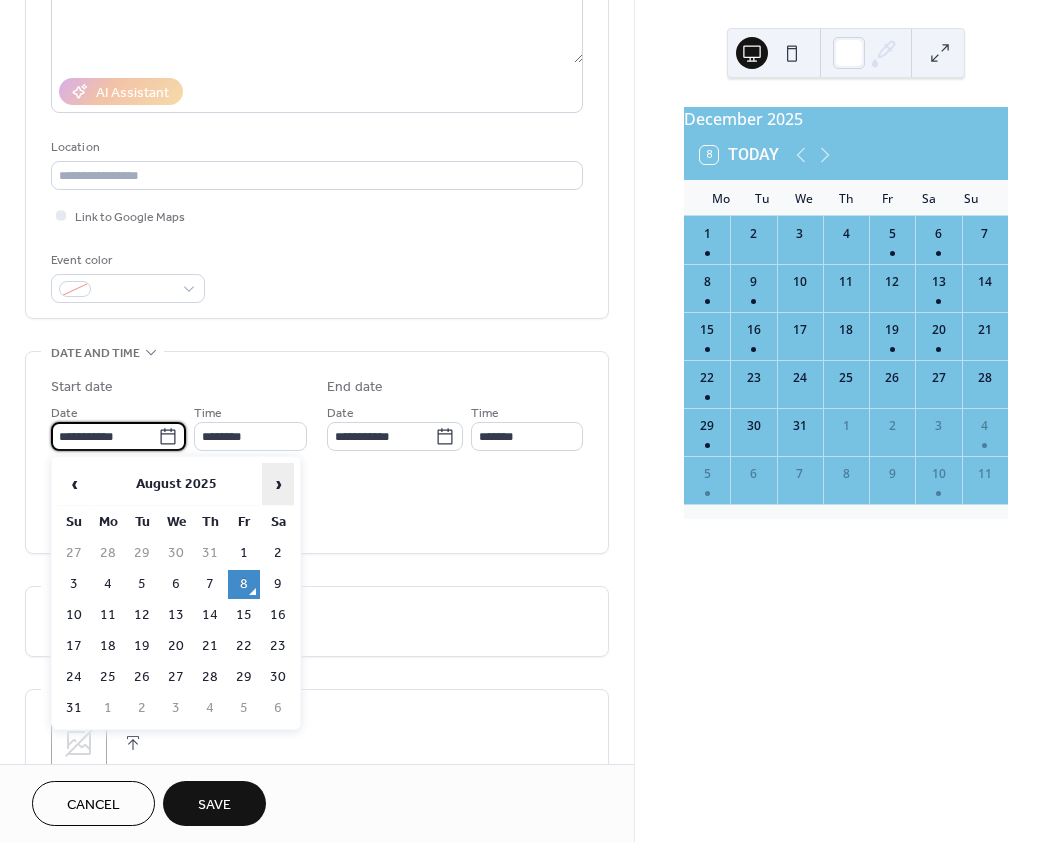 click on "›" at bounding box center [278, 484] 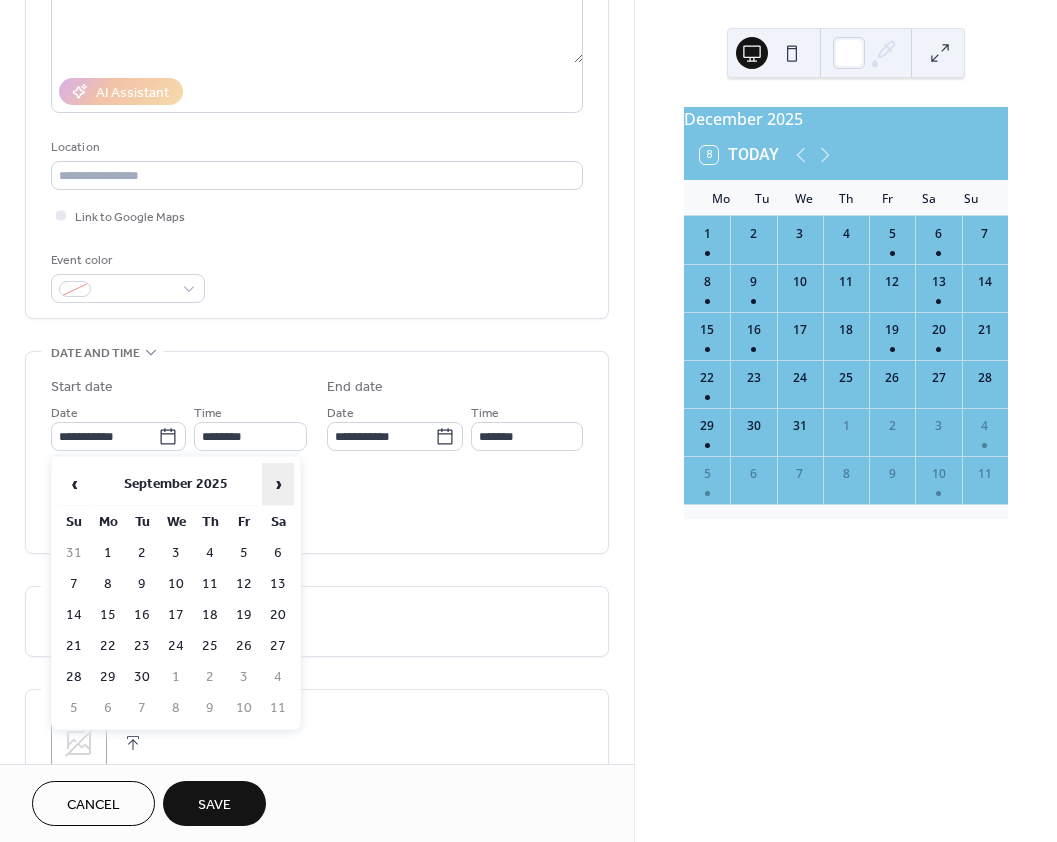 click on "›" at bounding box center [278, 484] 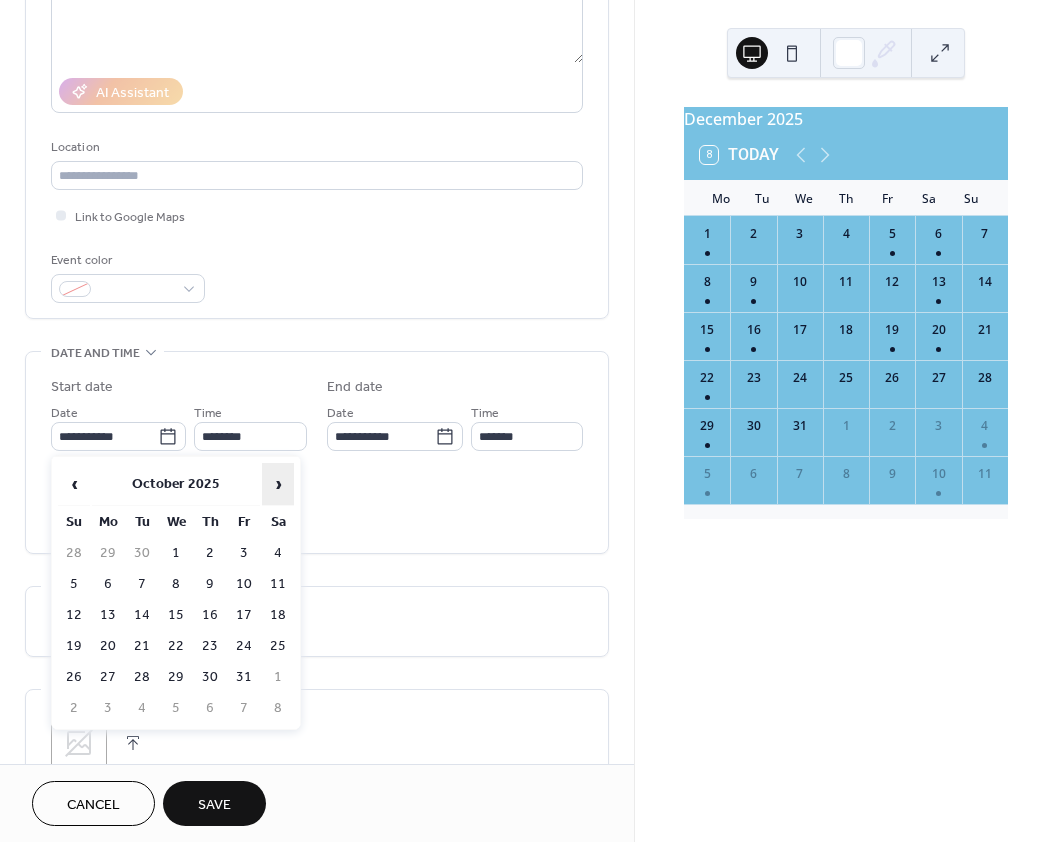 click on "›" at bounding box center (278, 484) 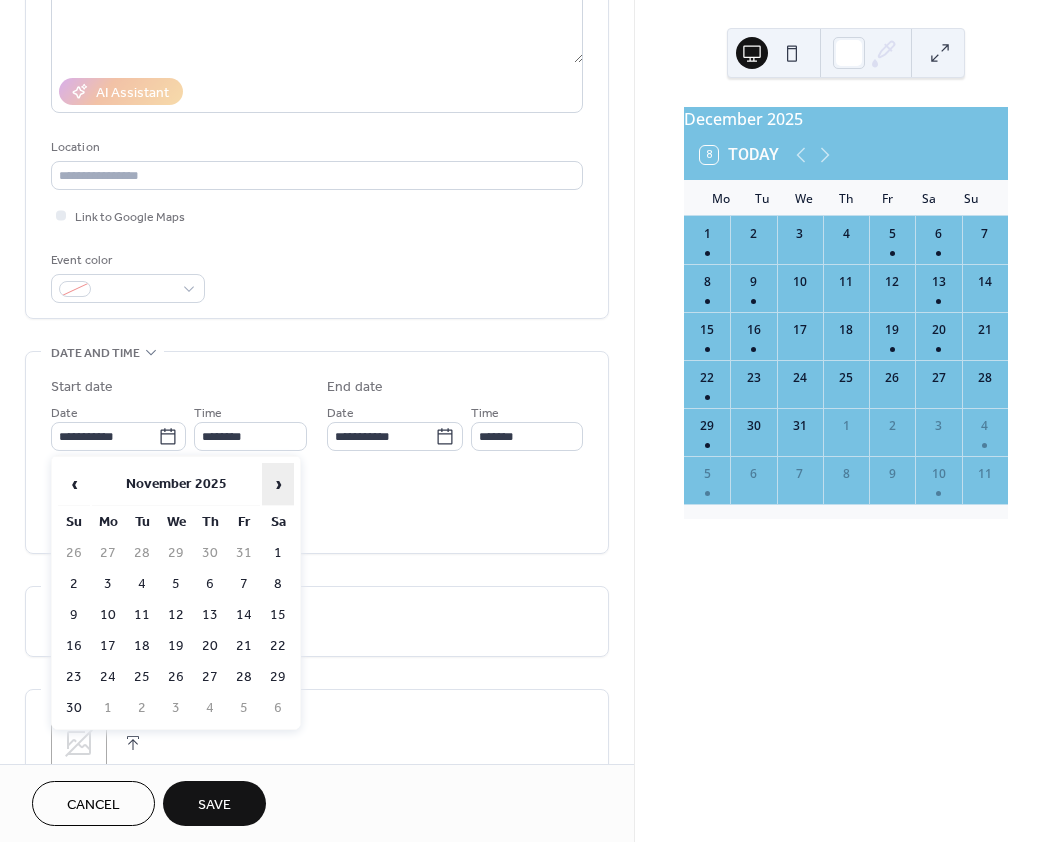 click on "›" at bounding box center (278, 484) 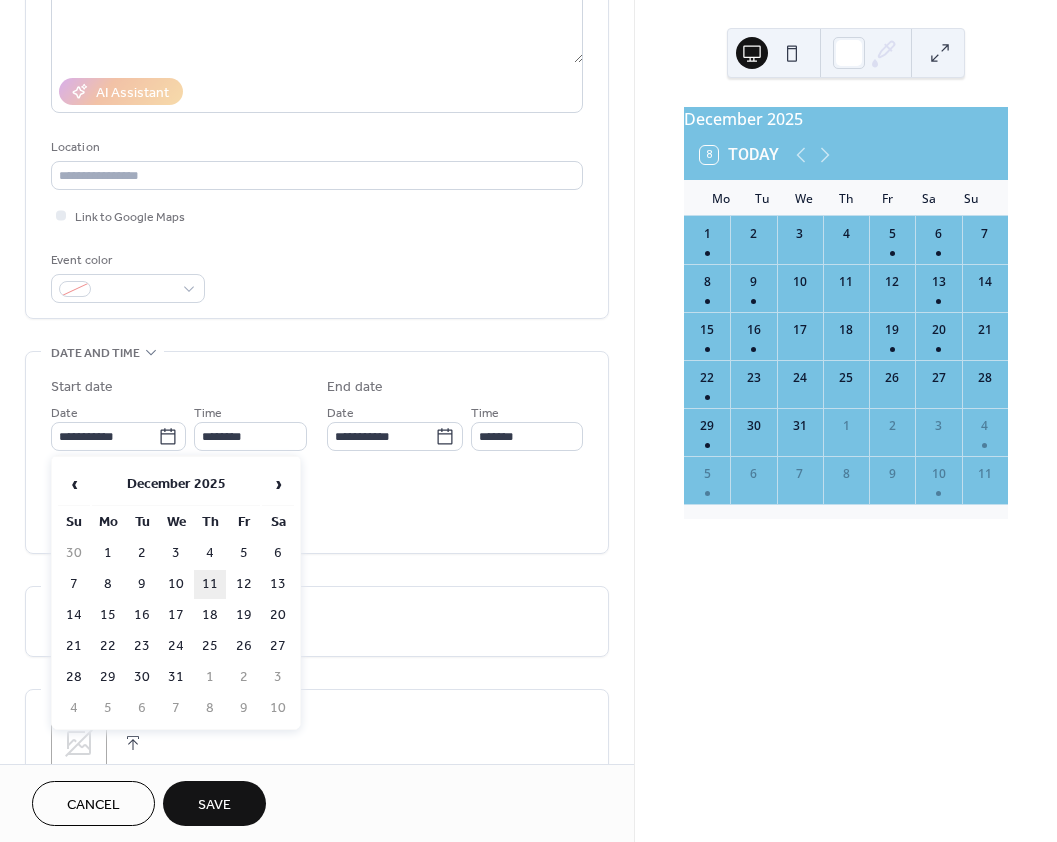 click on "11" at bounding box center [210, 584] 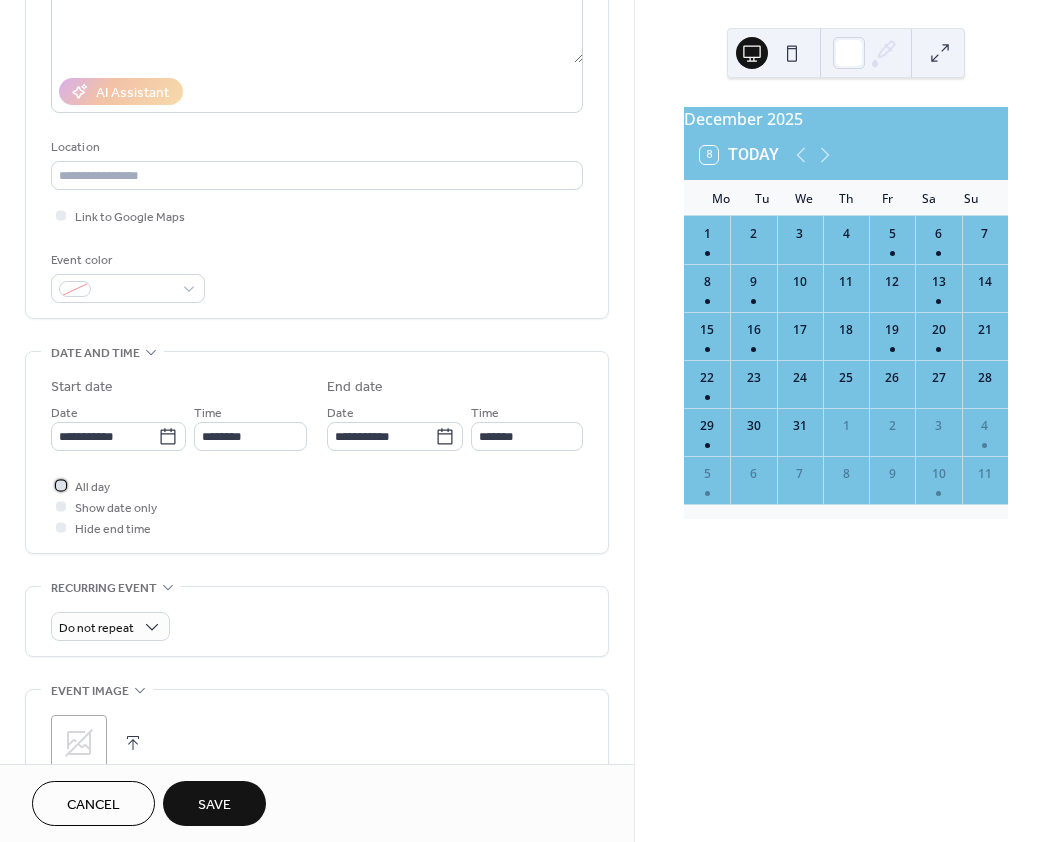 click at bounding box center [61, 485] 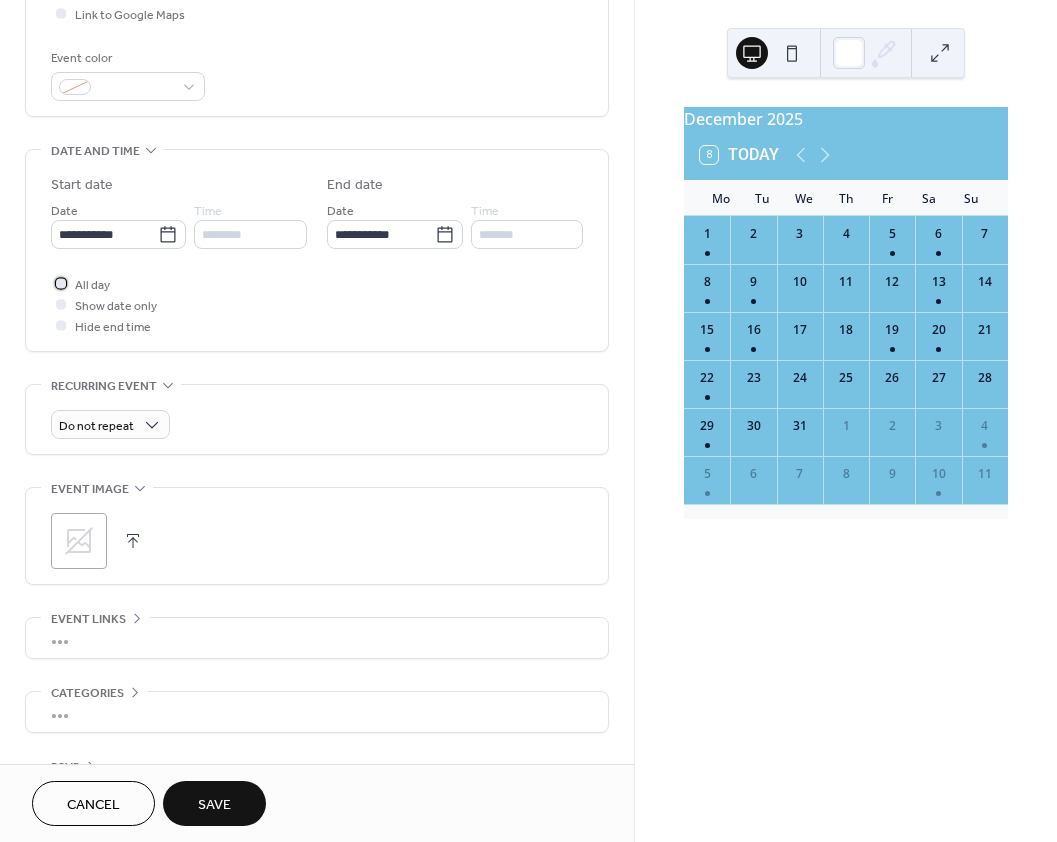 scroll, scrollTop: 565, scrollLeft: 0, axis: vertical 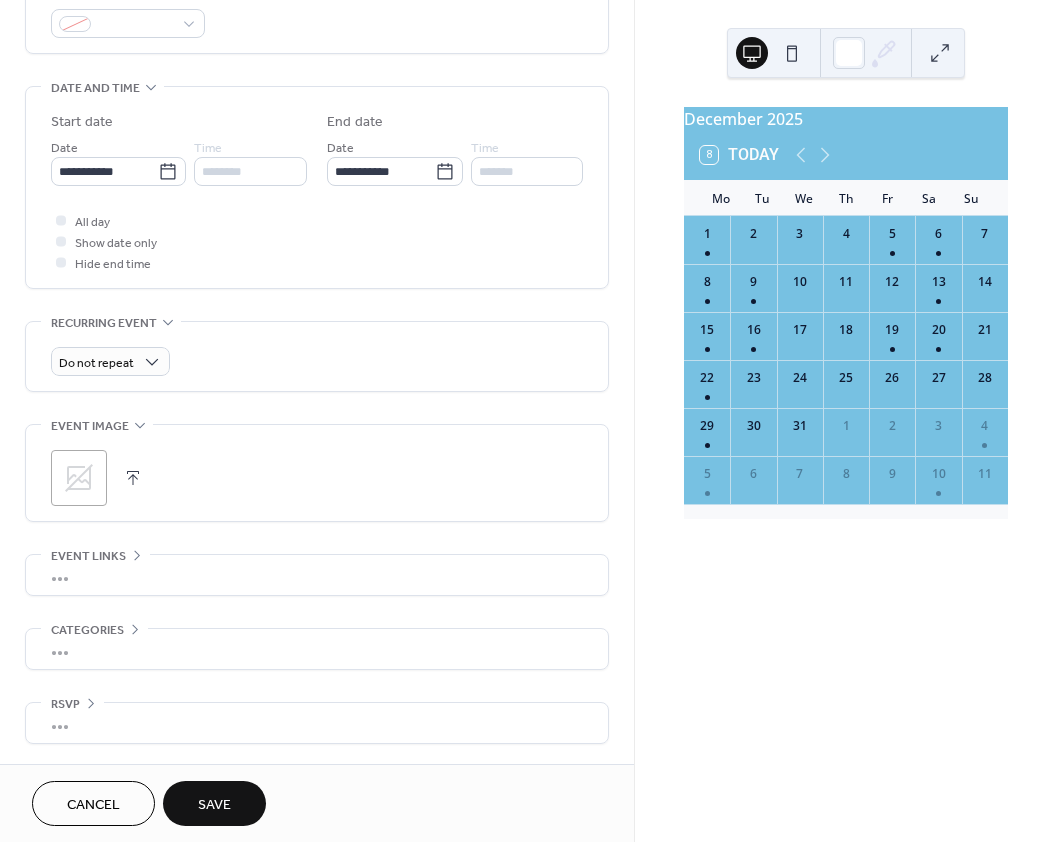 click on "Save" at bounding box center (214, 803) 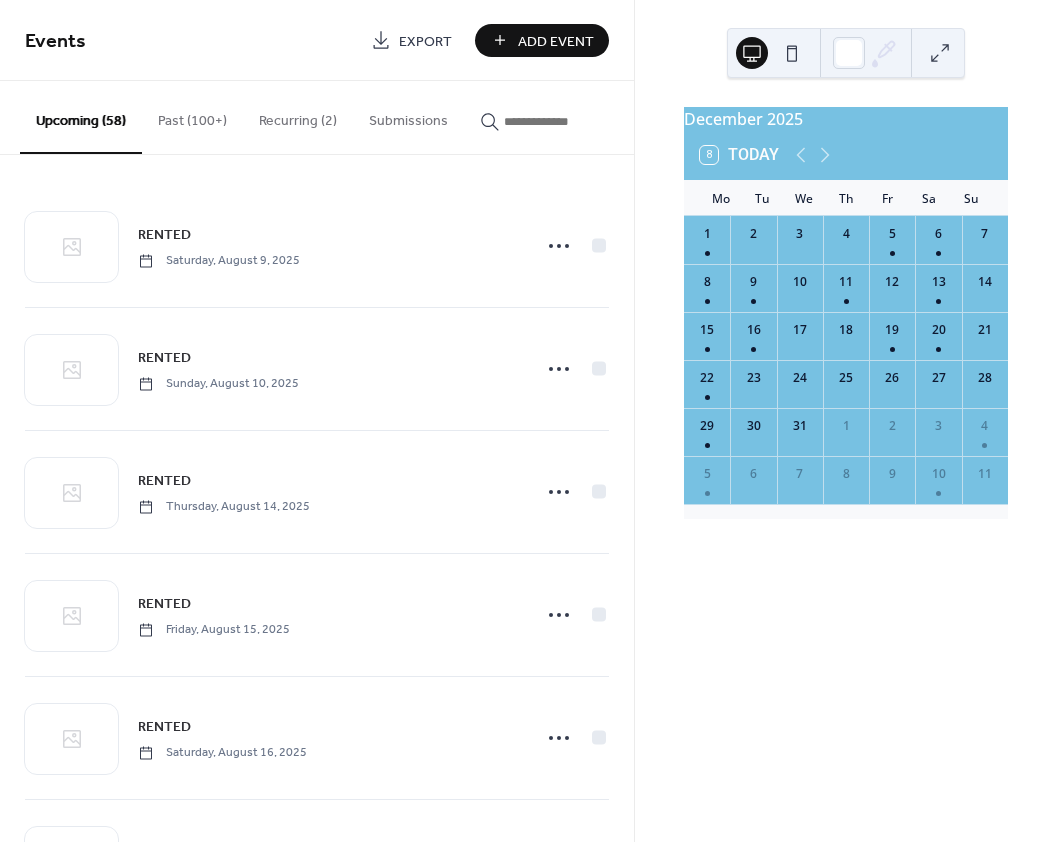 click on "Add Event" at bounding box center (556, 41) 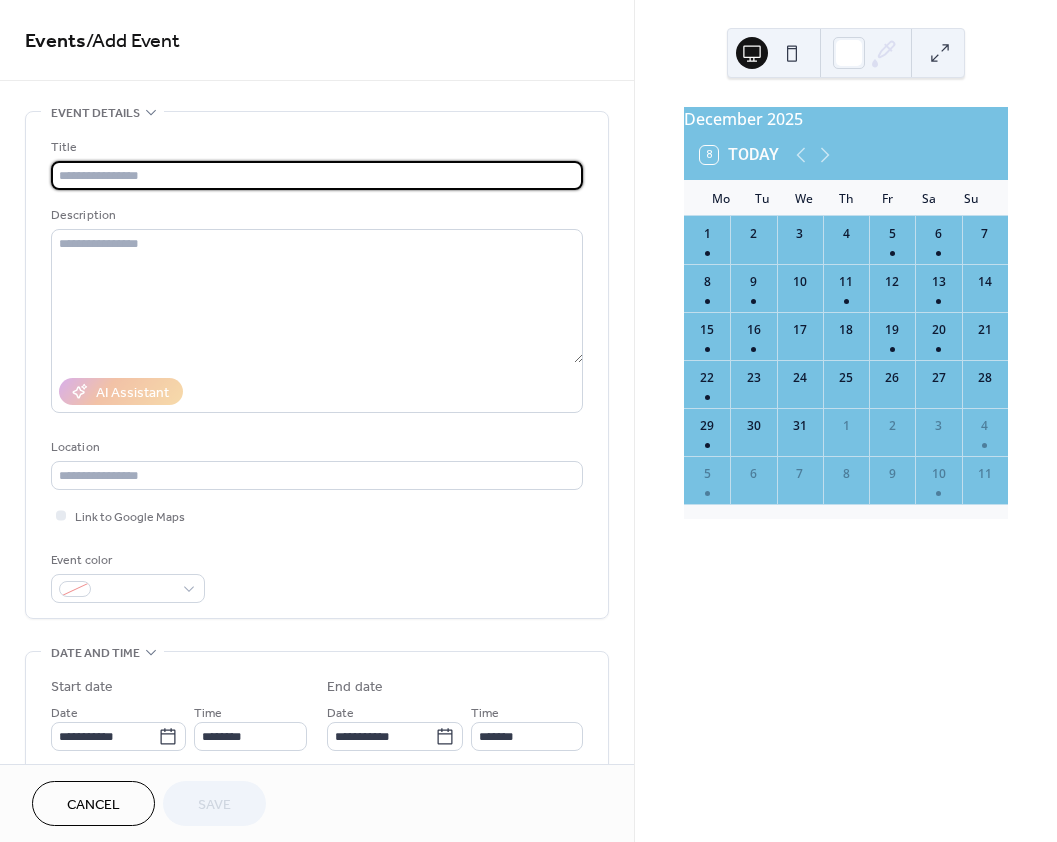 click at bounding box center [317, 175] 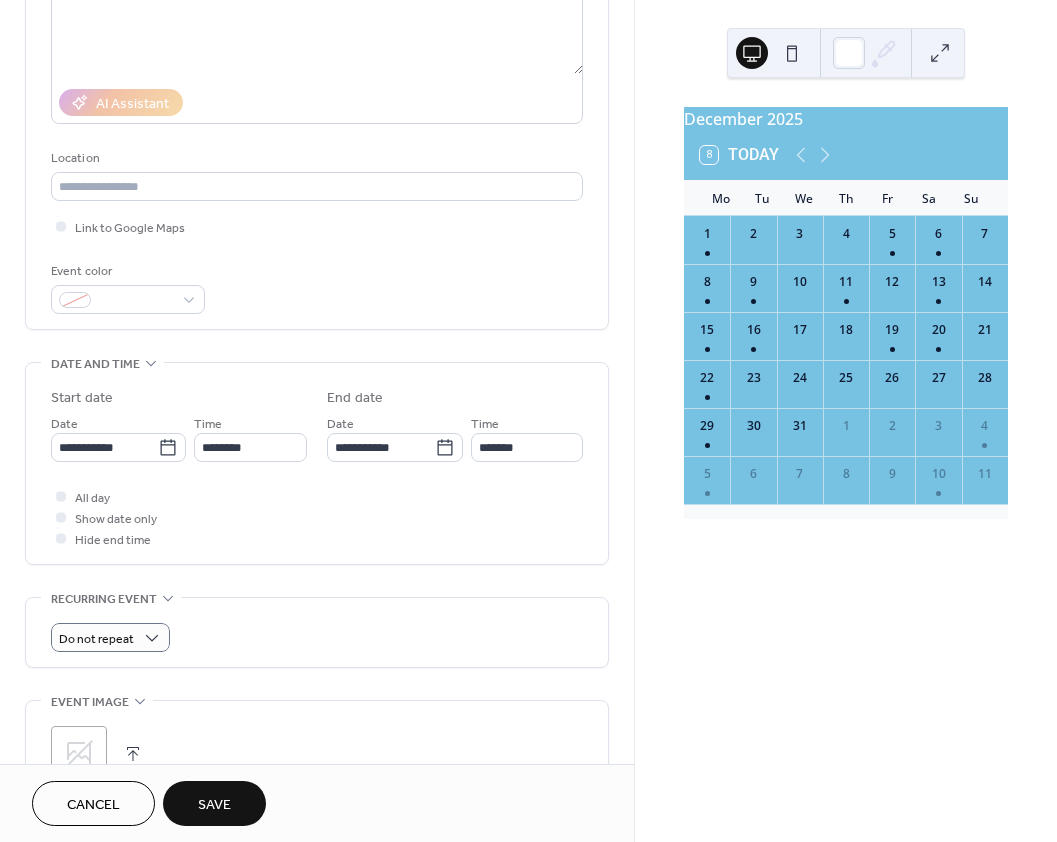 scroll, scrollTop: 300, scrollLeft: 0, axis: vertical 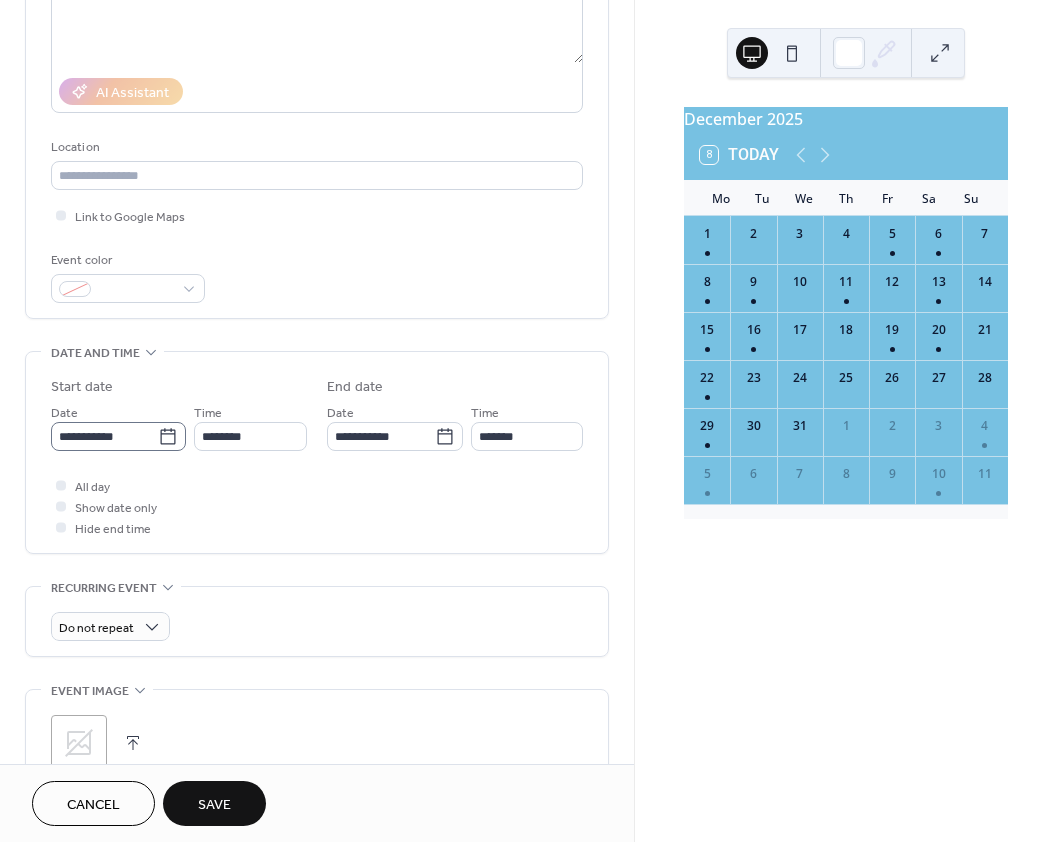 type on "******" 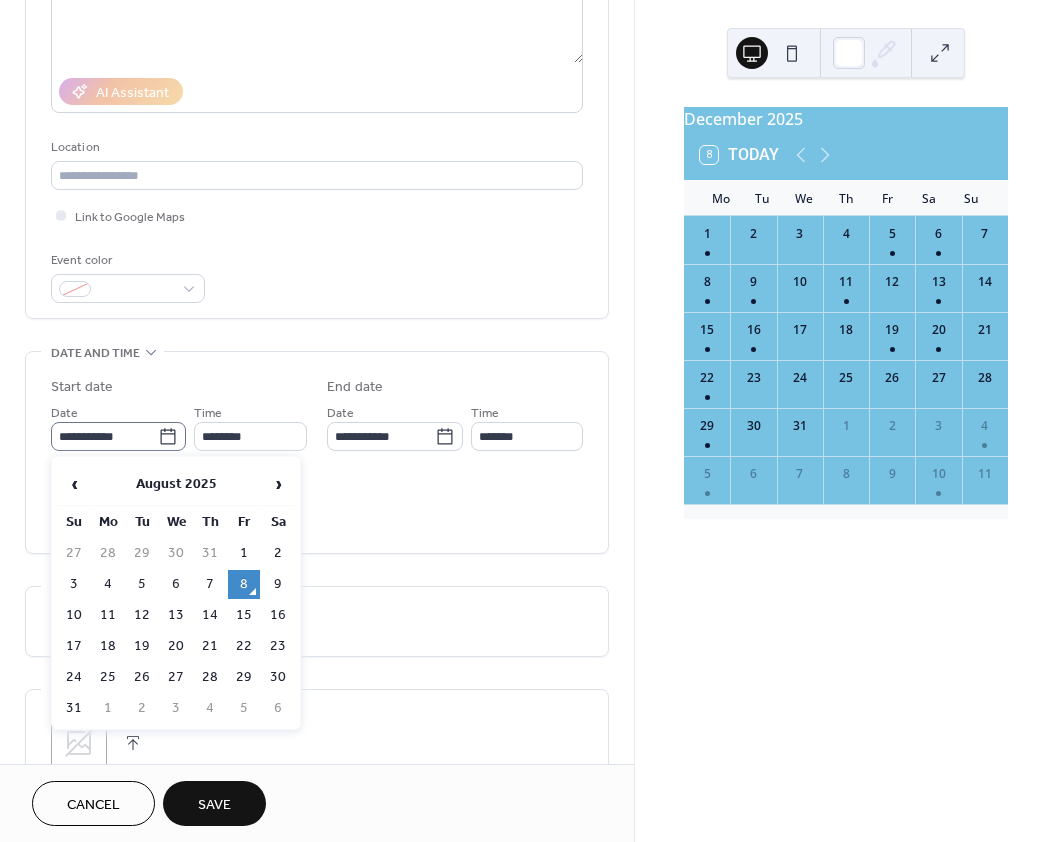 click 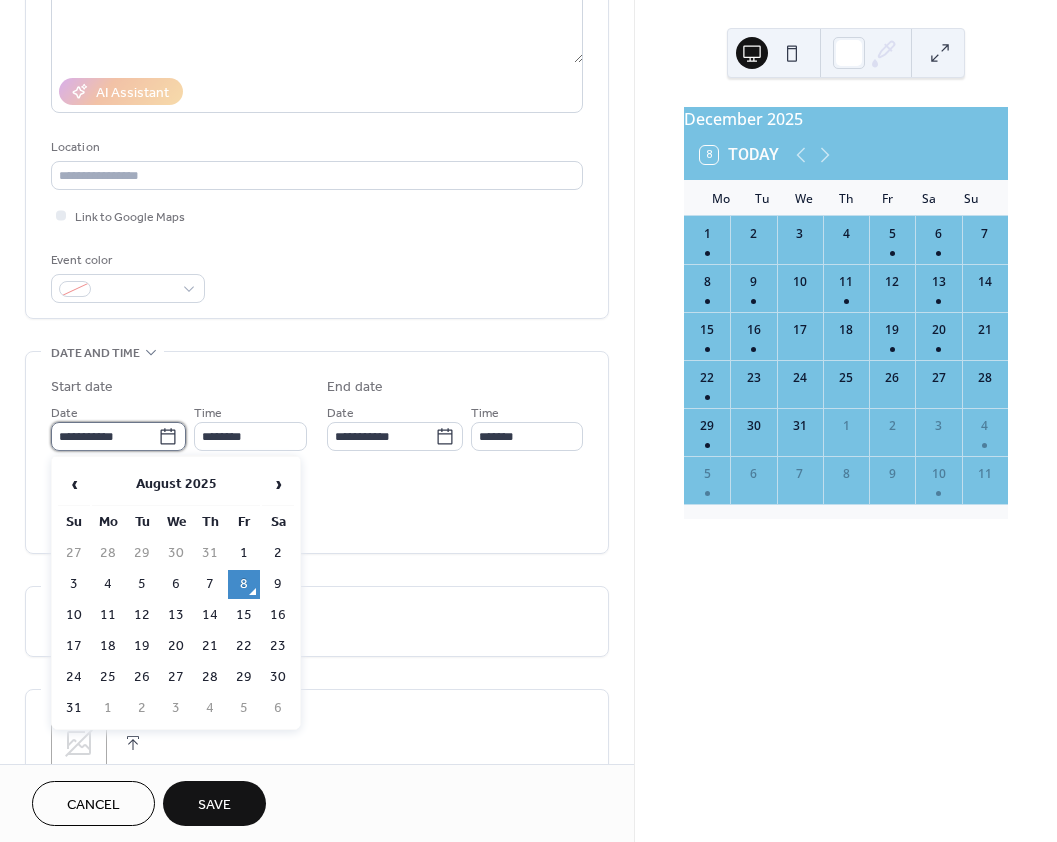 click on "**********" at bounding box center (104, 436) 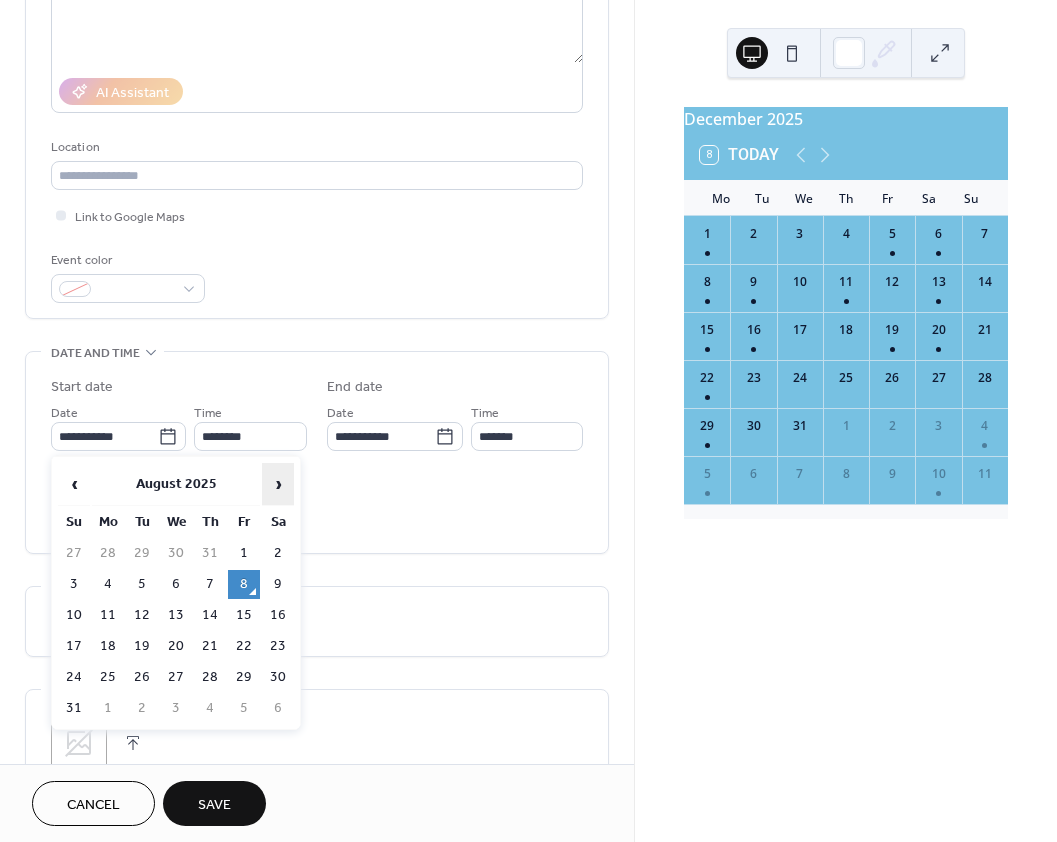 click on "›" at bounding box center [278, 484] 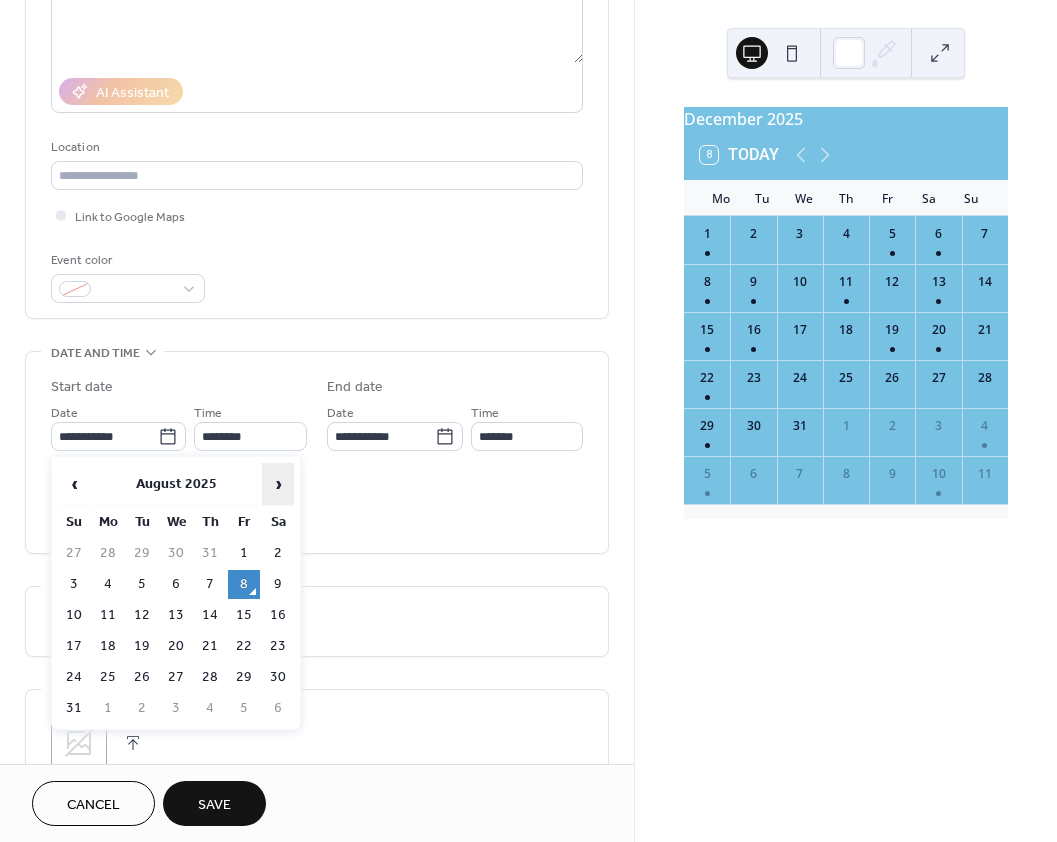 click on "›" at bounding box center (278, 484) 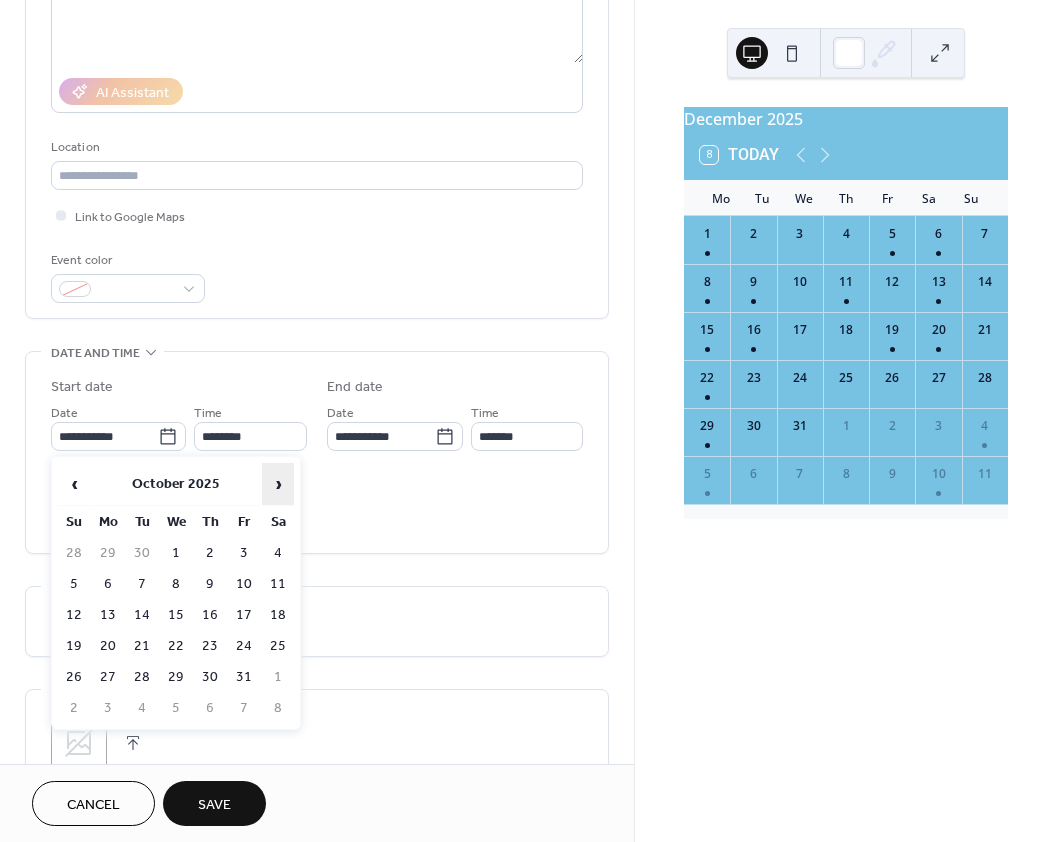 click on "›" at bounding box center (278, 484) 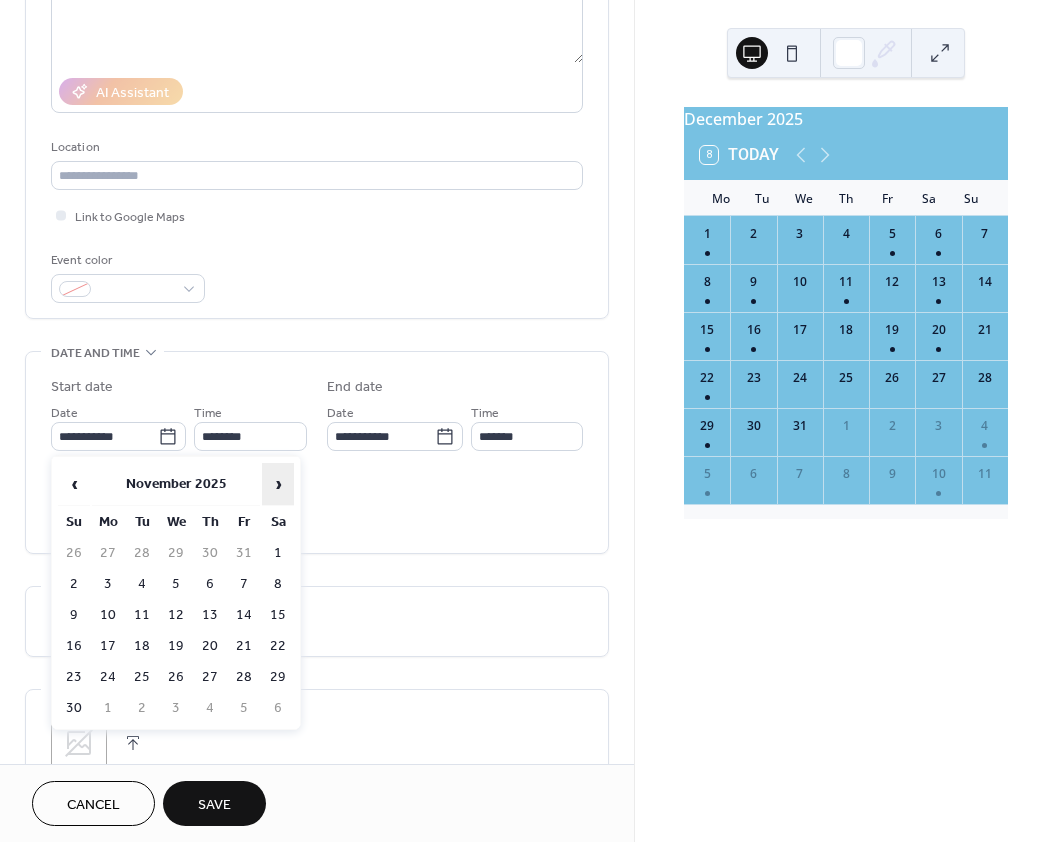 click on "›" at bounding box center [278, 484] 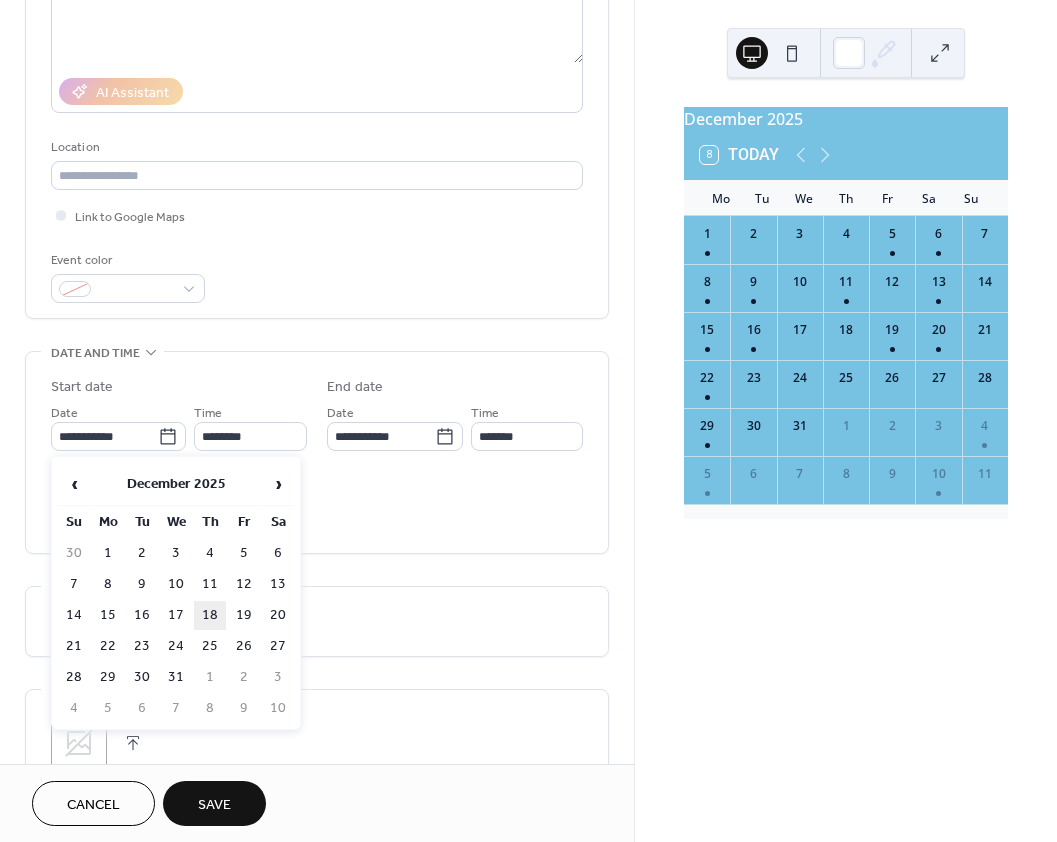 click on "18" at bounding box center [210, 615] 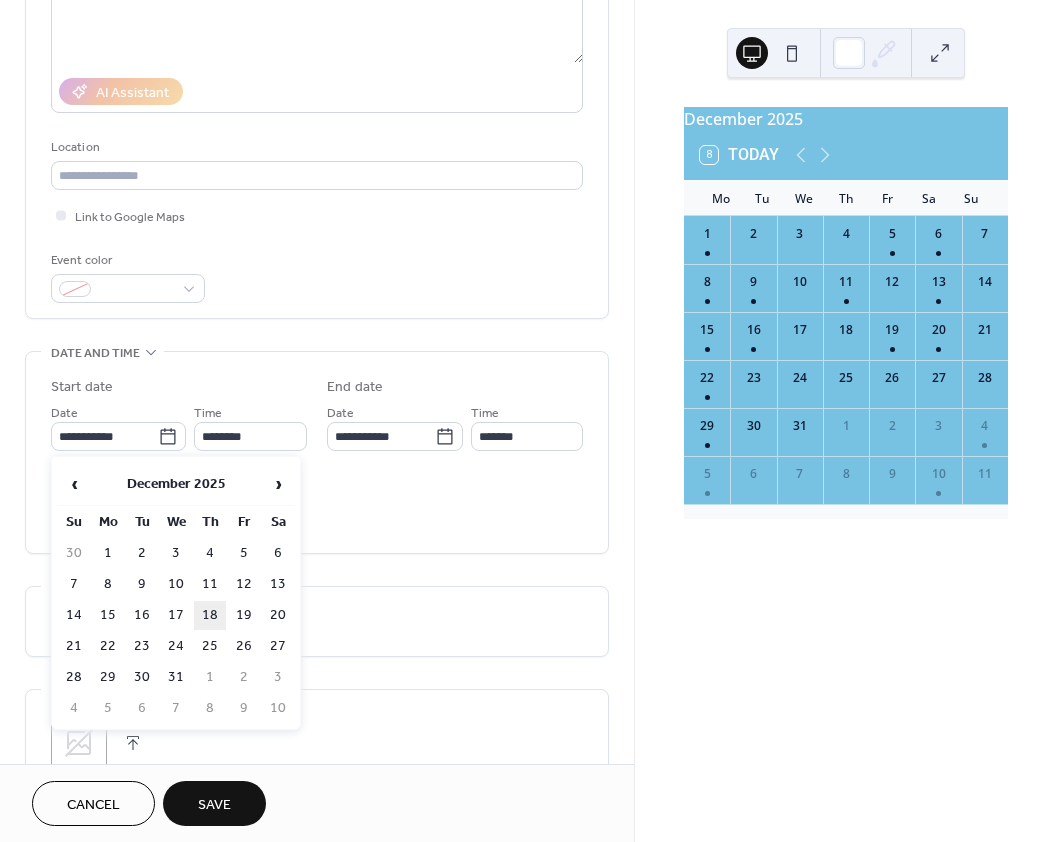 type on "**********" 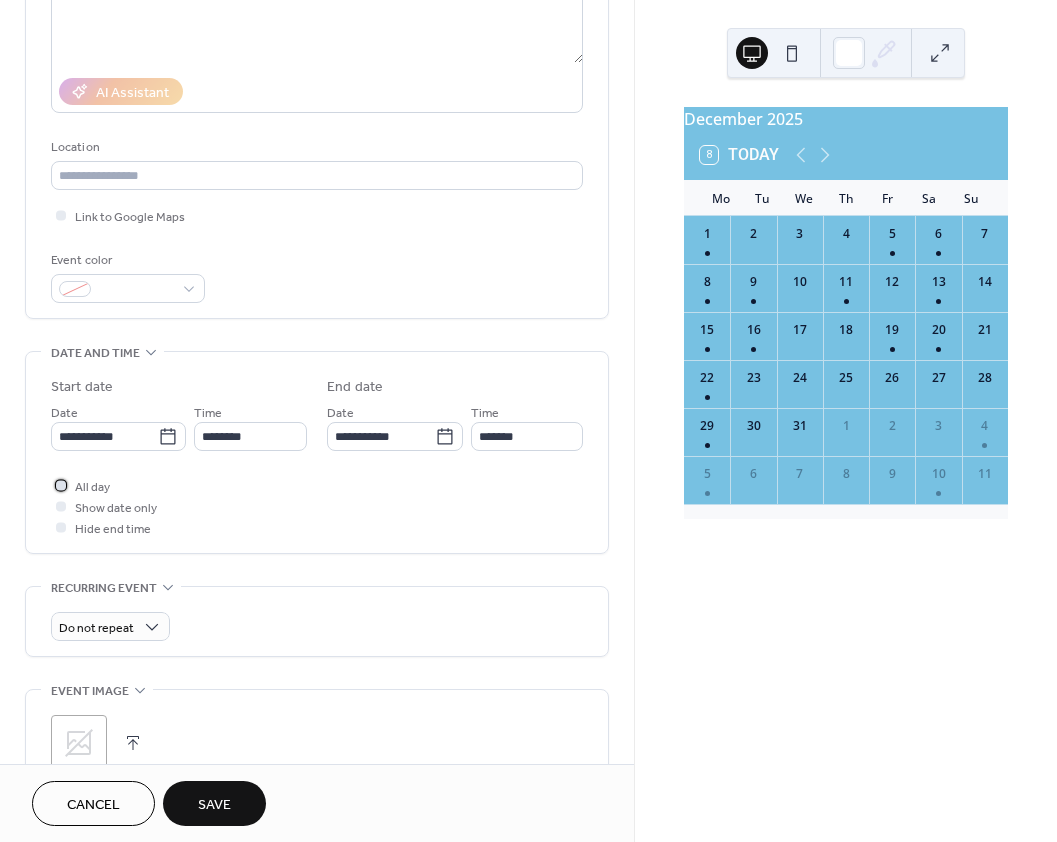 click at bounding box center [61, 485] 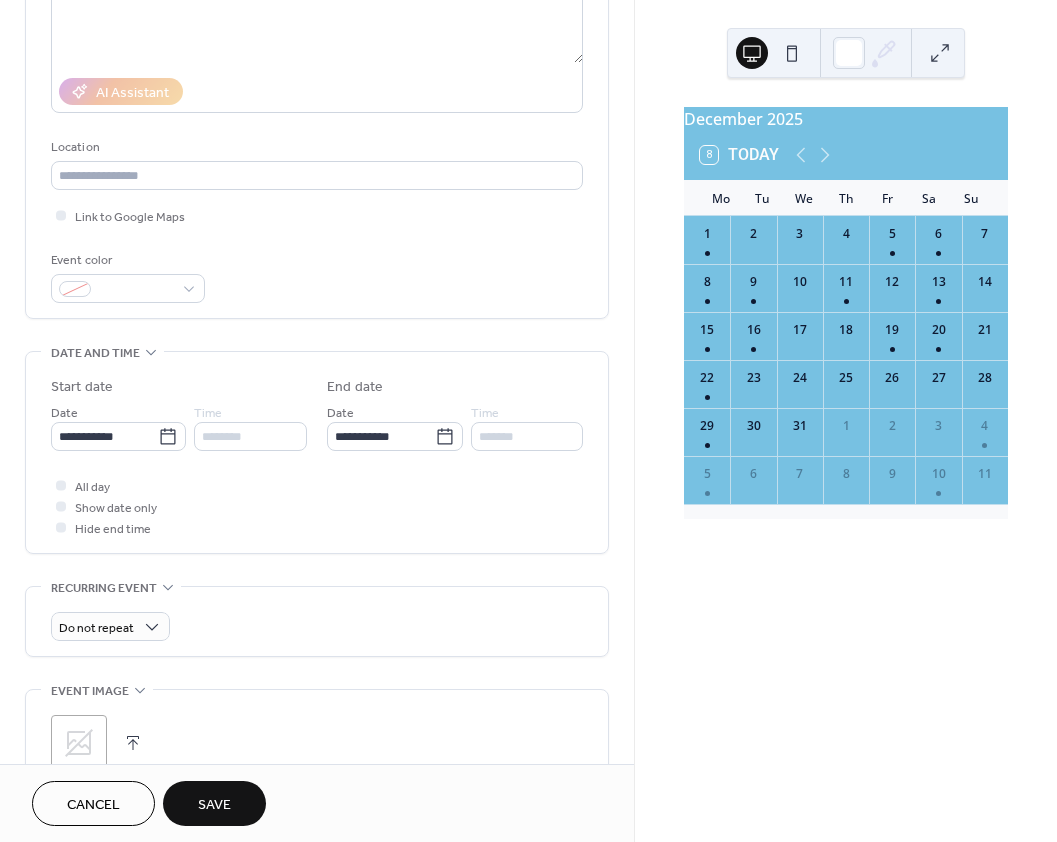 click on "Save" at bounding box center (214, 803) 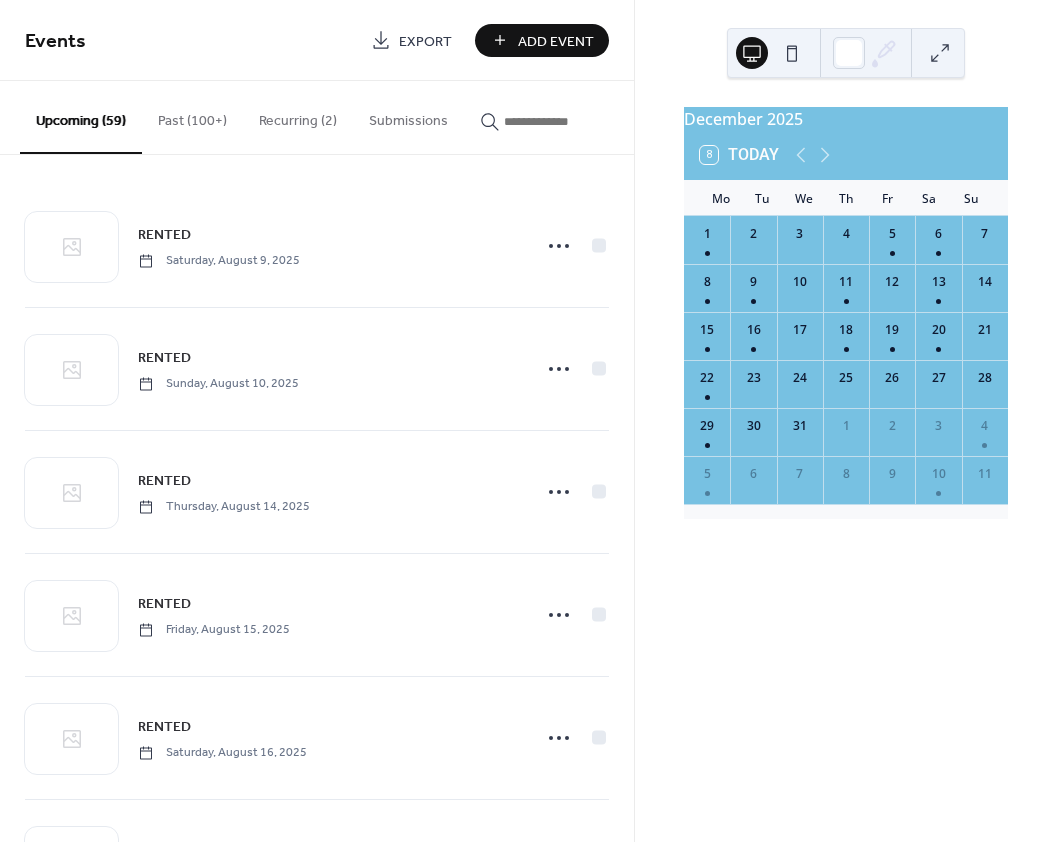 click on "Add Event" at bounding box center [556, 41] 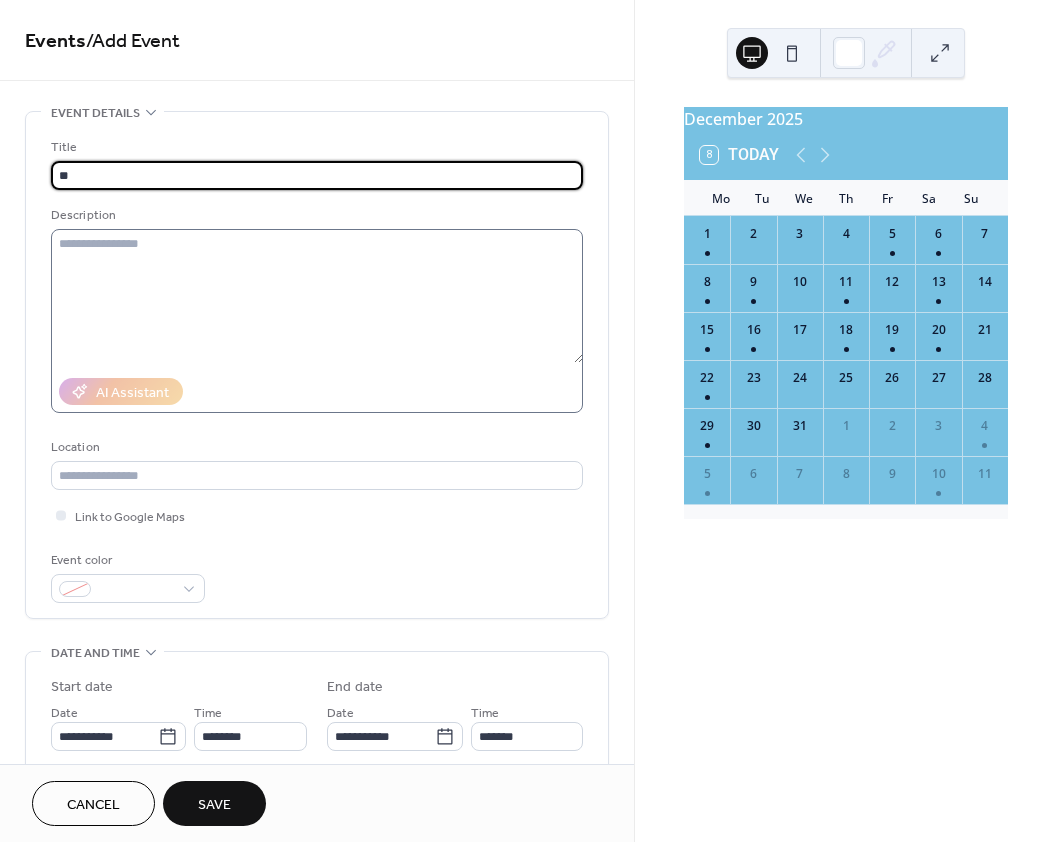 type on "*" 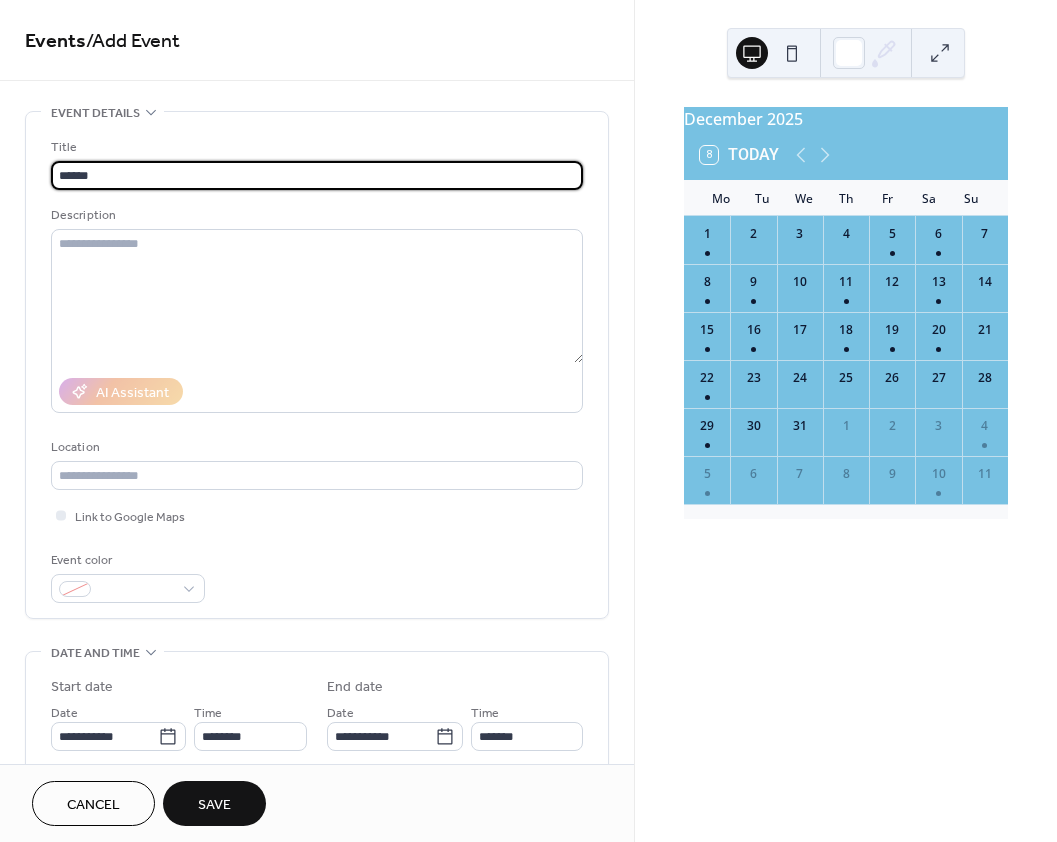 scroll, scrollTop: 200, scrollLeft: 0, axis: vertical 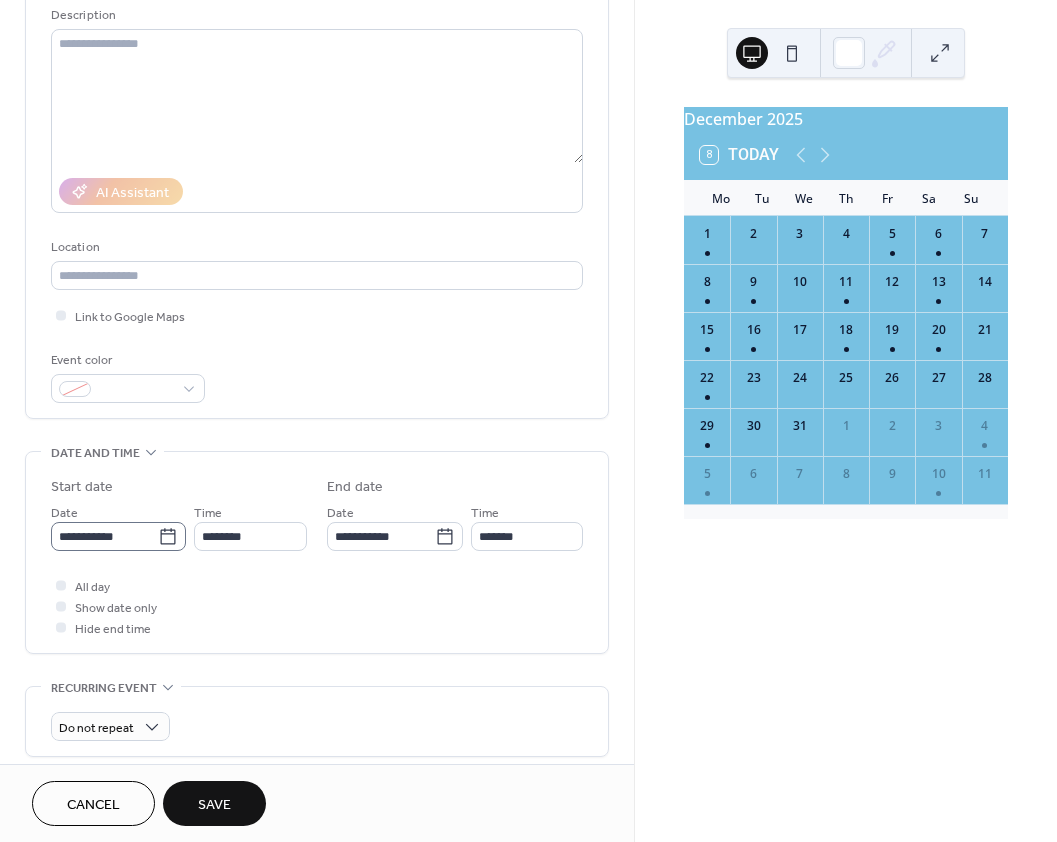 type on "******" 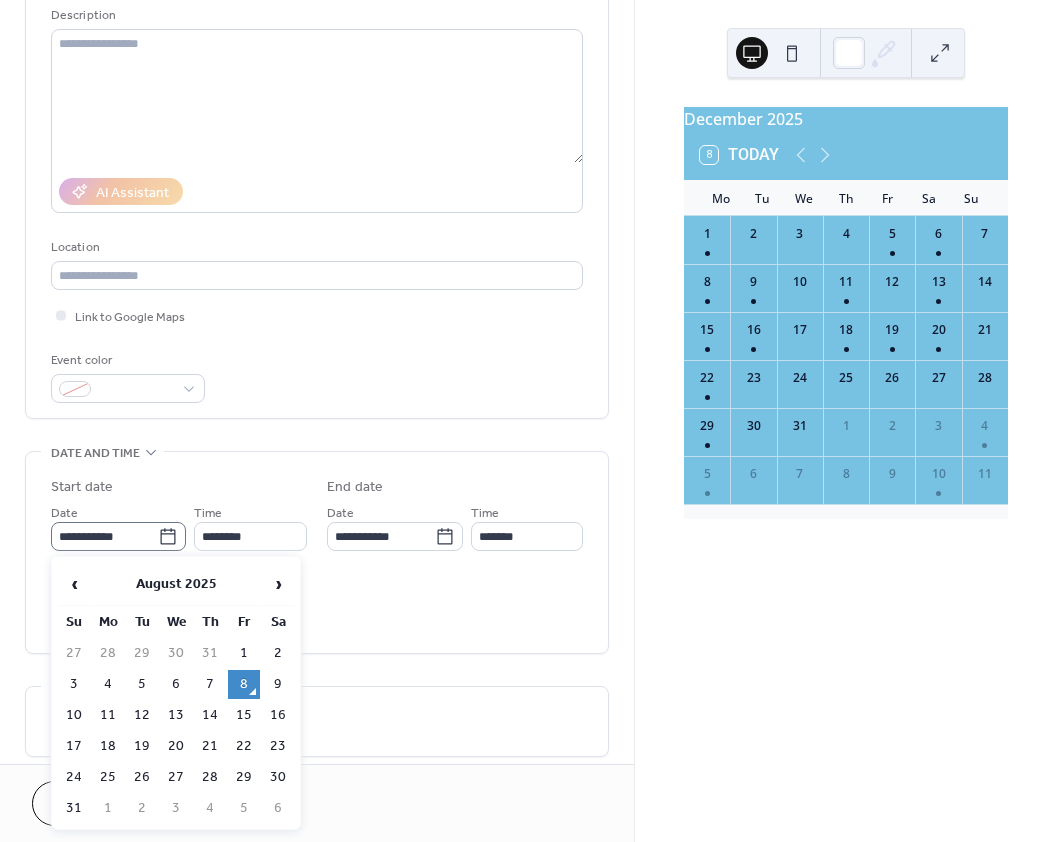 click 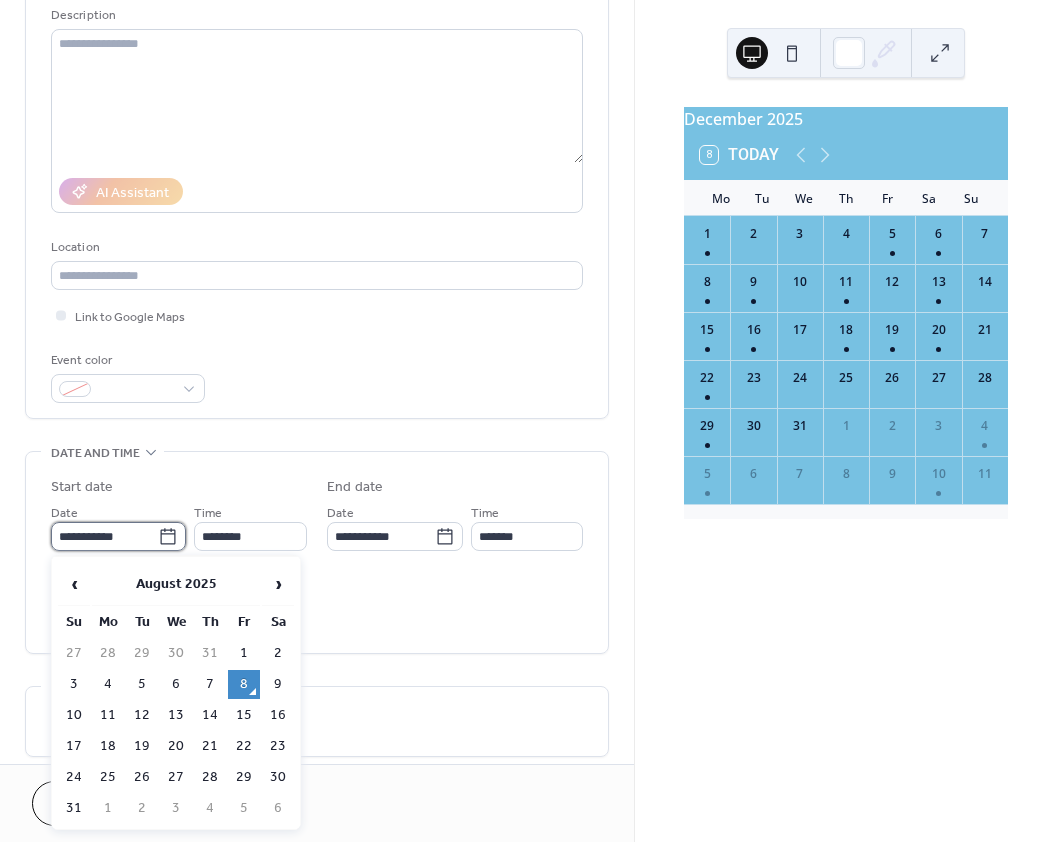 click on "**********" at bounding box center (104, 536) 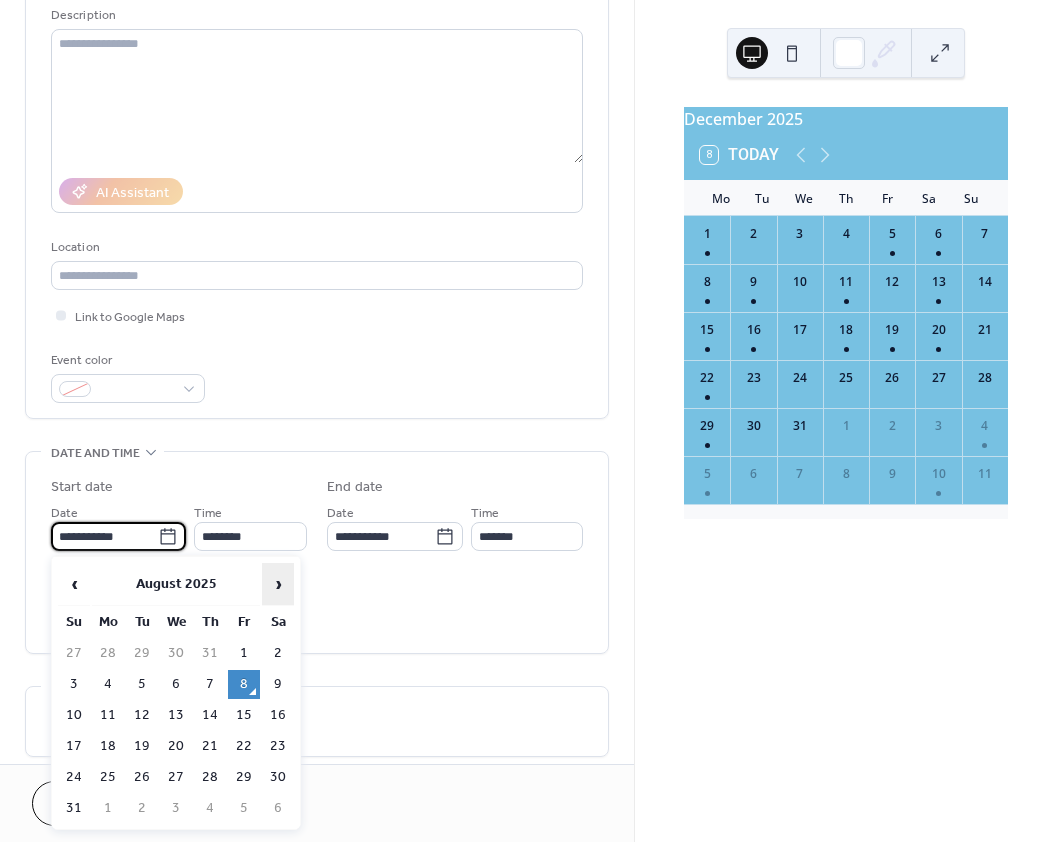 click on "›" at bounding box center (278, 584) 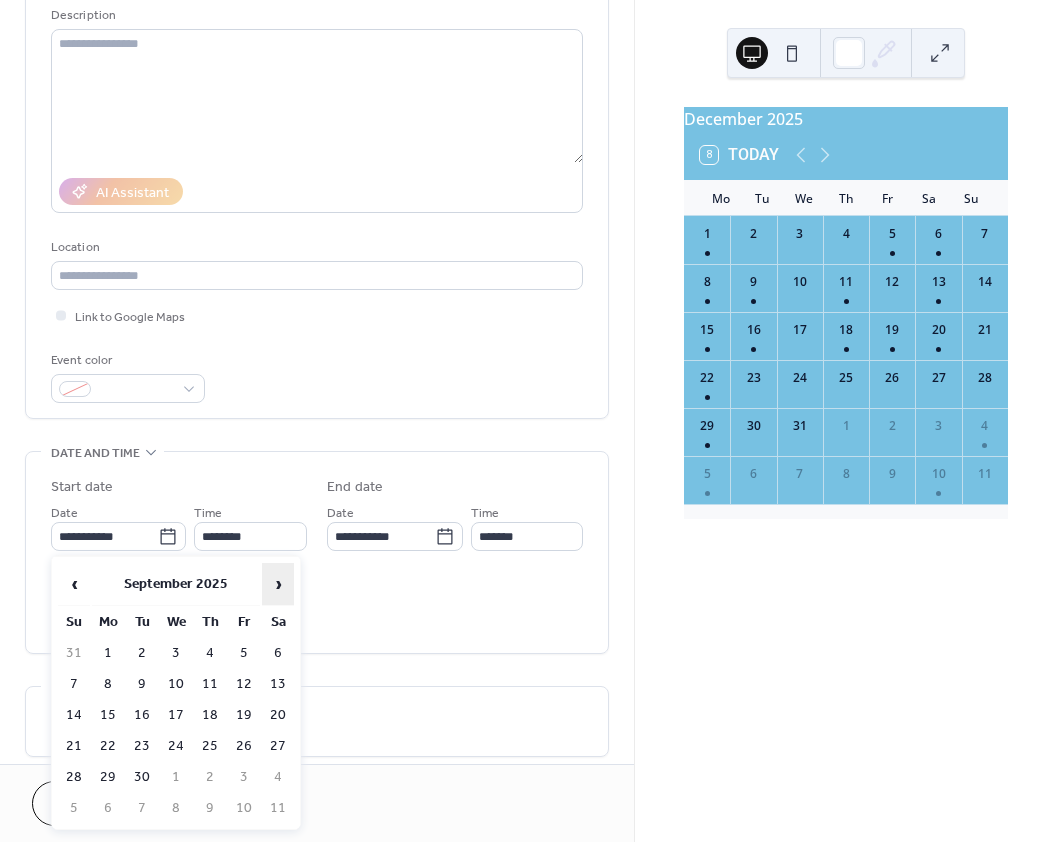click on "›" at bounding box center [278, 584] 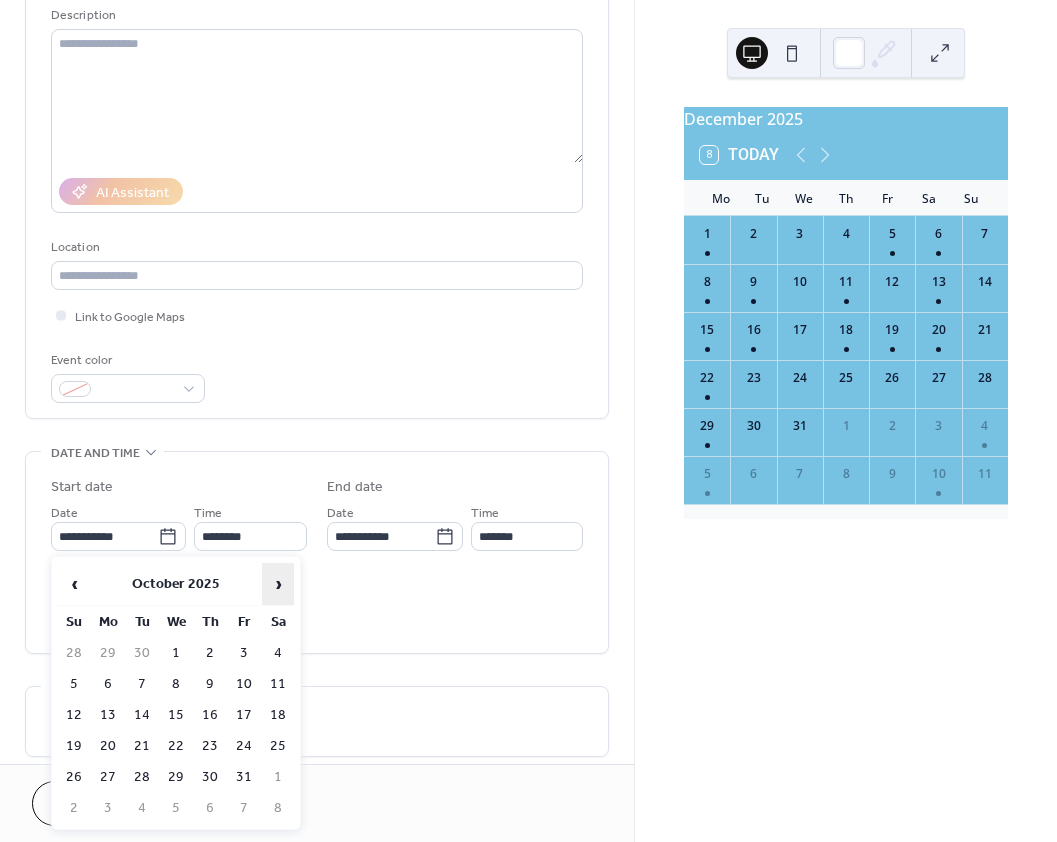 click on "›" at bounding box center [278, 584] 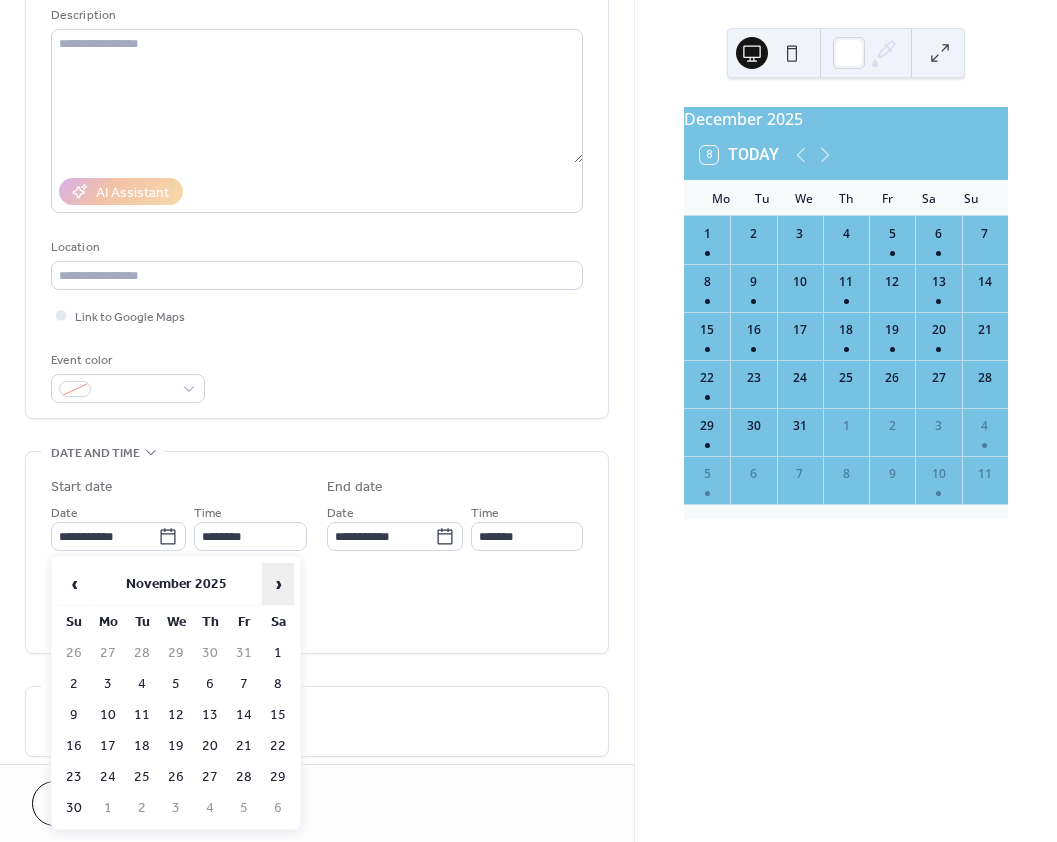 click on "›" at bounding box center [278, 584] 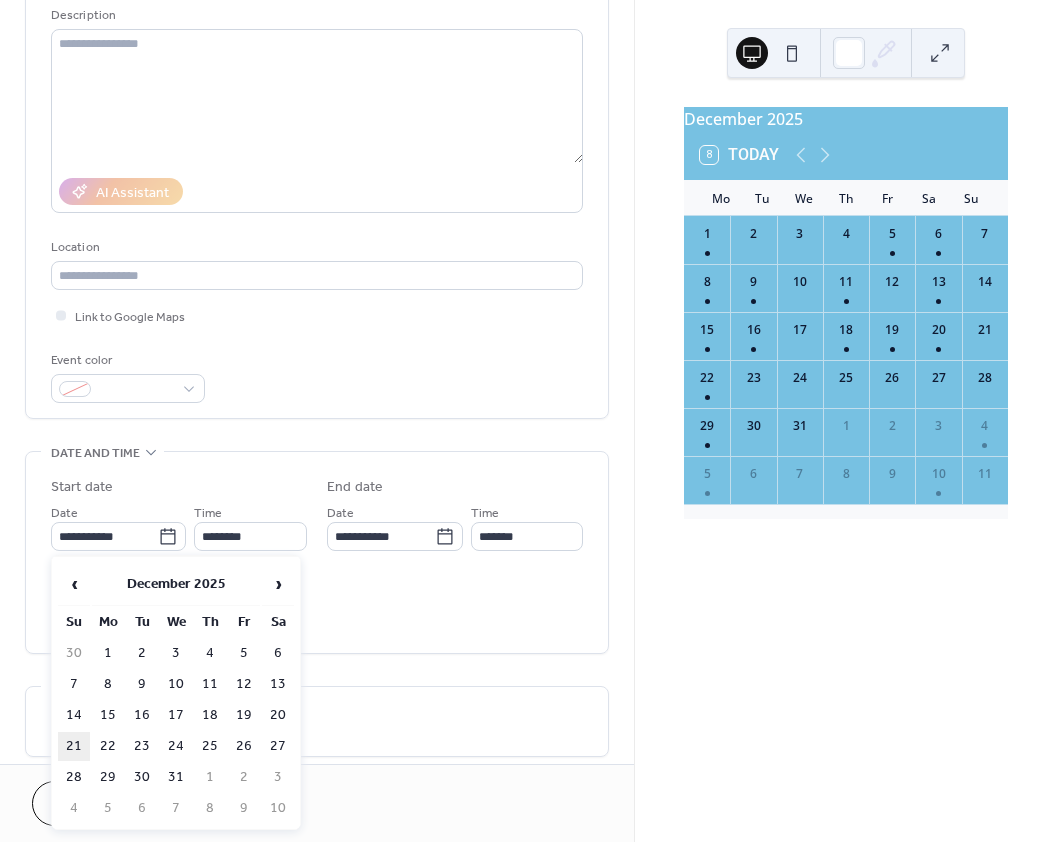 click on "21" at bounding box center [74, 746] 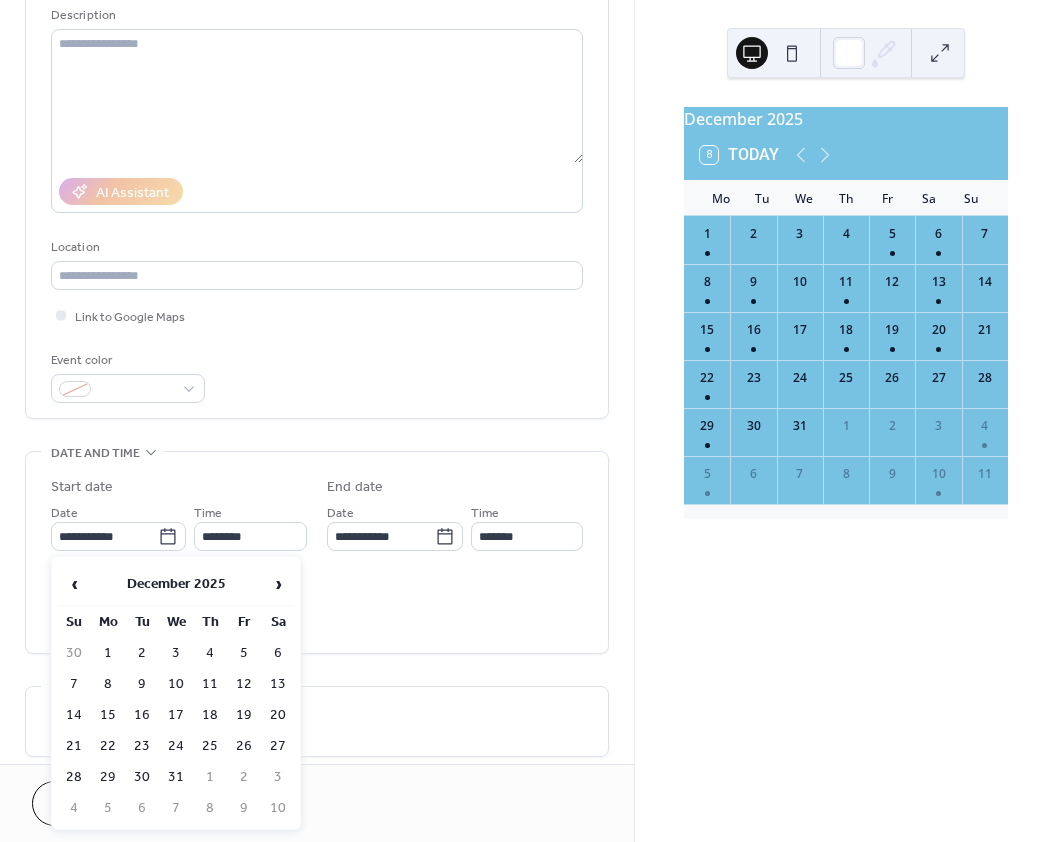 type on "**********" 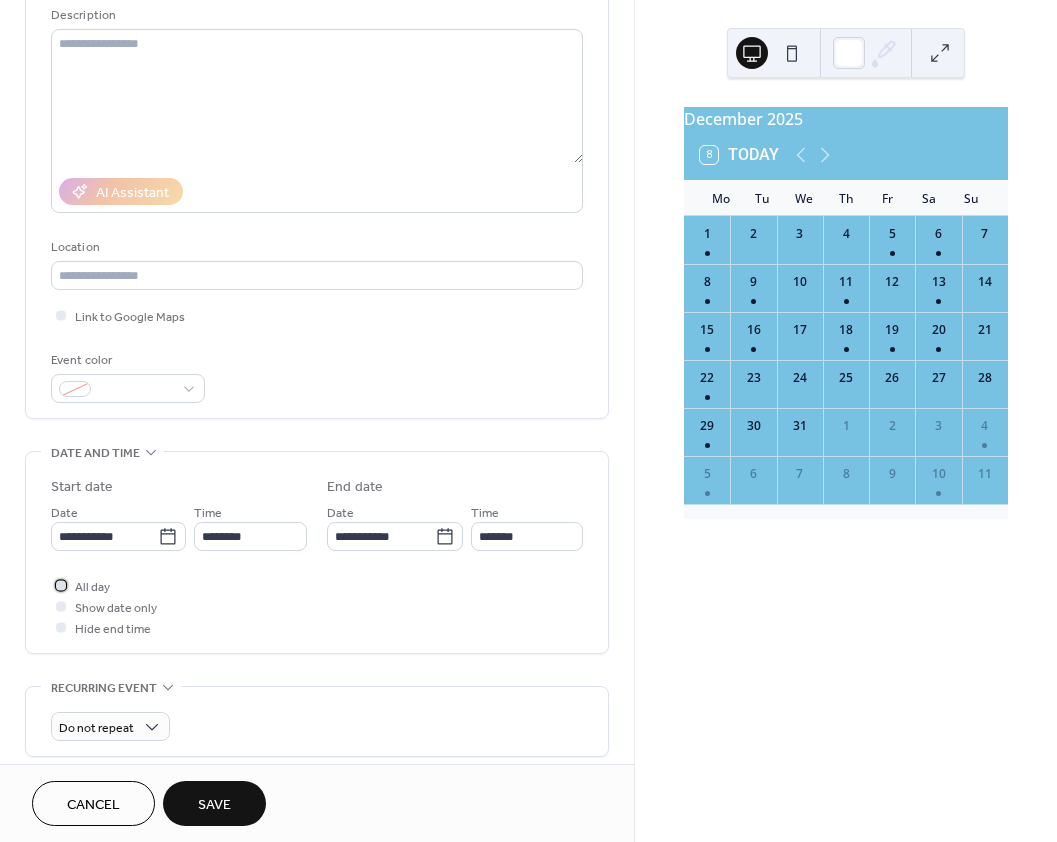 click at bounding box center (61, 585) 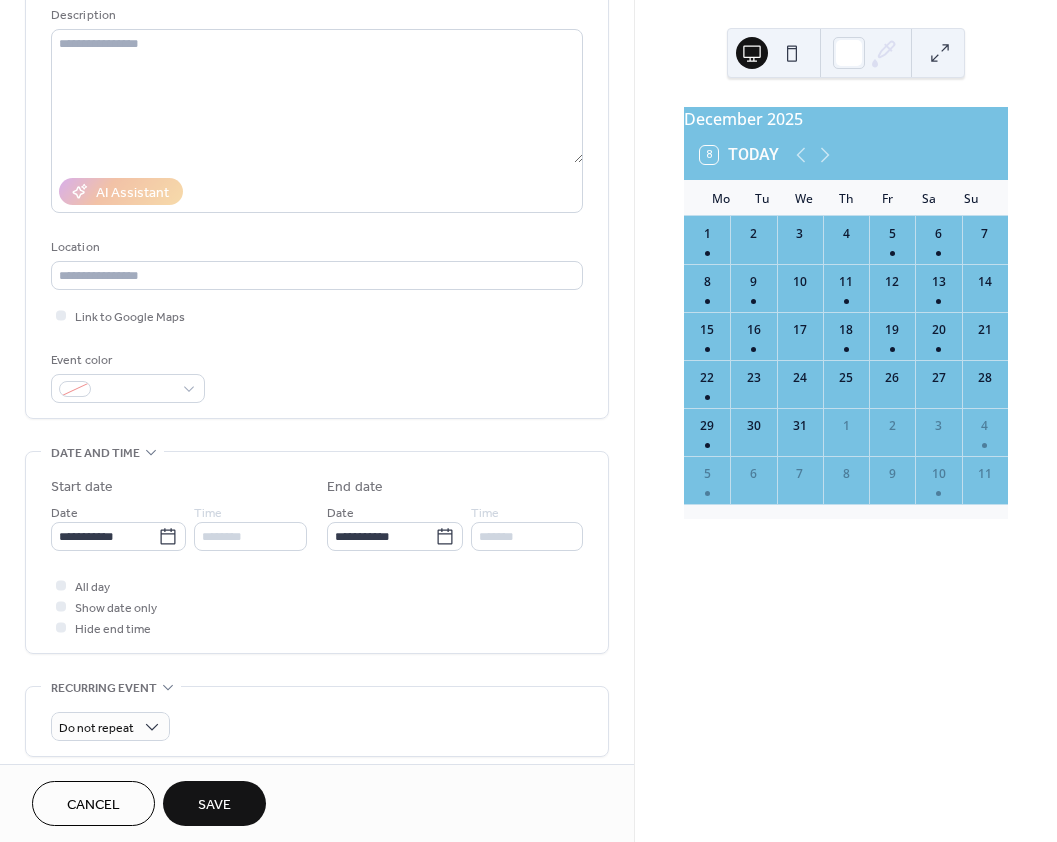 click on "Save" at bounding box center [214, 805] 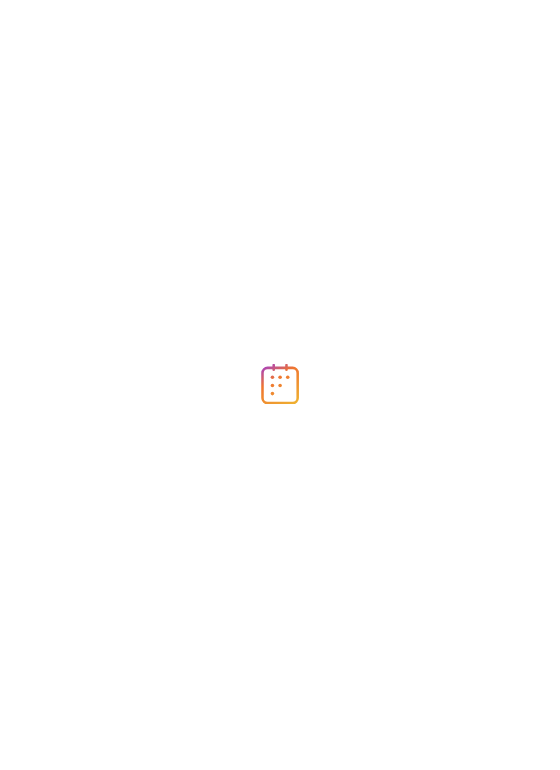 scroll, scrollTop: 0, scrollLeft: 0, axis: both 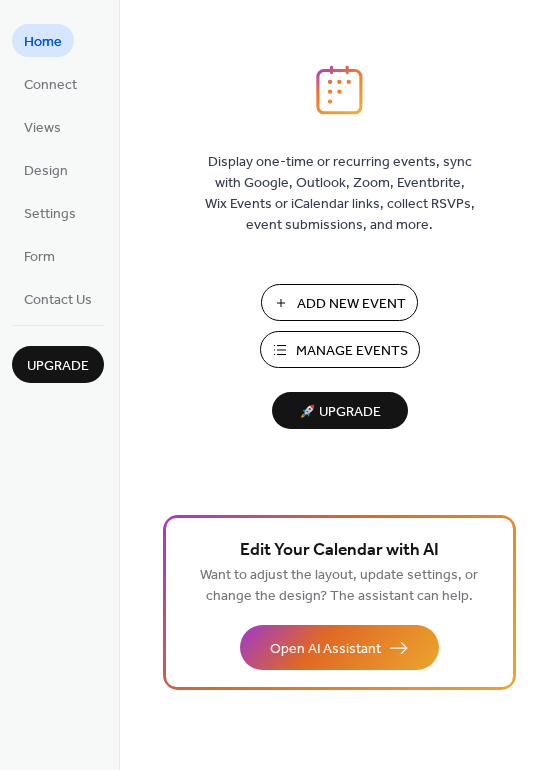 click on "Manage Events" at bounding box center (352, 351) 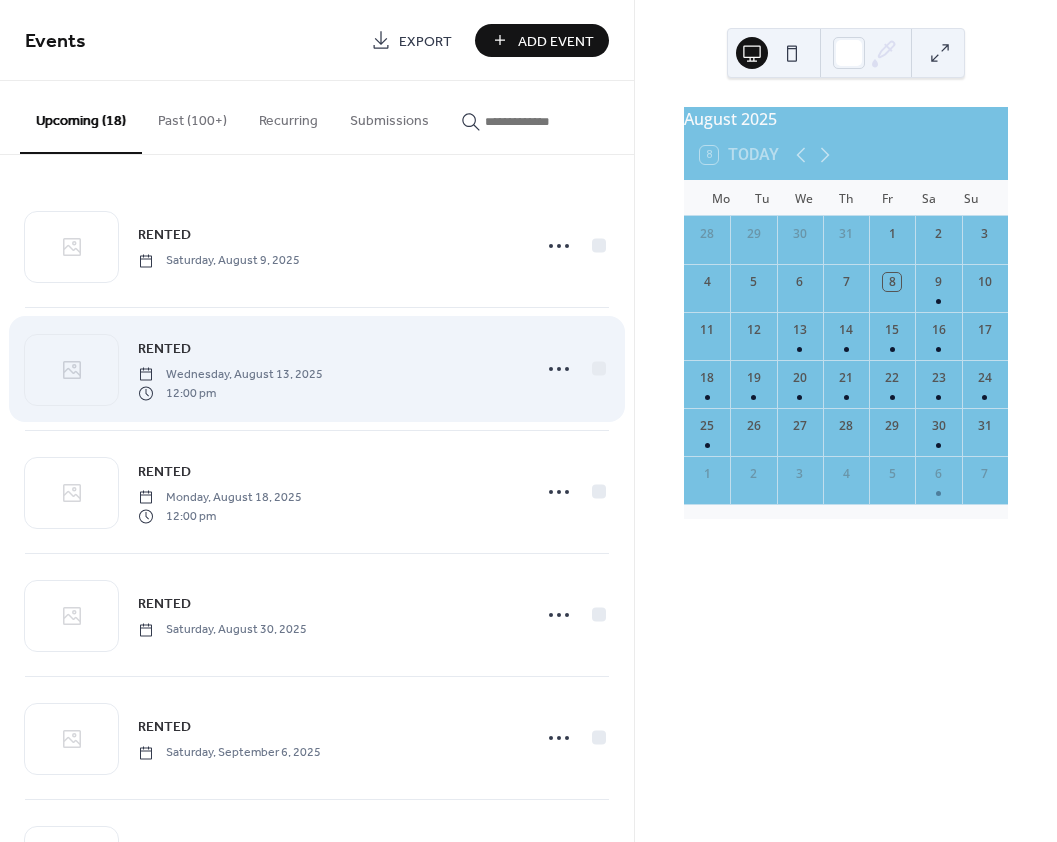 scroll, scrollTop: 0, scrollLeft: 0, axis: both 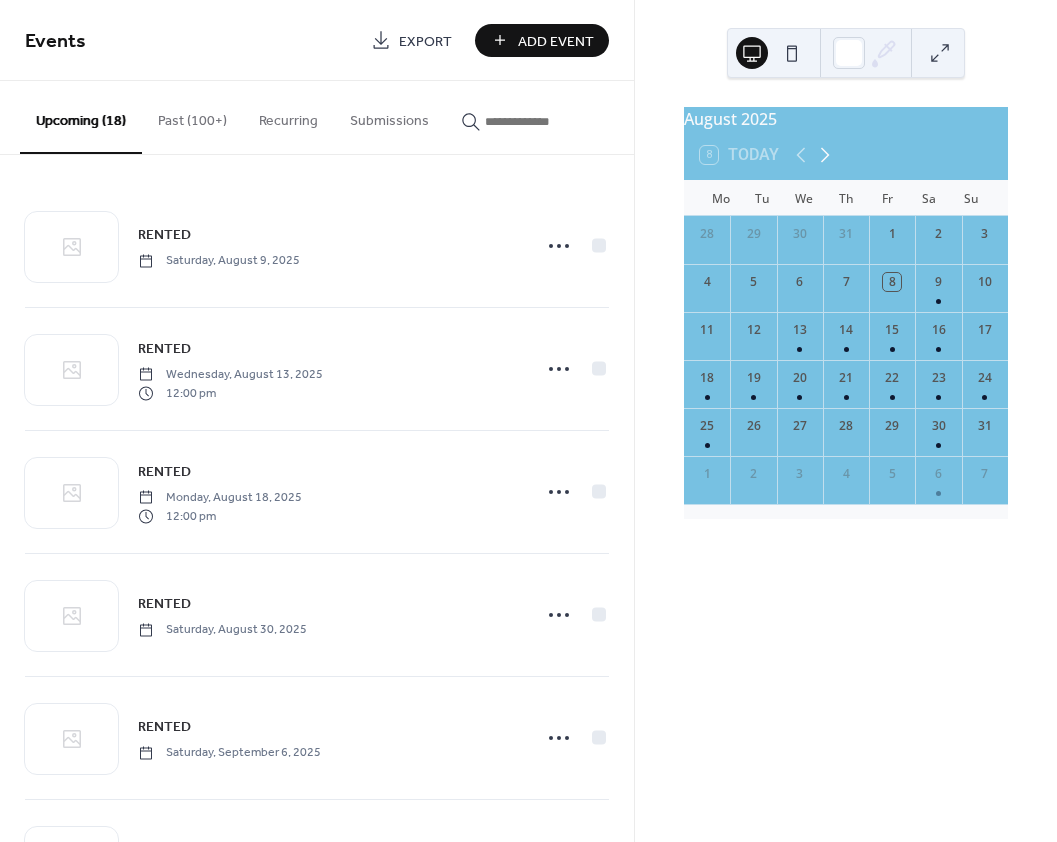 click 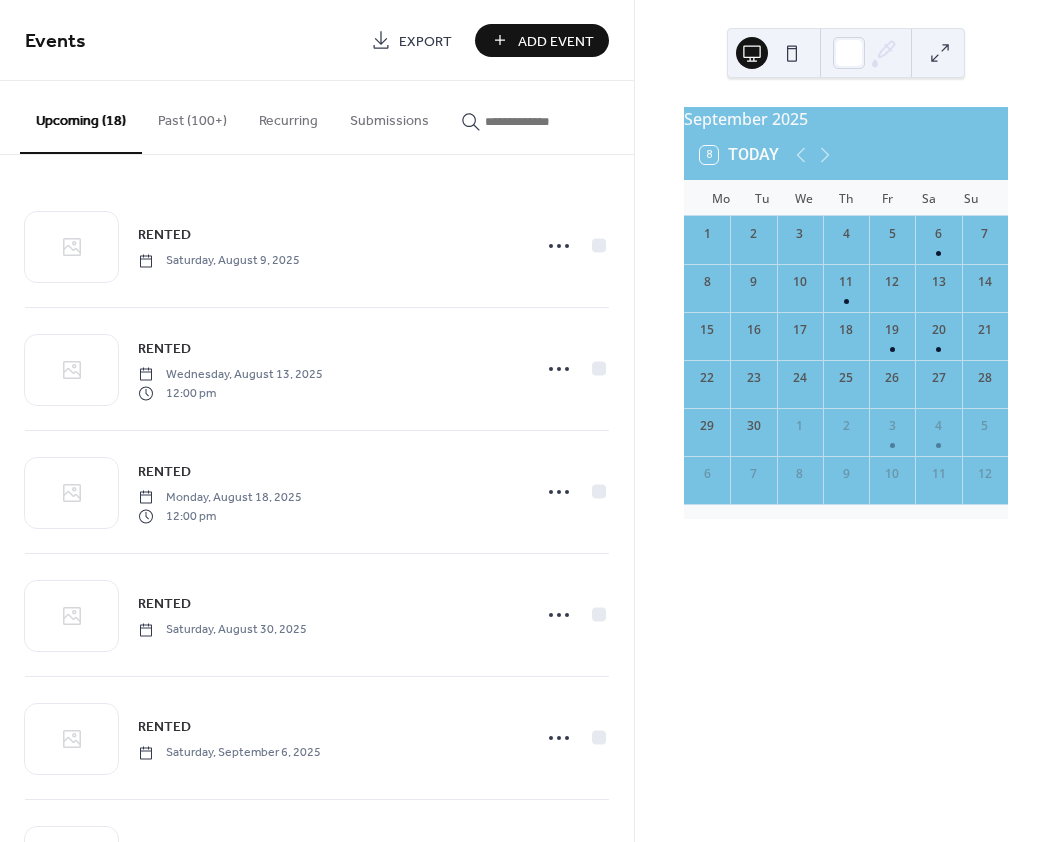 click on "Add Event" at bounding box center (542, 40) 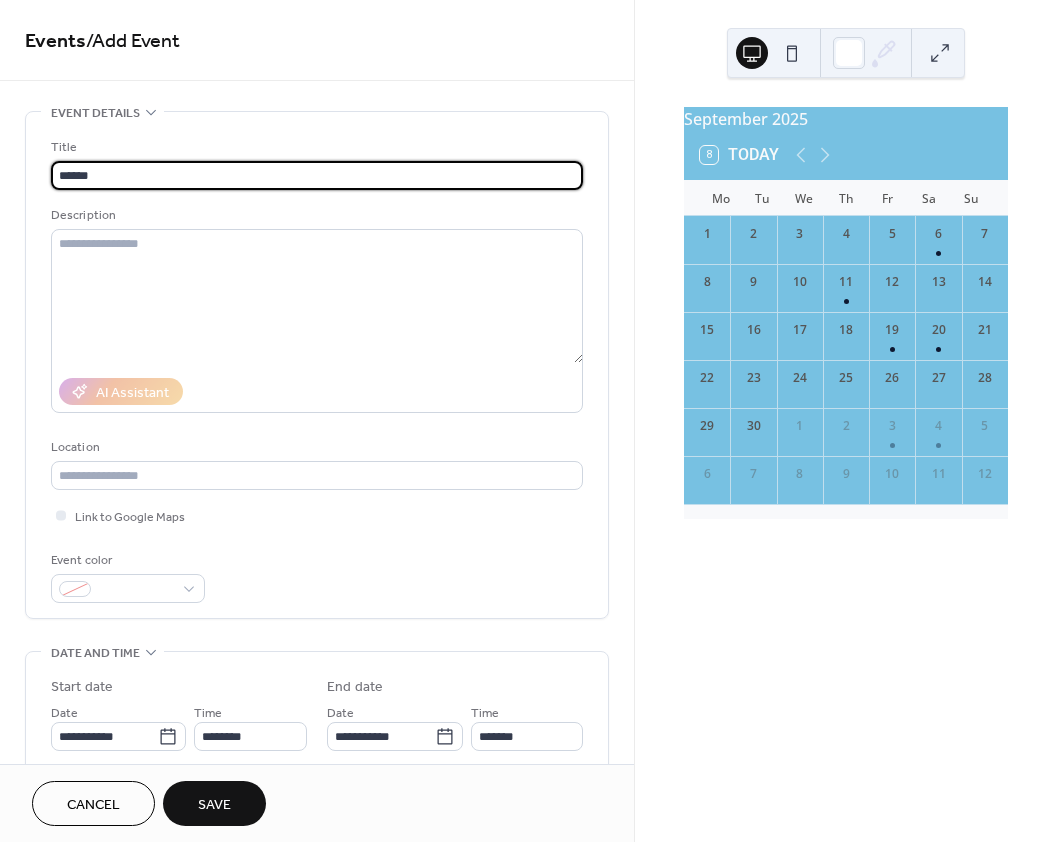 scroll, scrollTop: 300, scrollLeft: 0, axis: vertical 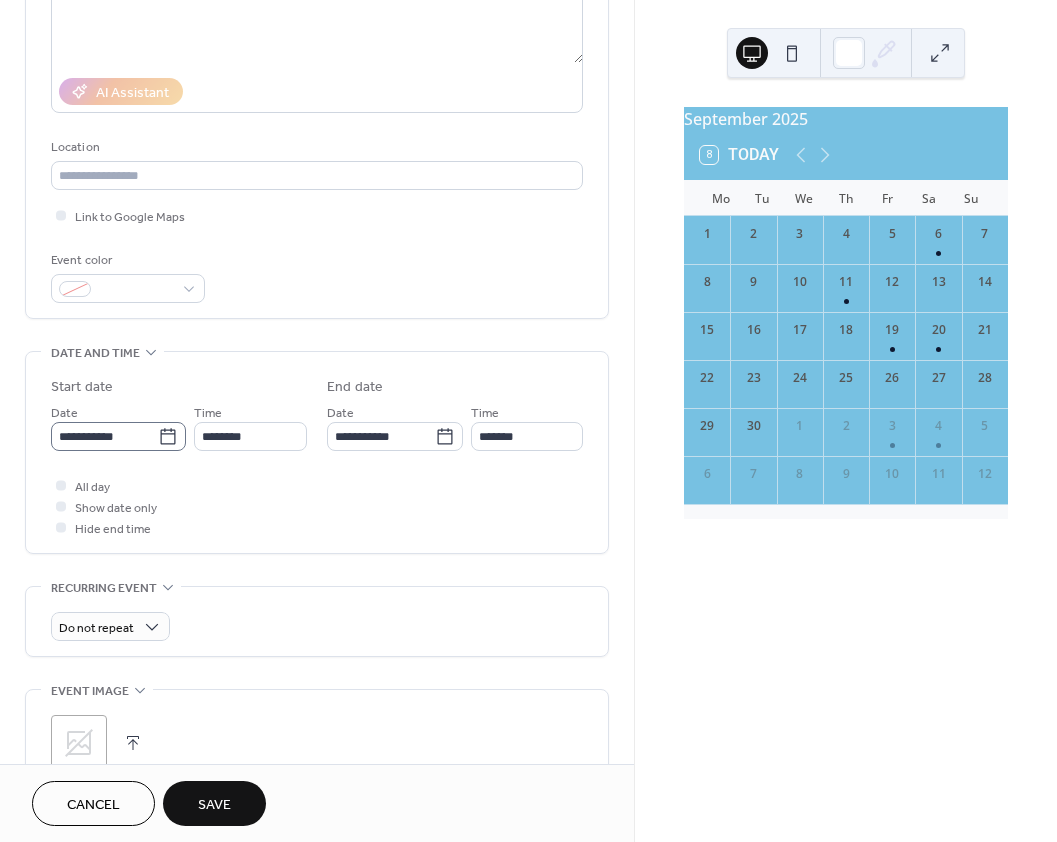 type on "******" 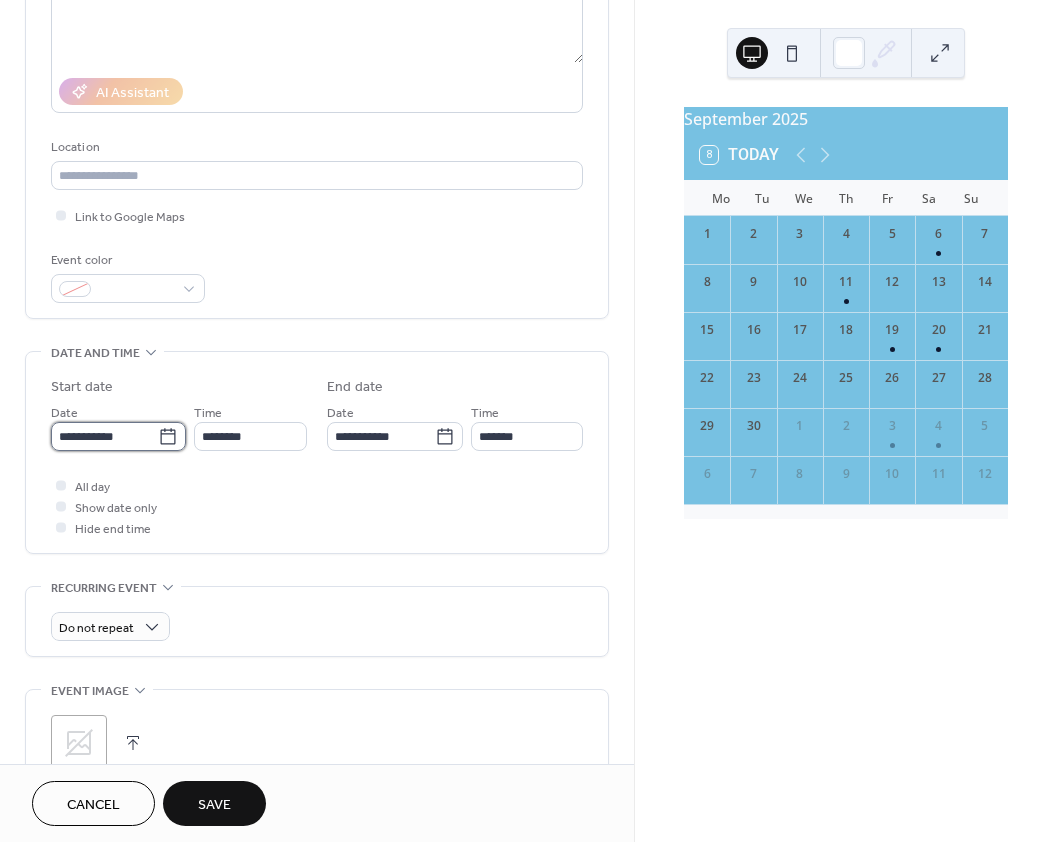 click on "**********" at bounding box center (104, 436) 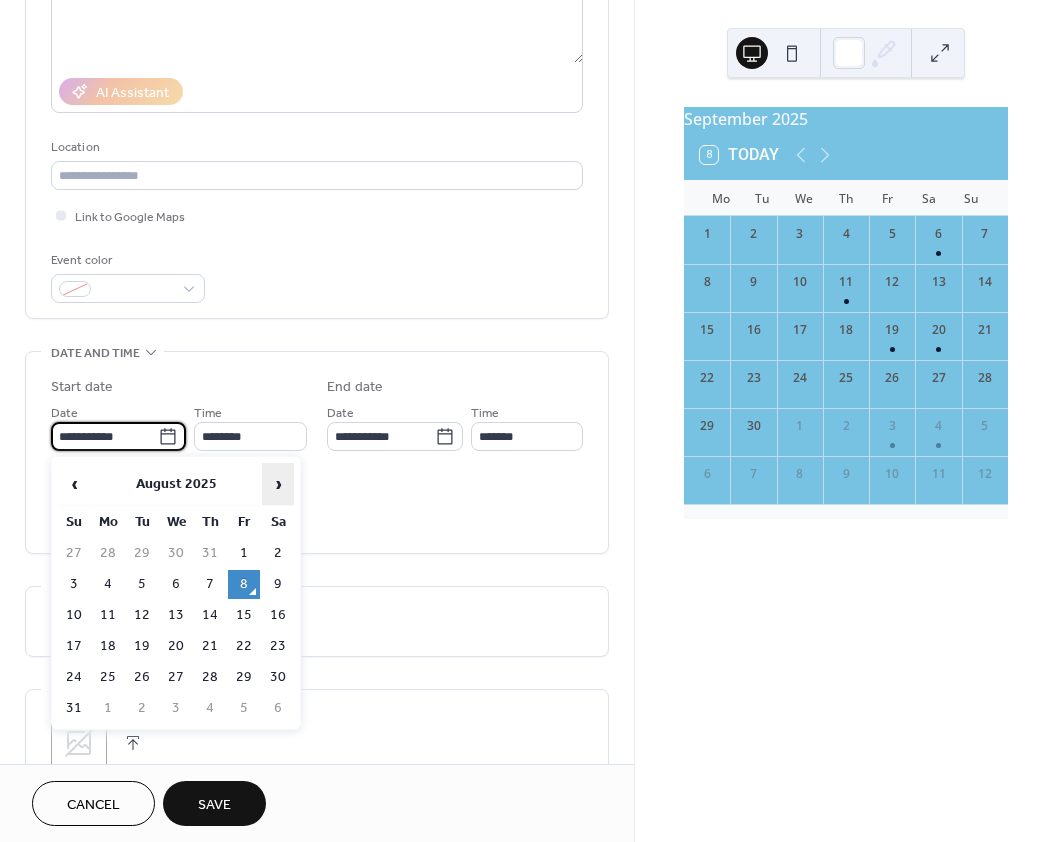 click on "›" at bounding box center (278, 484) 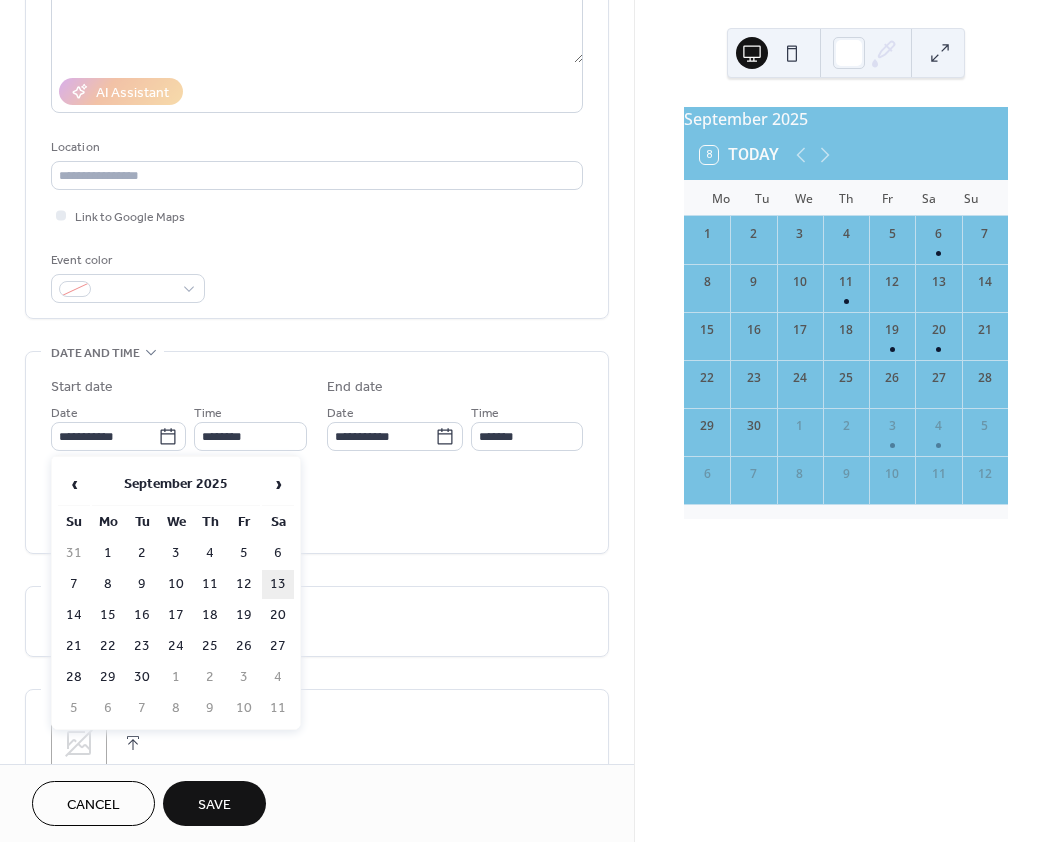 click on "13" at bounding box center [278, 584] 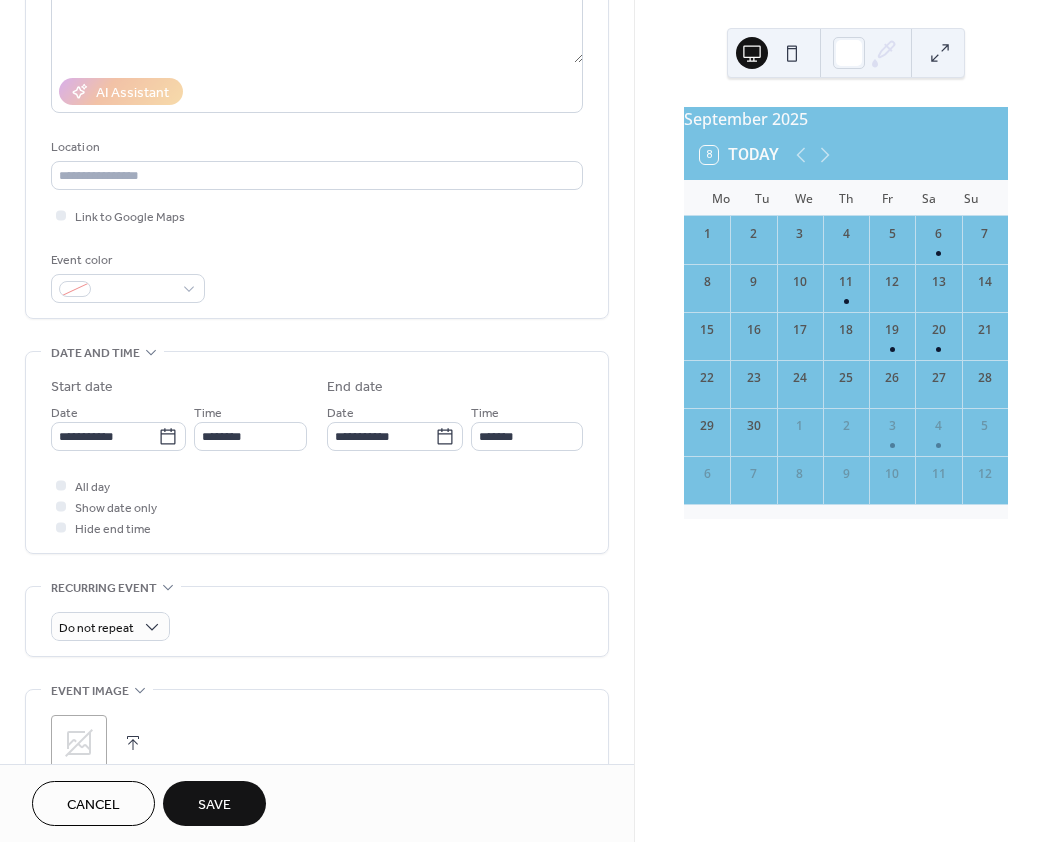 type on "**********" 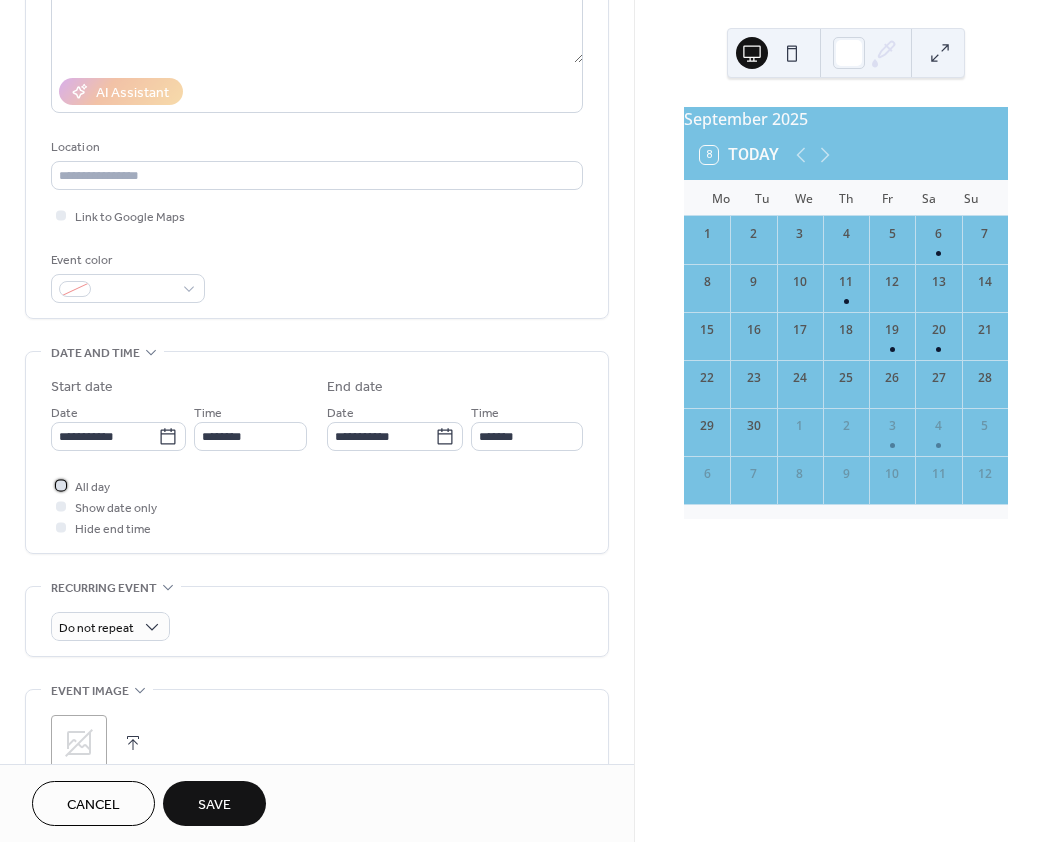 drag, startPoint x: 65, startPoint y: 482, endPoint x: 110, endPoint y: 594, distance: 120.70211 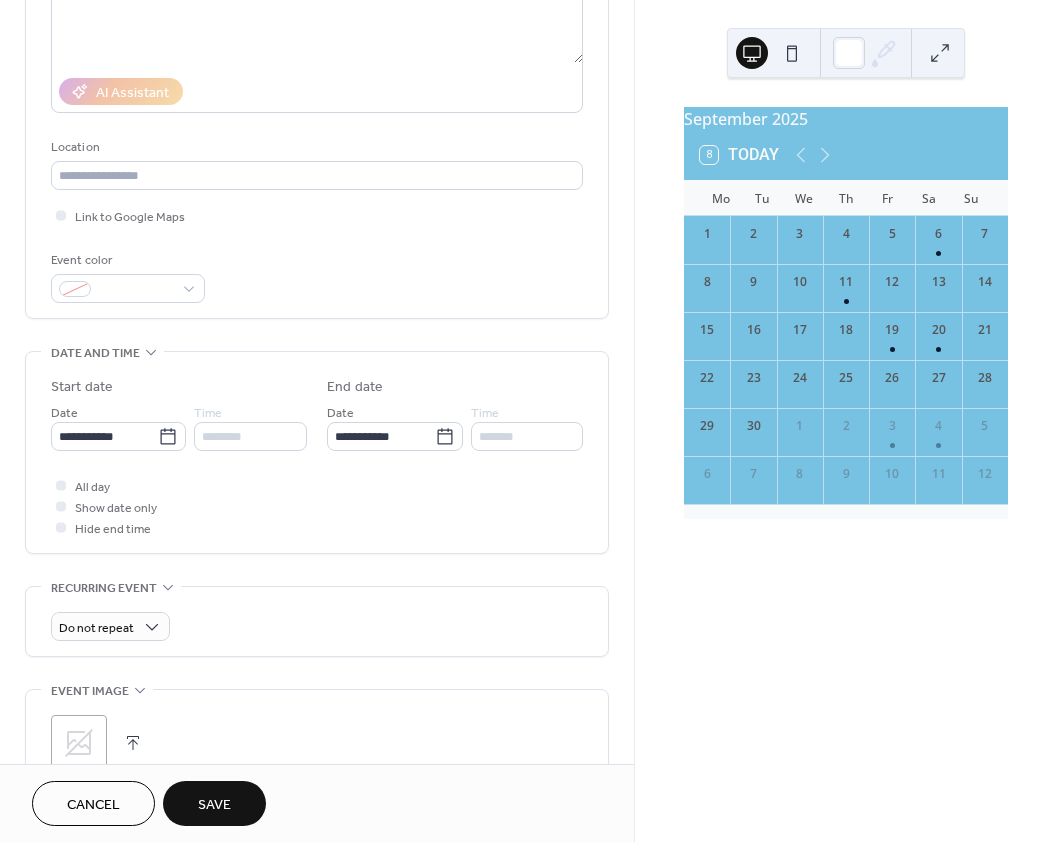 click on "Save" at bounding box center (214, 803) 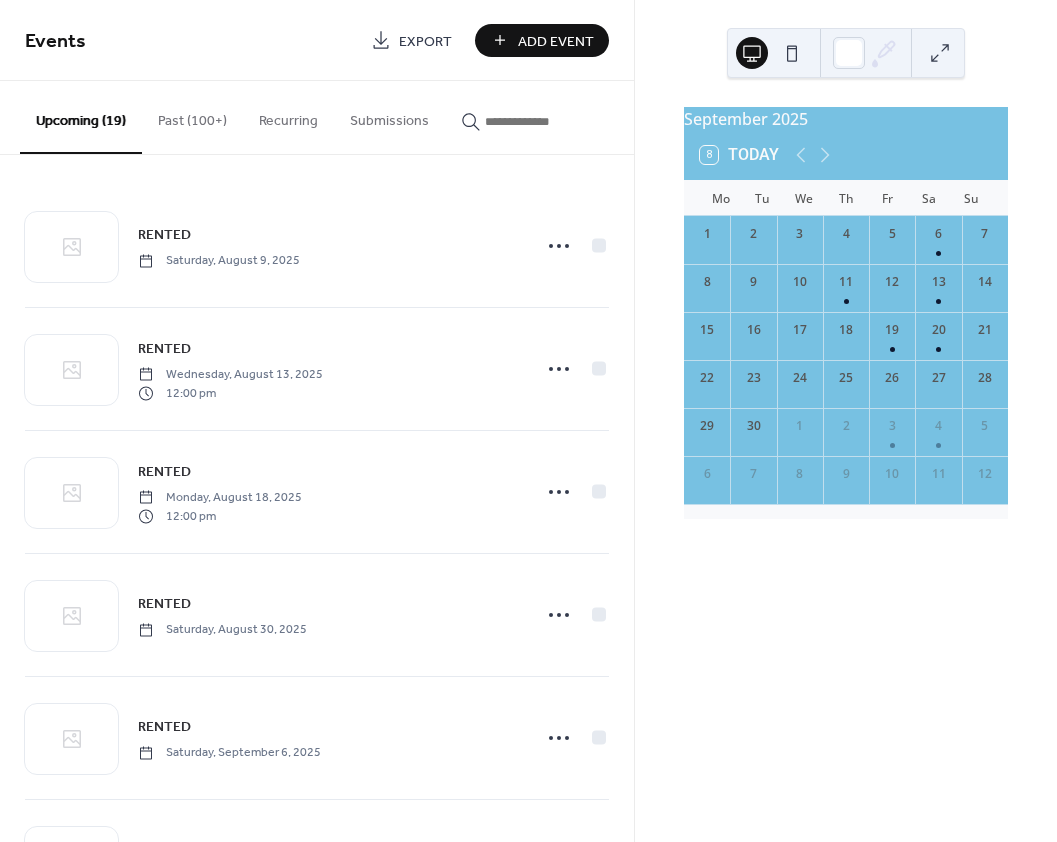 drag, startPoint x: 823, startPoint y: 166, endPoint x: 785, endPoint y: 167, distance: 38.013157 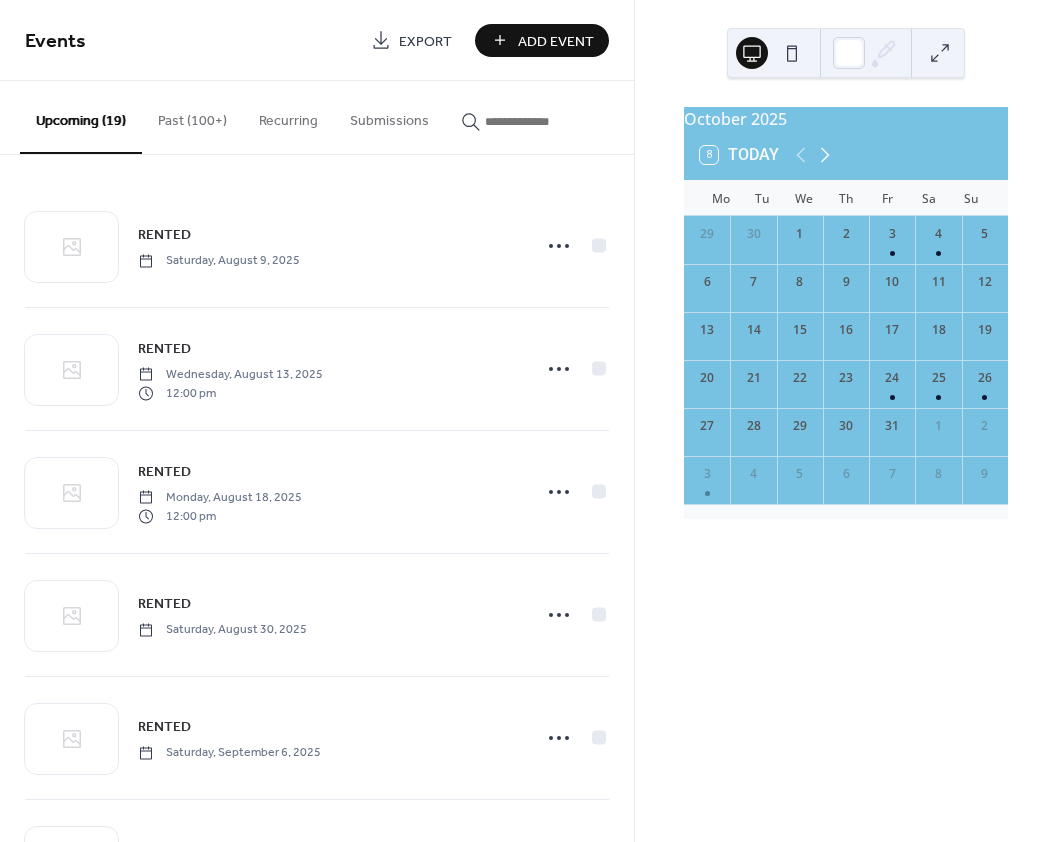 click 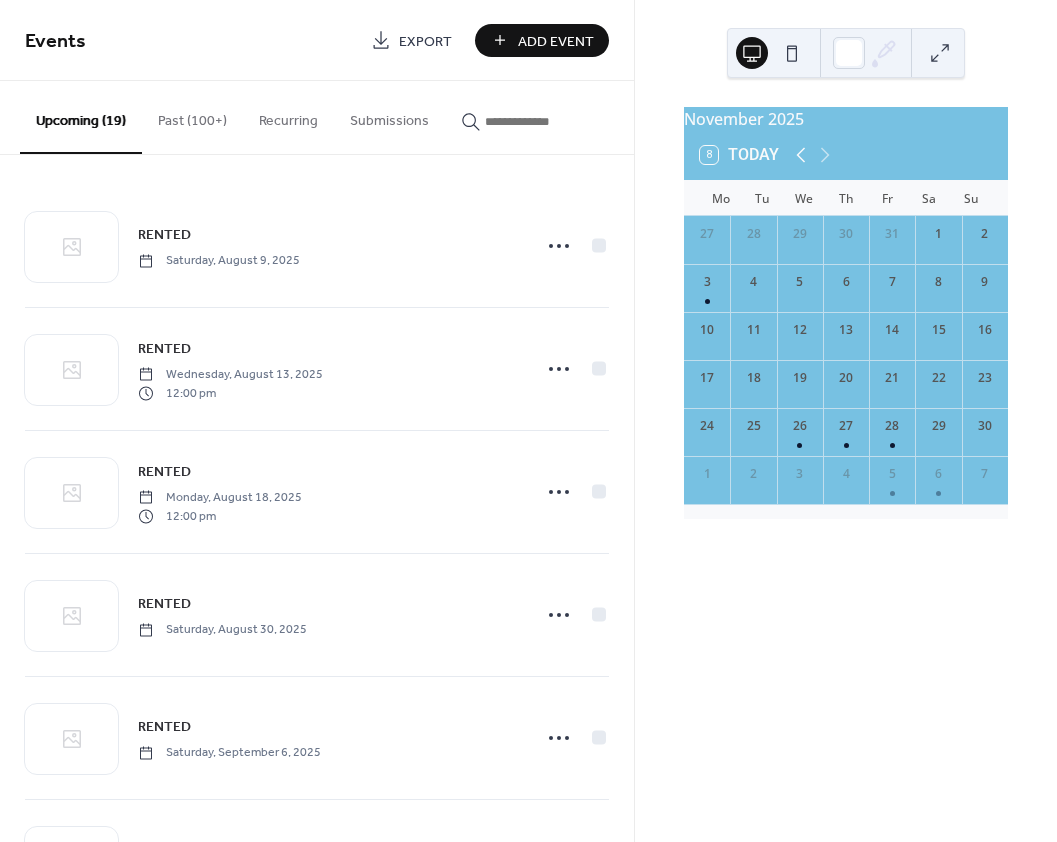 drag, startPoint x: 827, startPoint y: 166, endPoint x: 791, endPoint y: 166, distance: 36 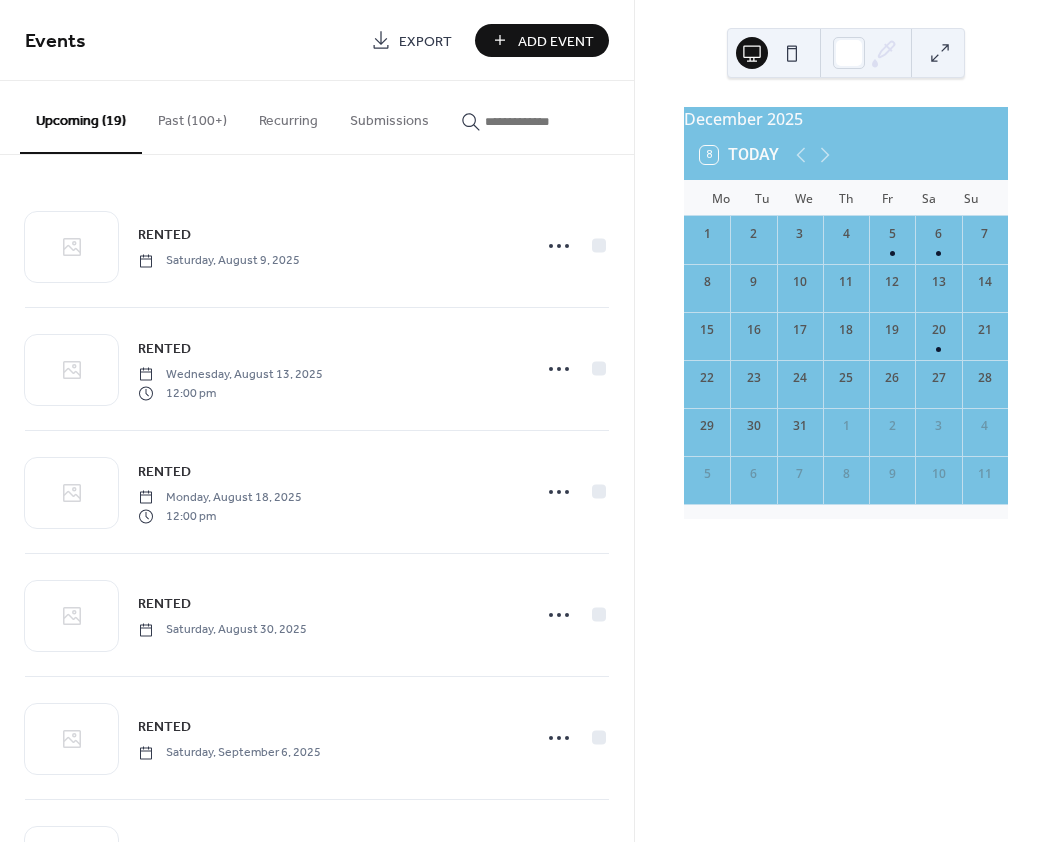 click on "Add Event" at bounding box center [556, 41] 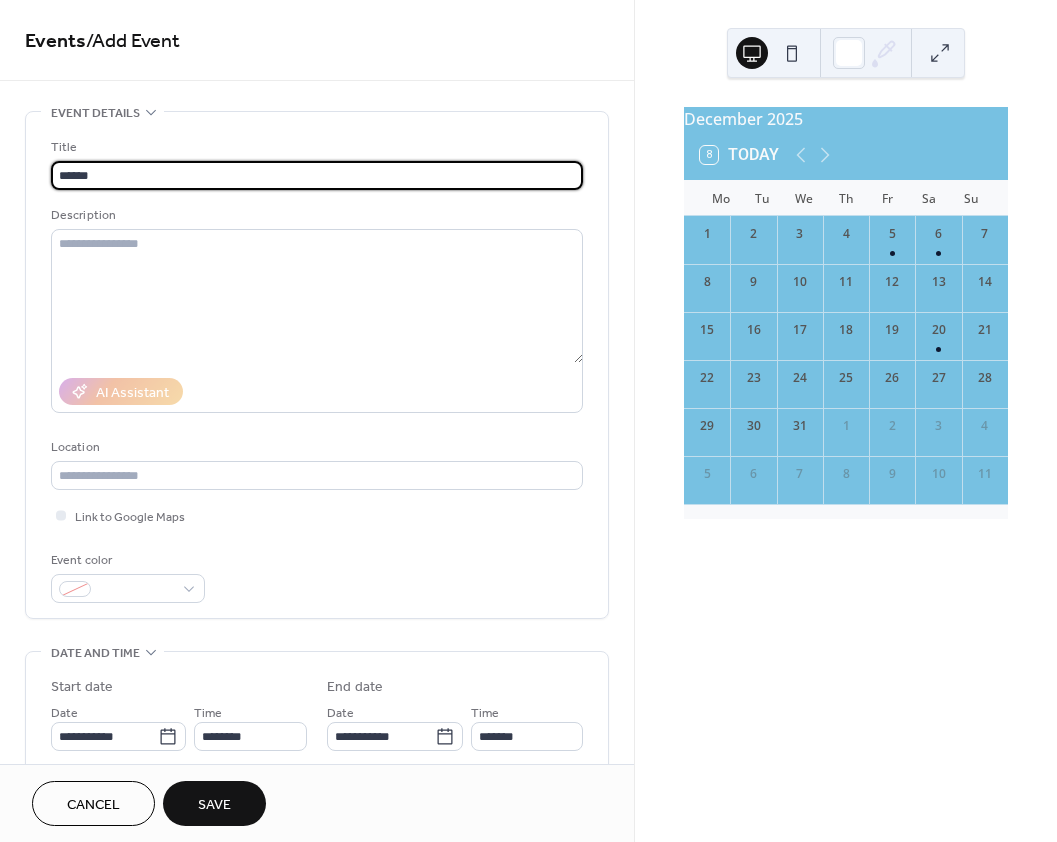 scroll, scrollTop: 300, scrollLeft: 0, axis: vertical 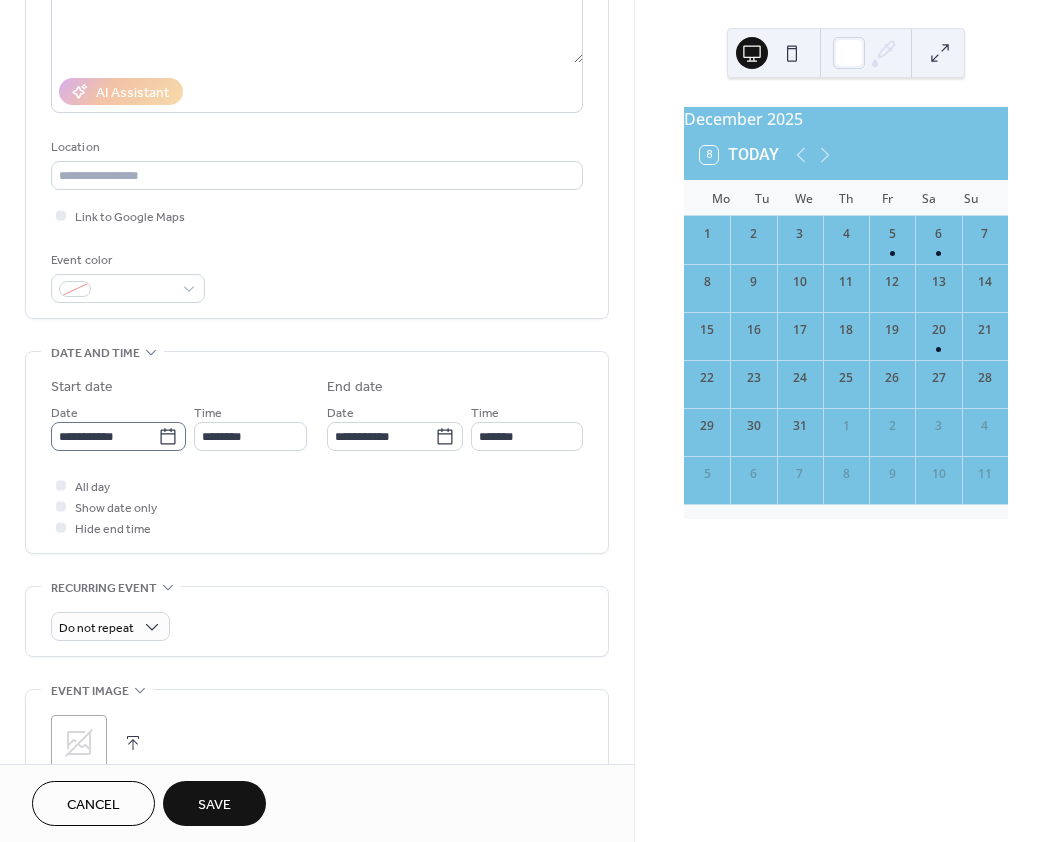 type on "******" 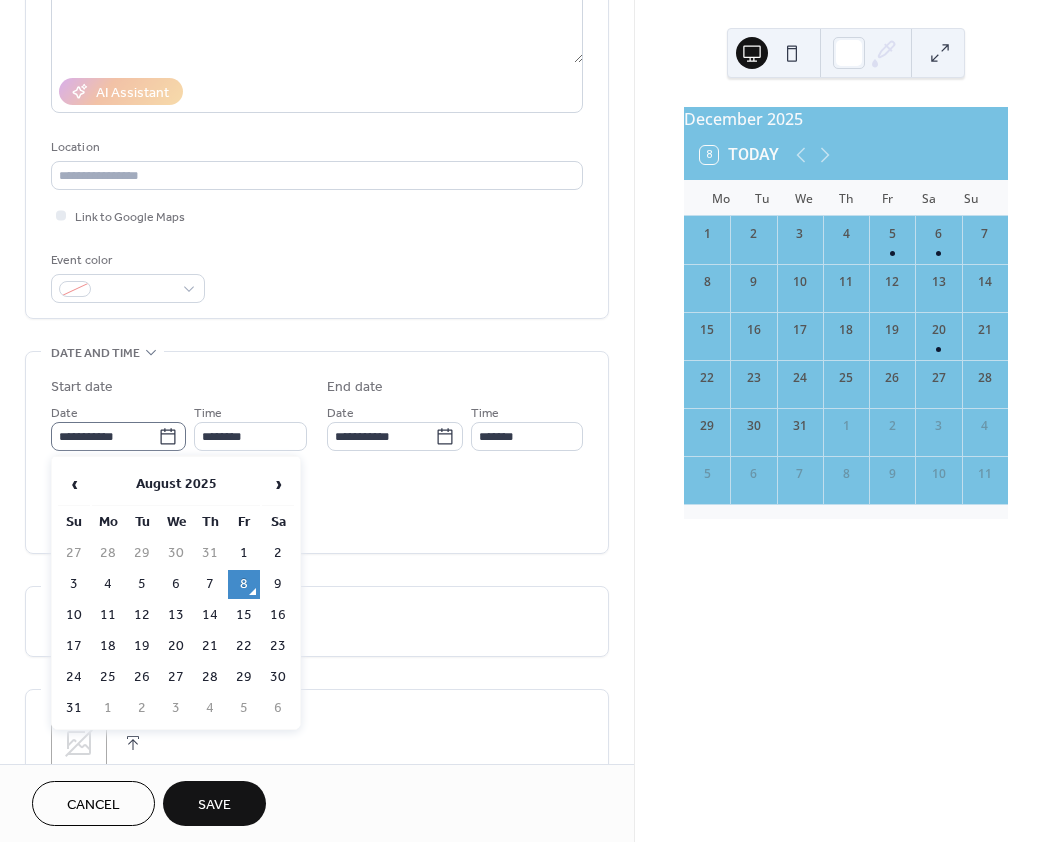 click 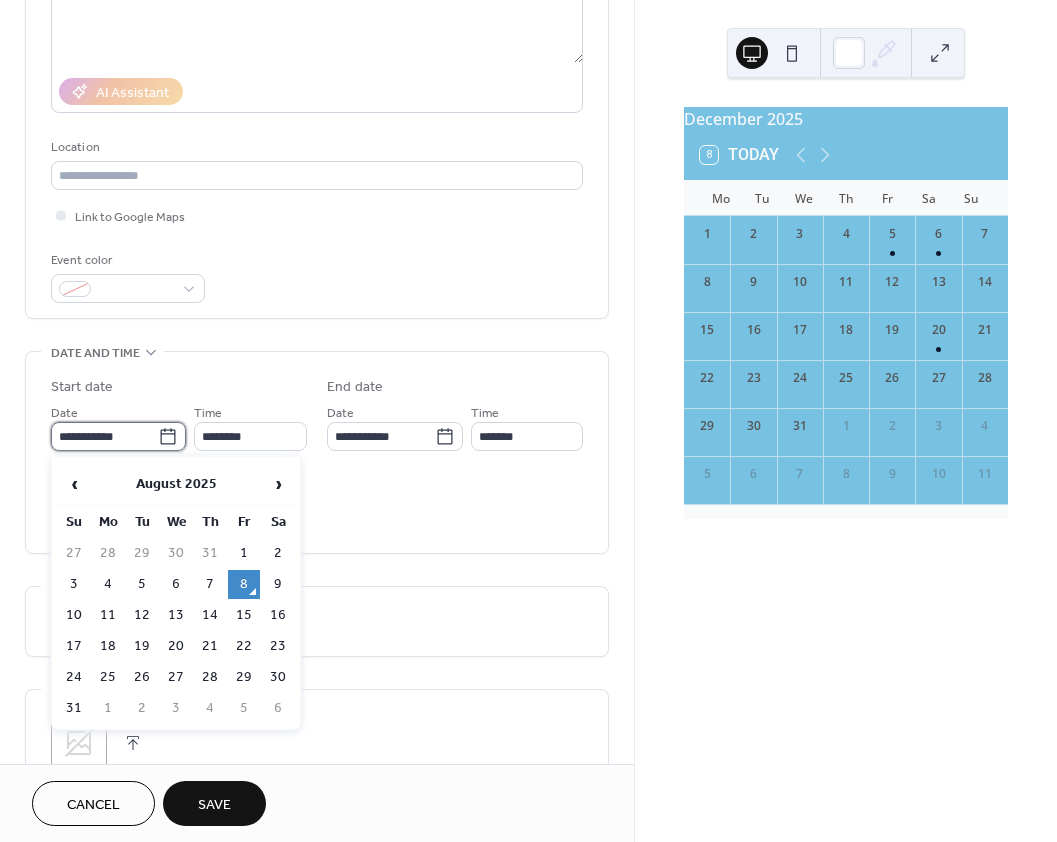click on "**********" at bounding box center (104, 436) 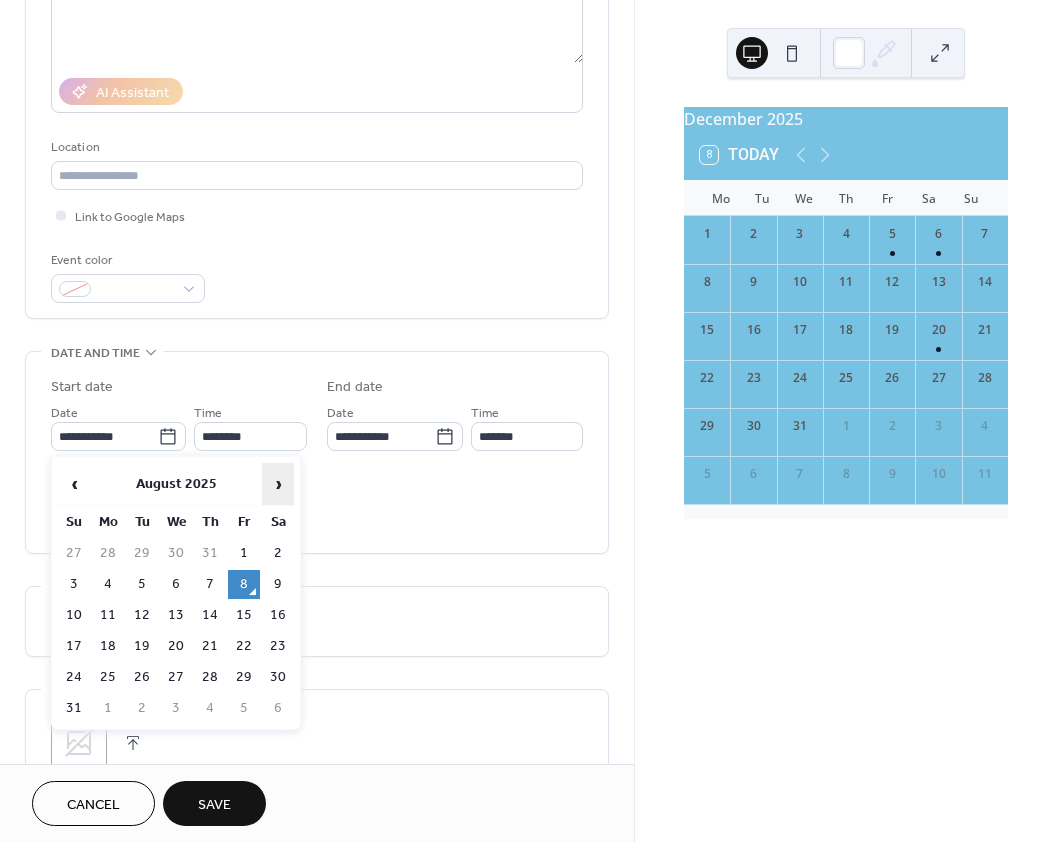 click on "›" at bounding box center [278, 484] 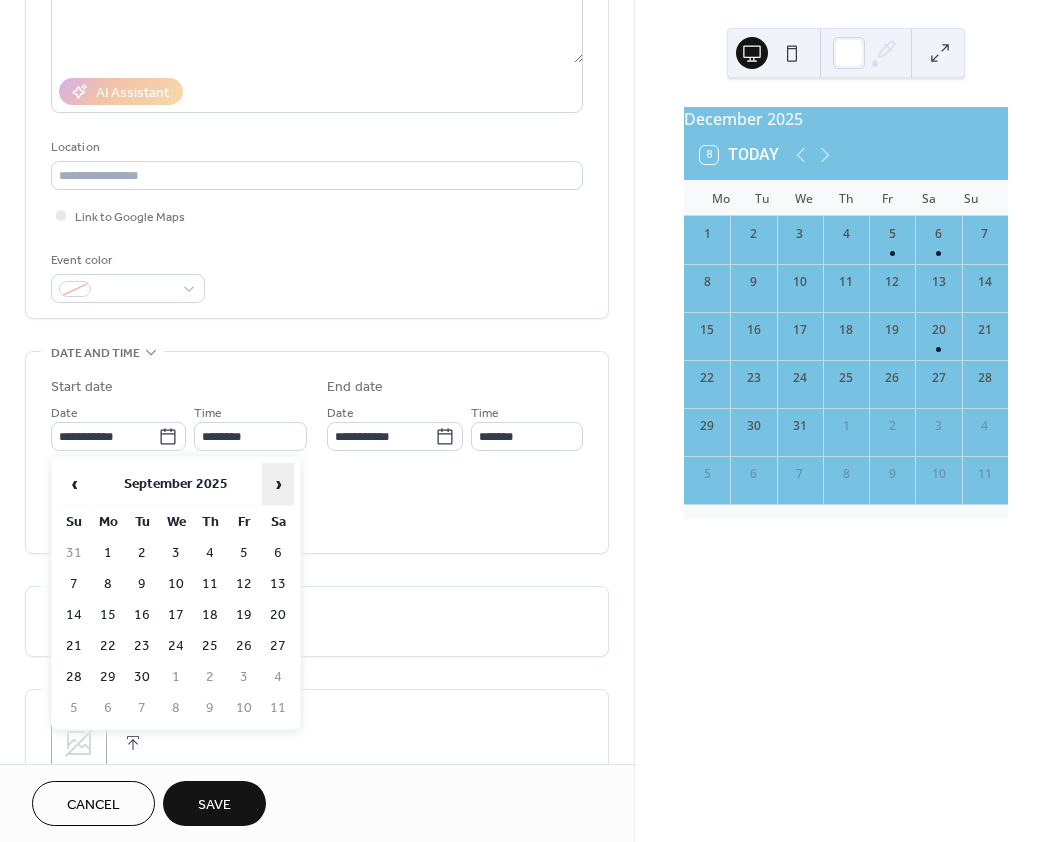 click on "›" at bounding box center [278, 484] 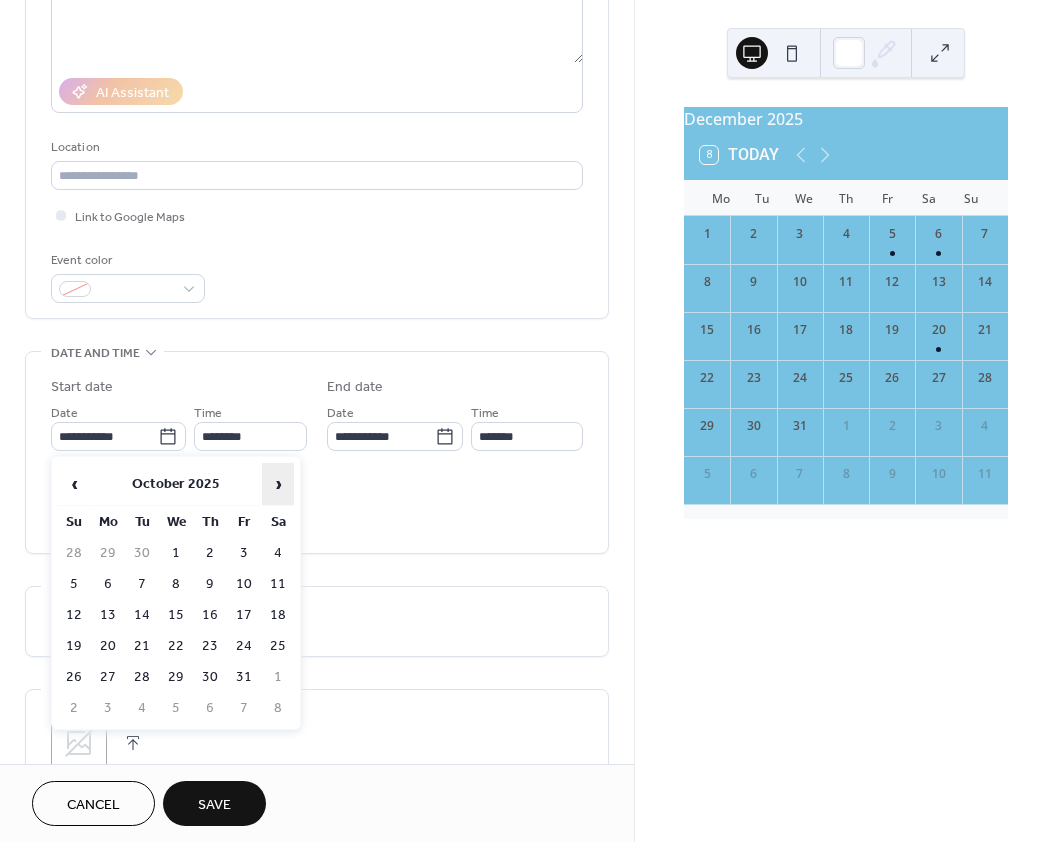 click on "›" at bounding box center [278, 484] 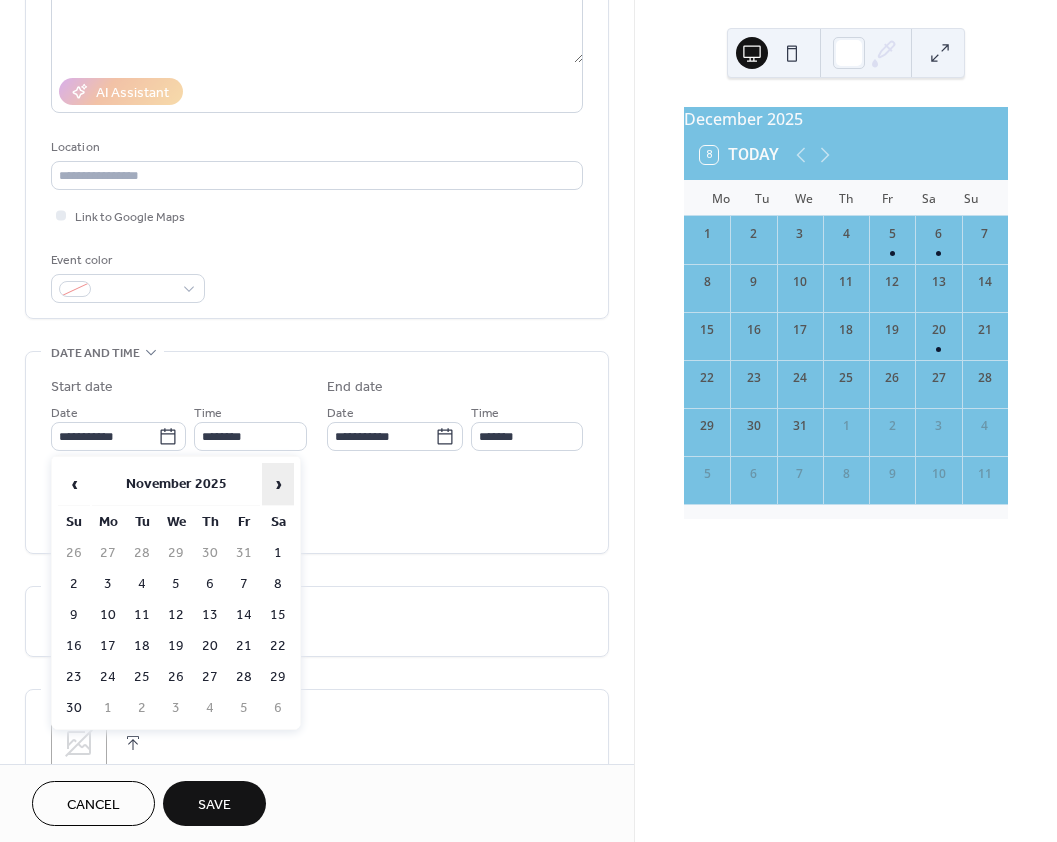 click on "›" at bounding box center (278, 484) 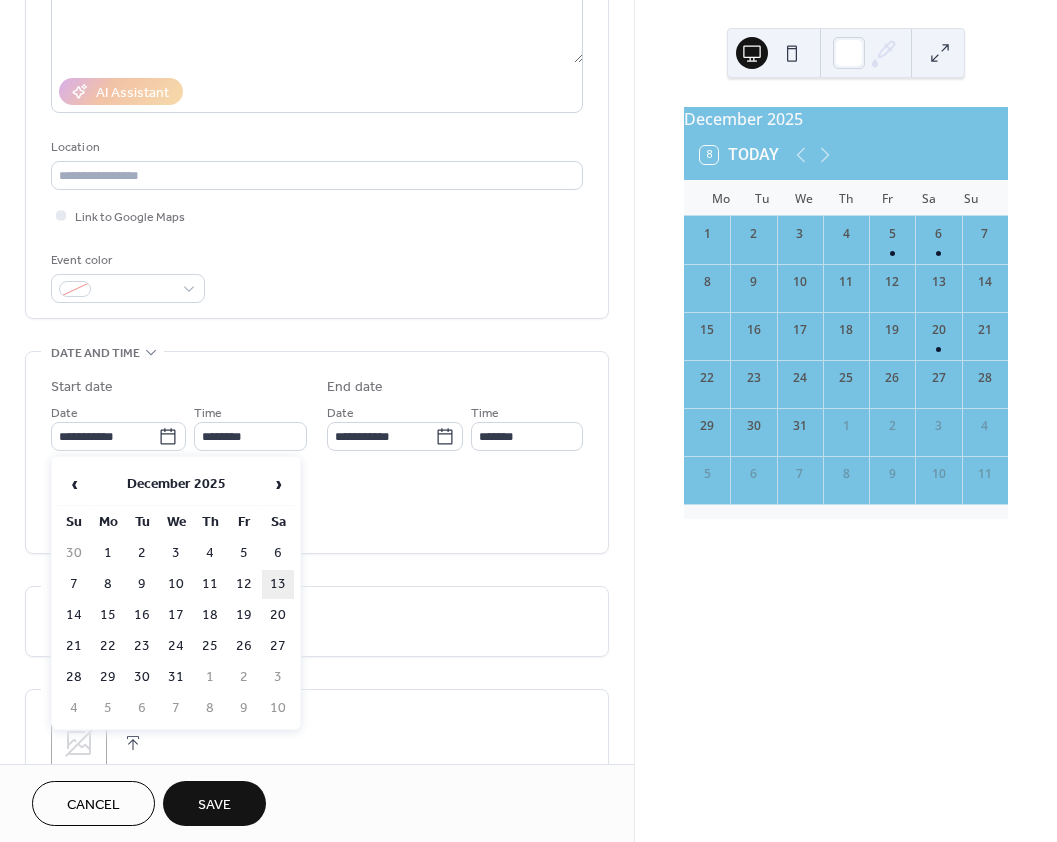 click on "13" at bounding box center (278, 584) 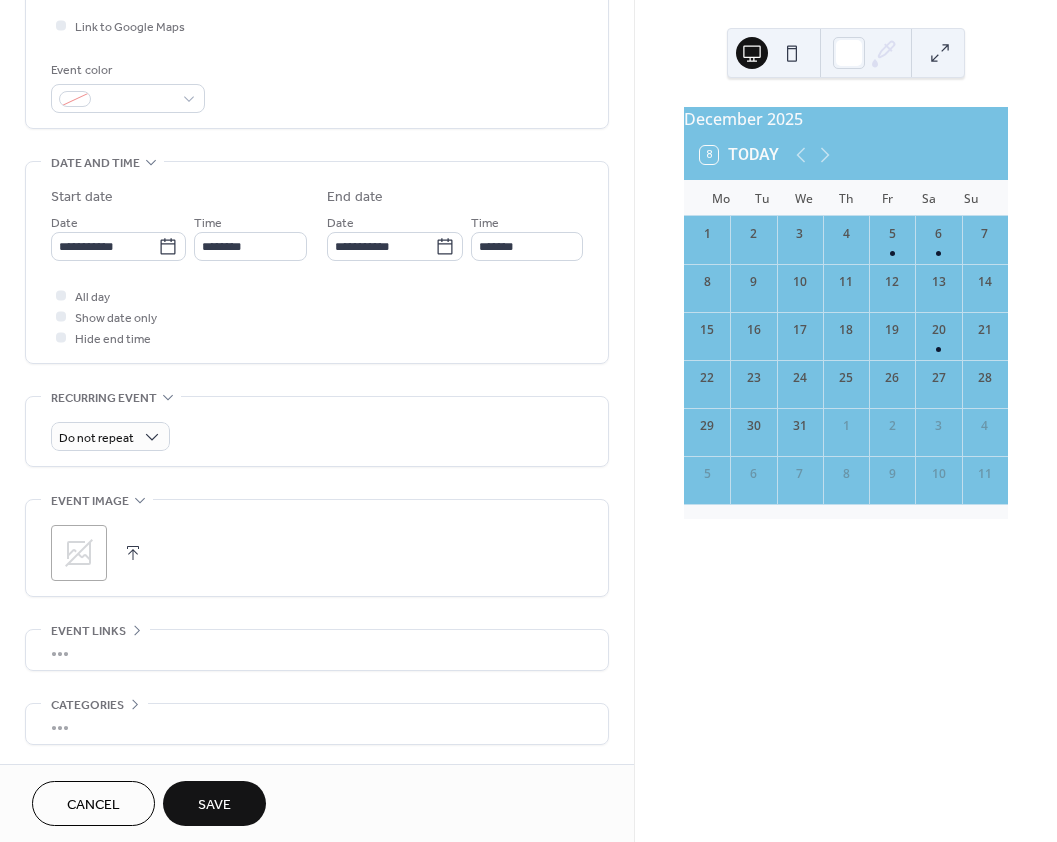 scroll, scrollTop: 500, scrollLeft: 0, axis: vertical 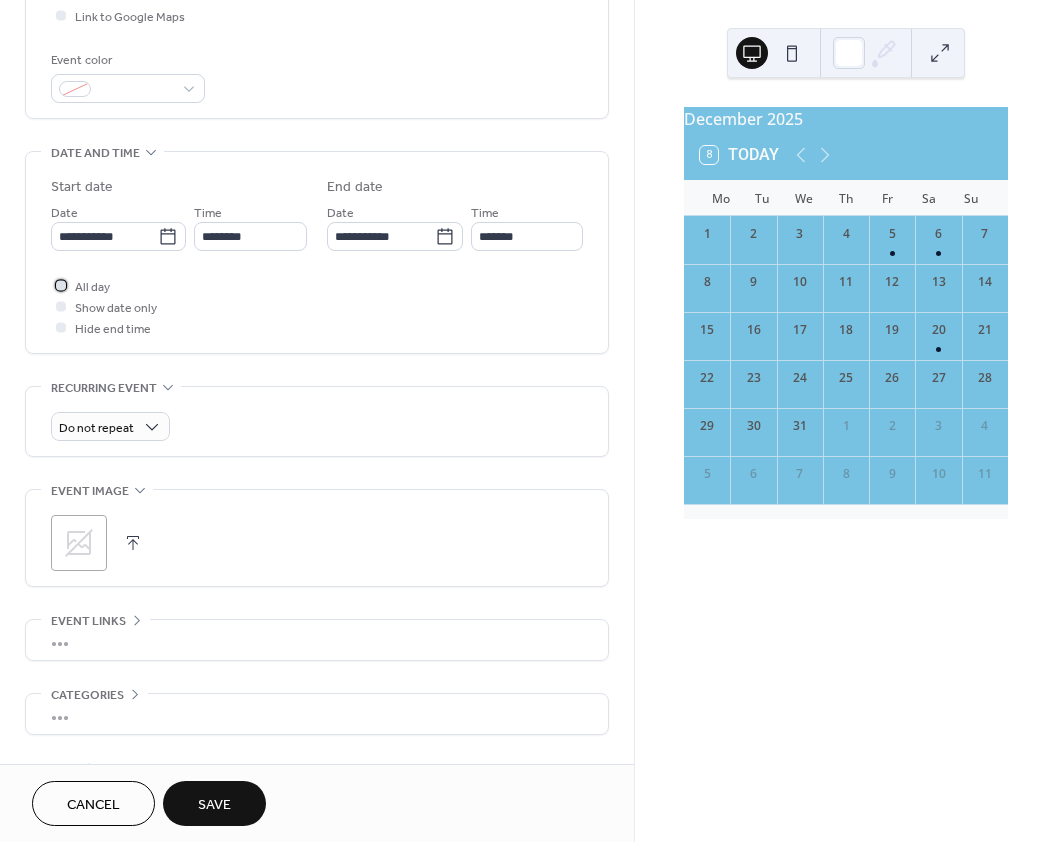 click at bounding box center (61, 285) 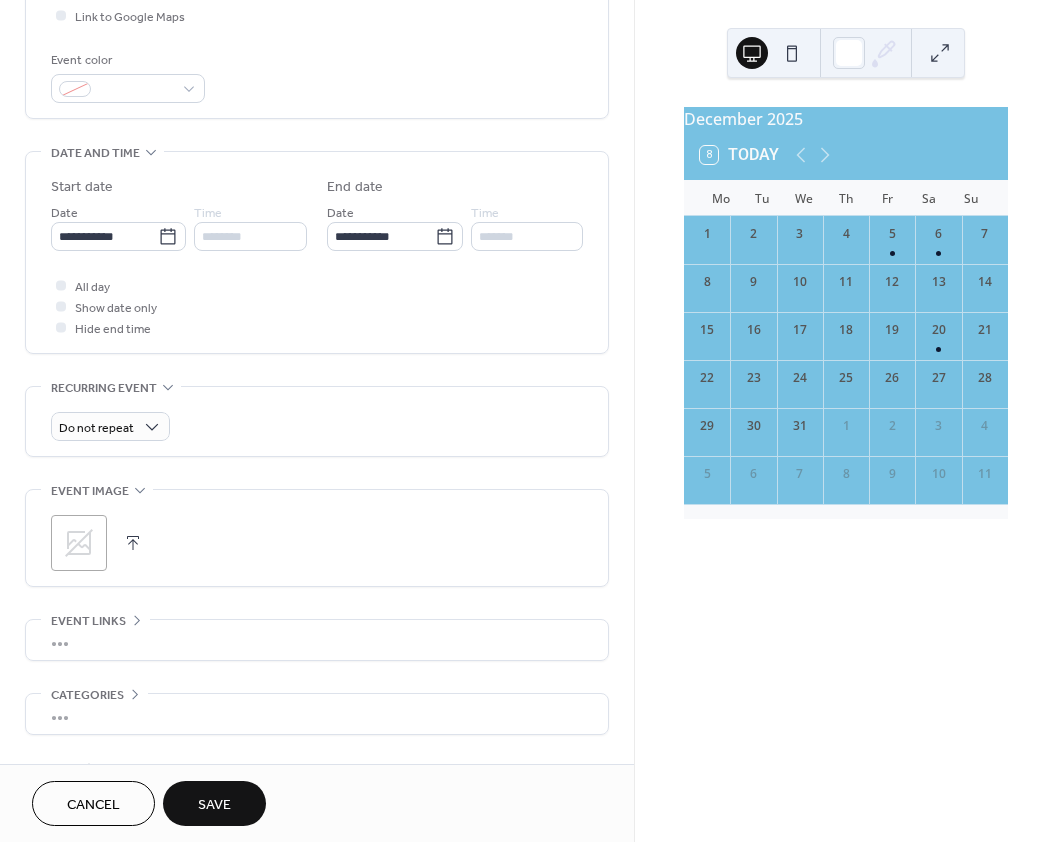 click on "Cancel Save" at bounding box center (317, 803) 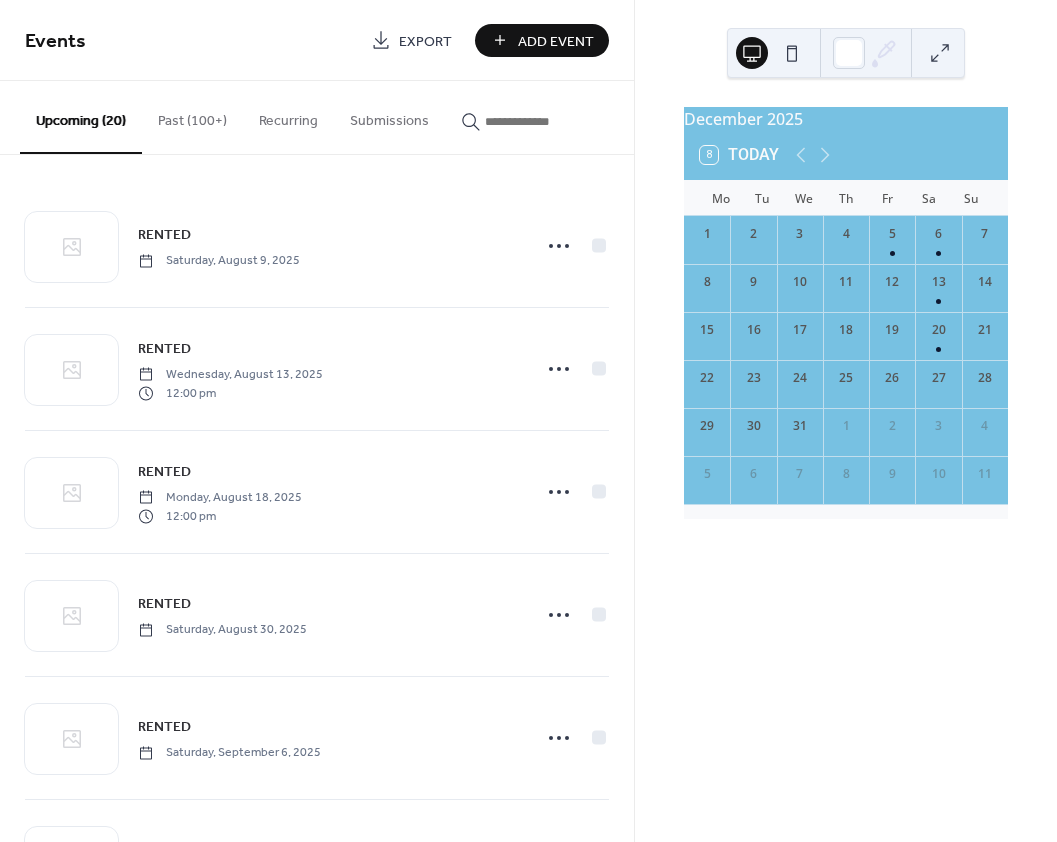 click on "Add Event" at bounding box center [556, 41] 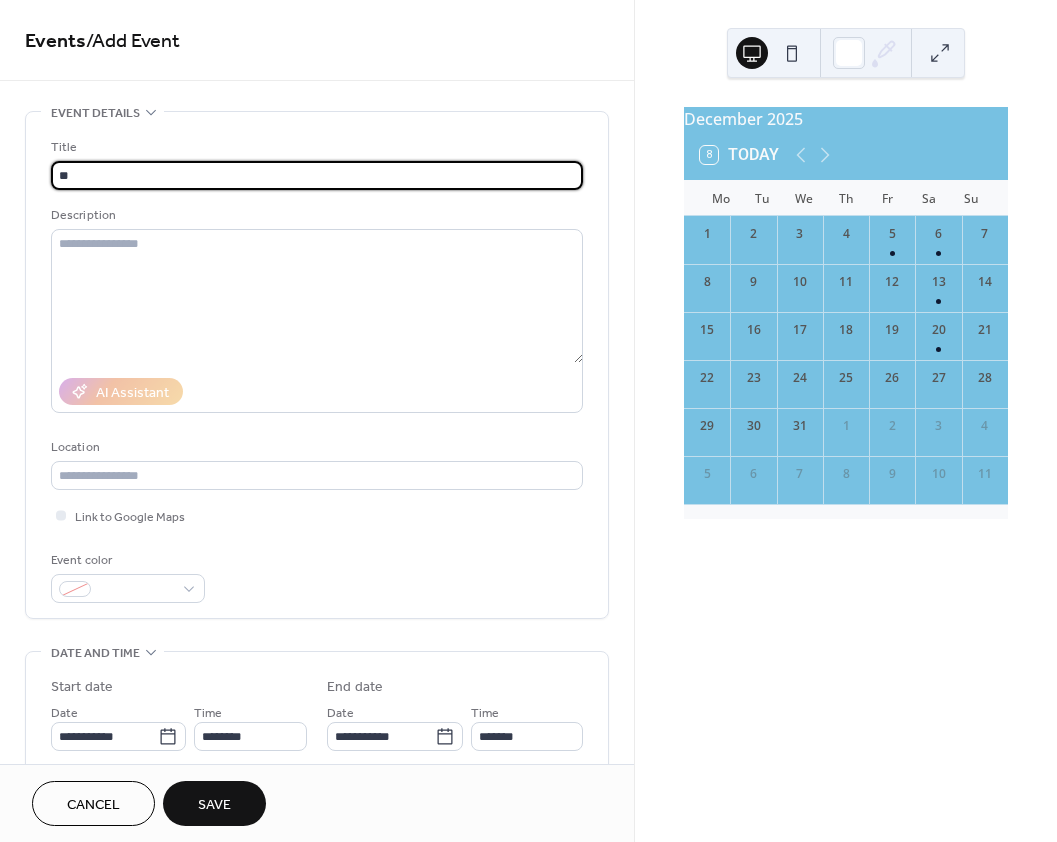 type on "*" 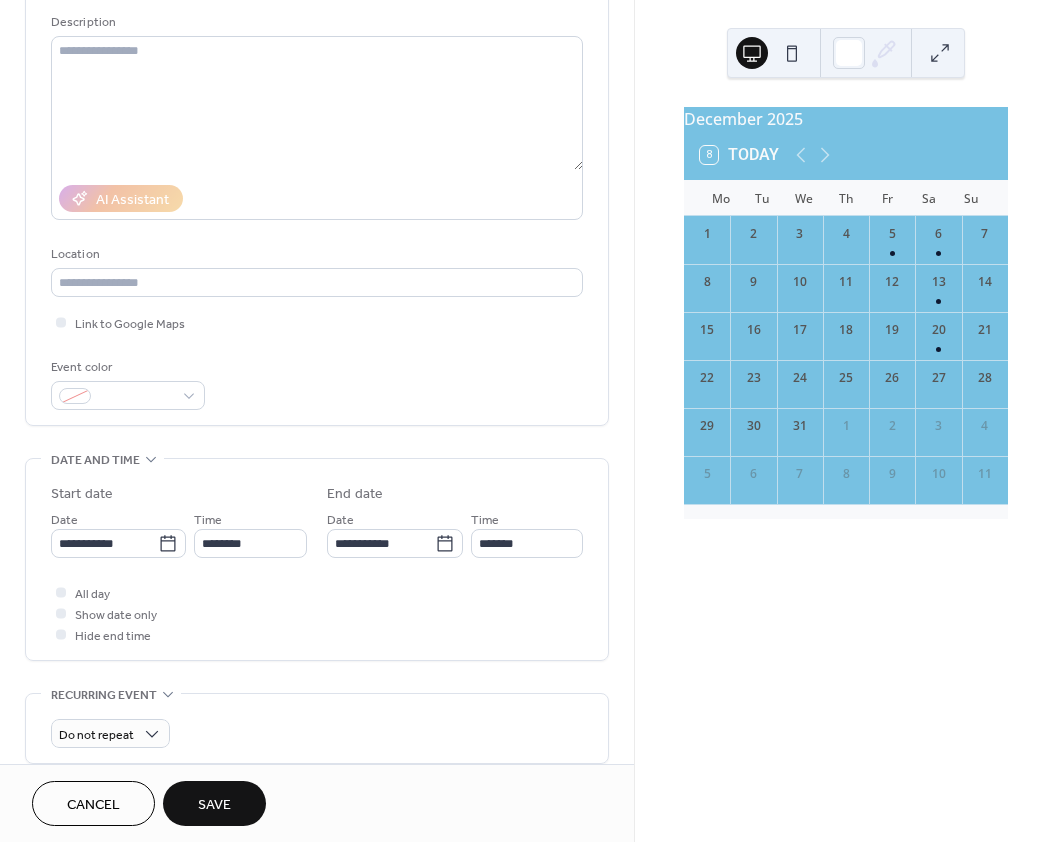 scroll, scrollTop: 200, scrollLeft: 0, axis: vertical 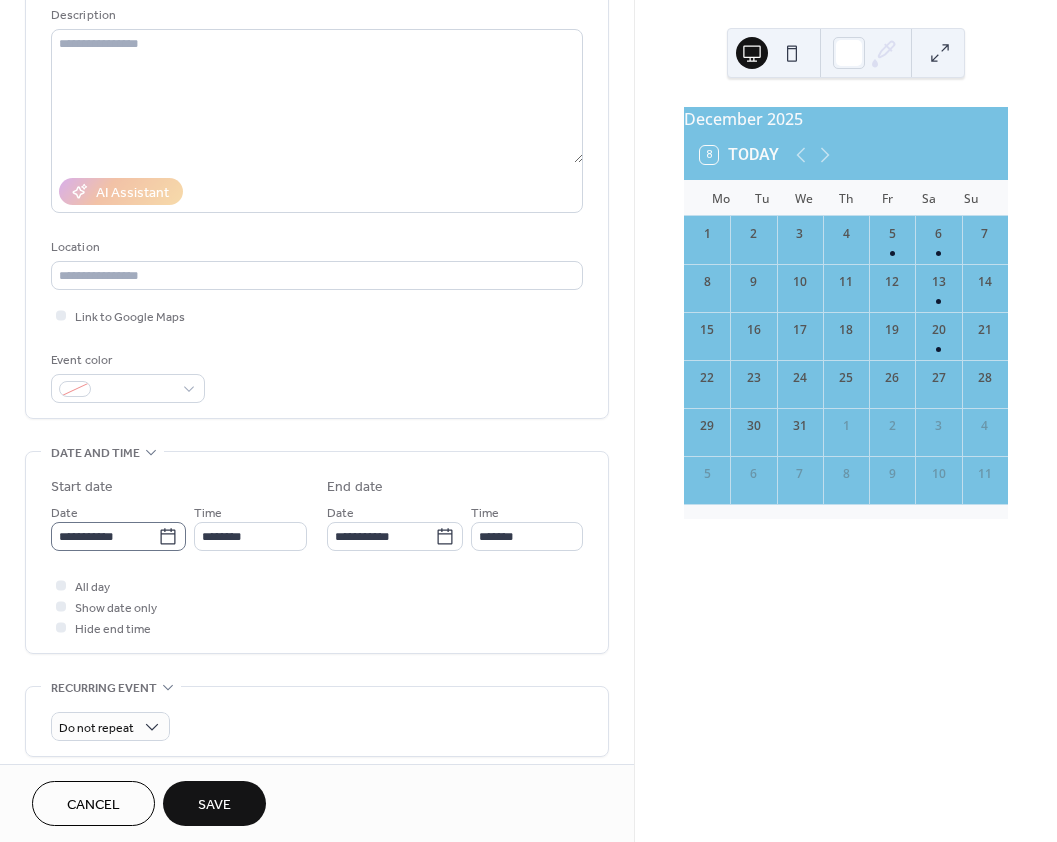 type on "******" 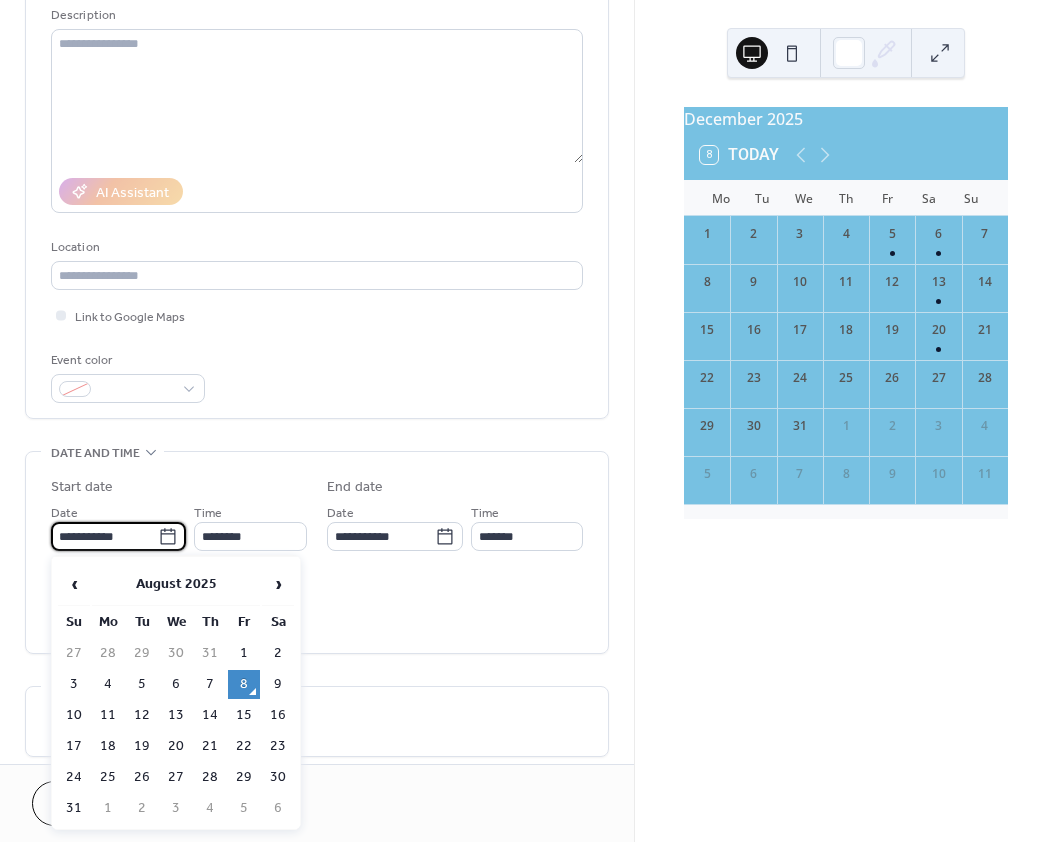 click on "**********" at bounding box center [104, 536] 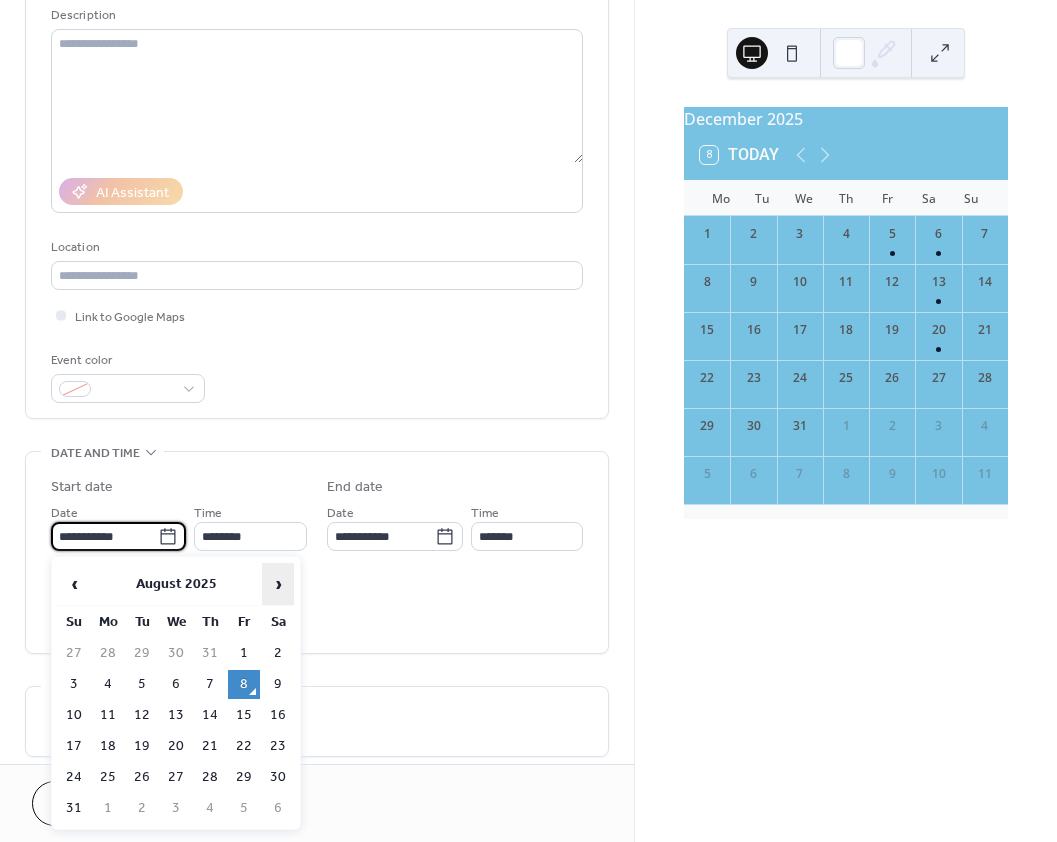 click on "›" at bounding box center [278, 584] 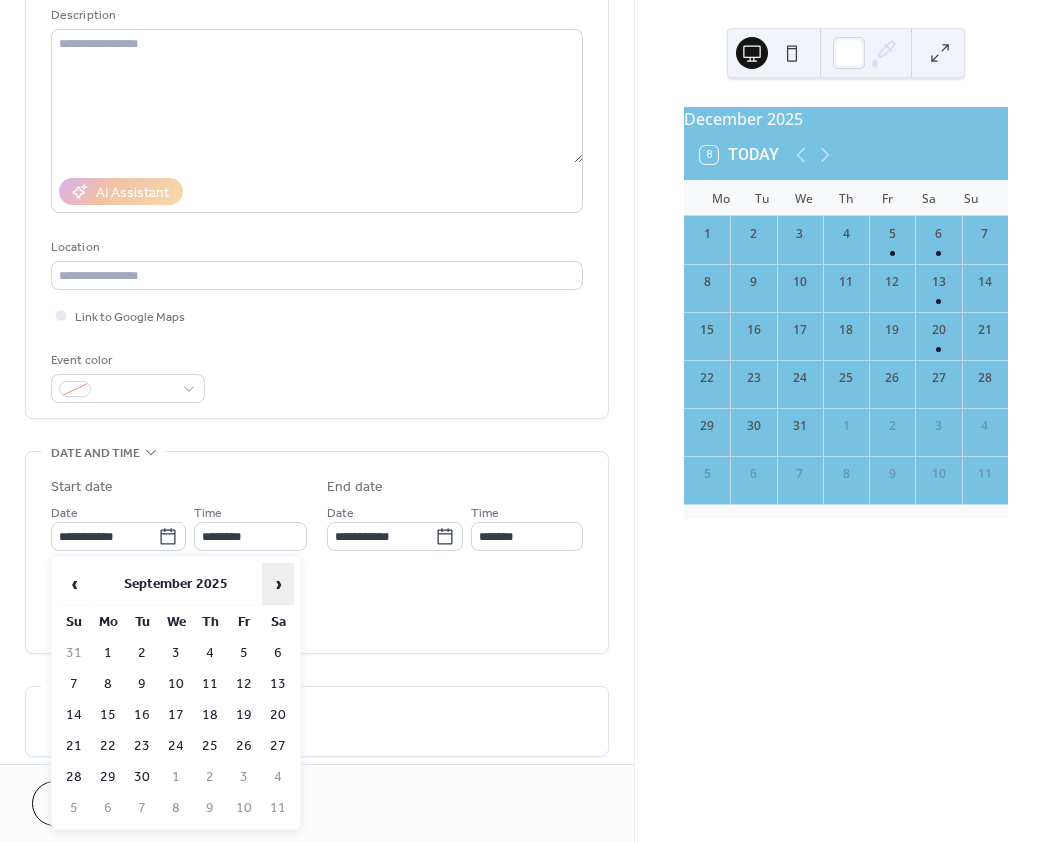 click on "›" at bounding box center [278, 584] 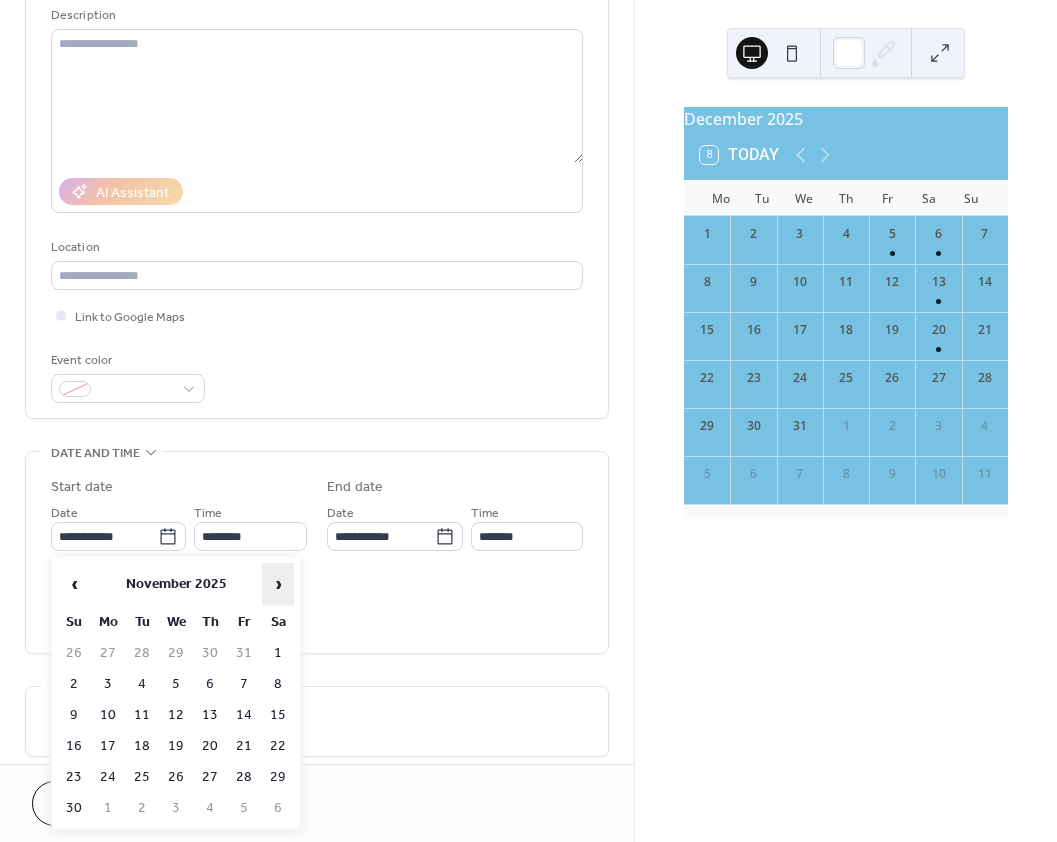 click on "›" at bounding box center (278, 584) 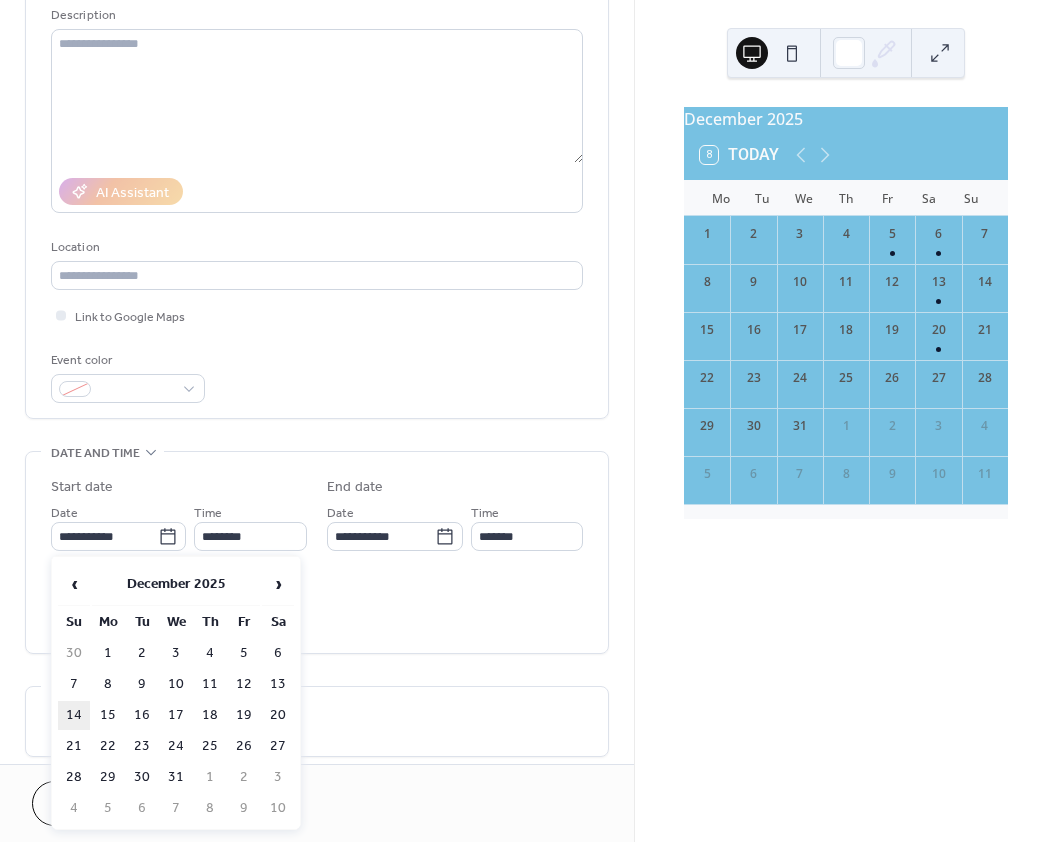 click on "14" at bounding box center [74, 715] 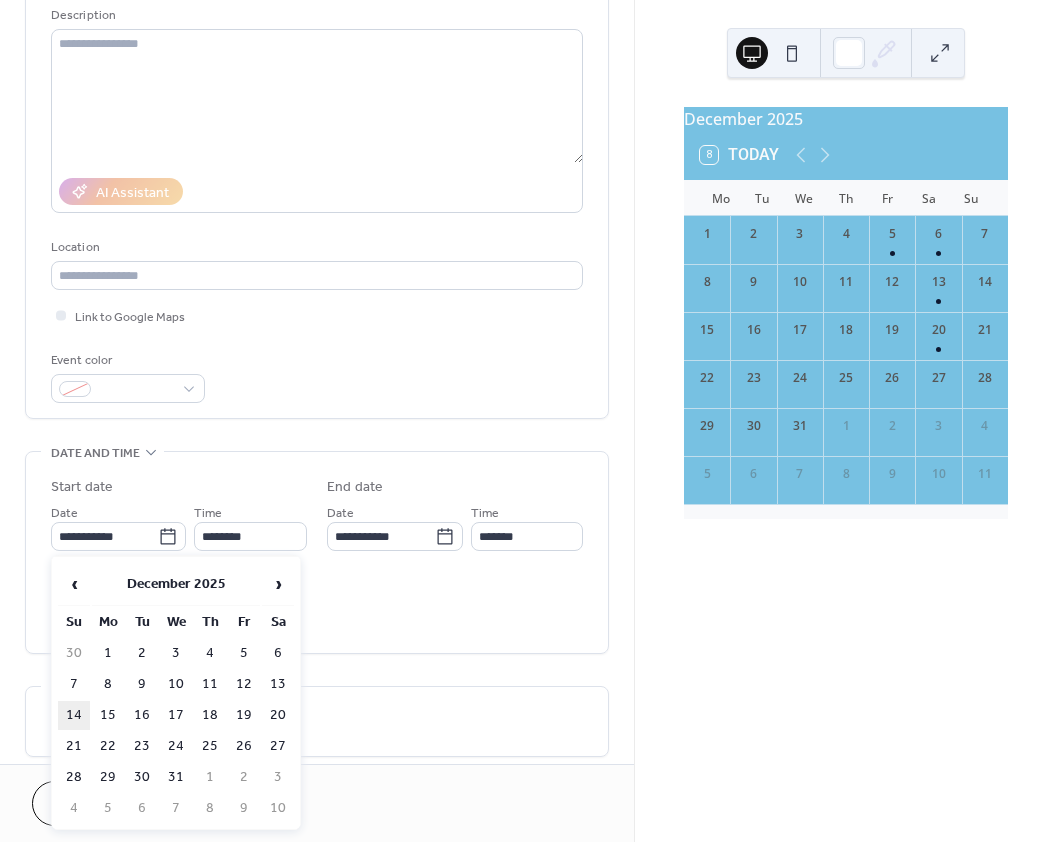 type on "**********" 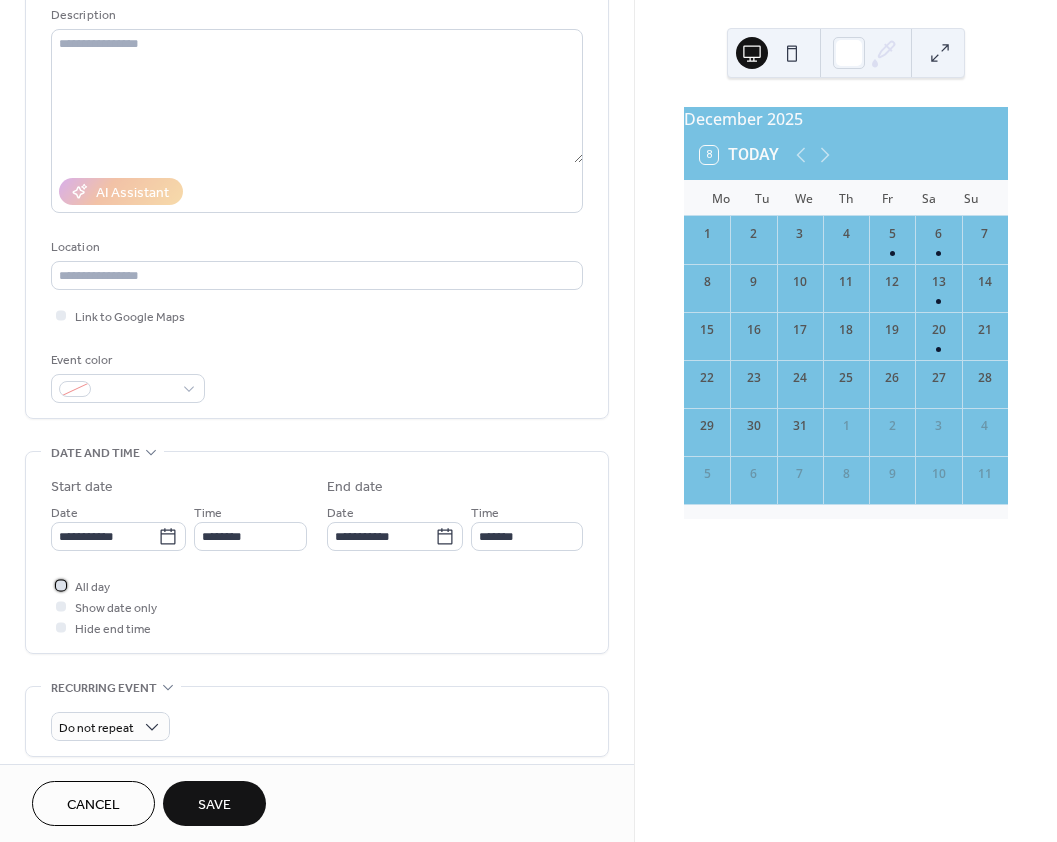 click on "All day" at bounding box center [80, 585] 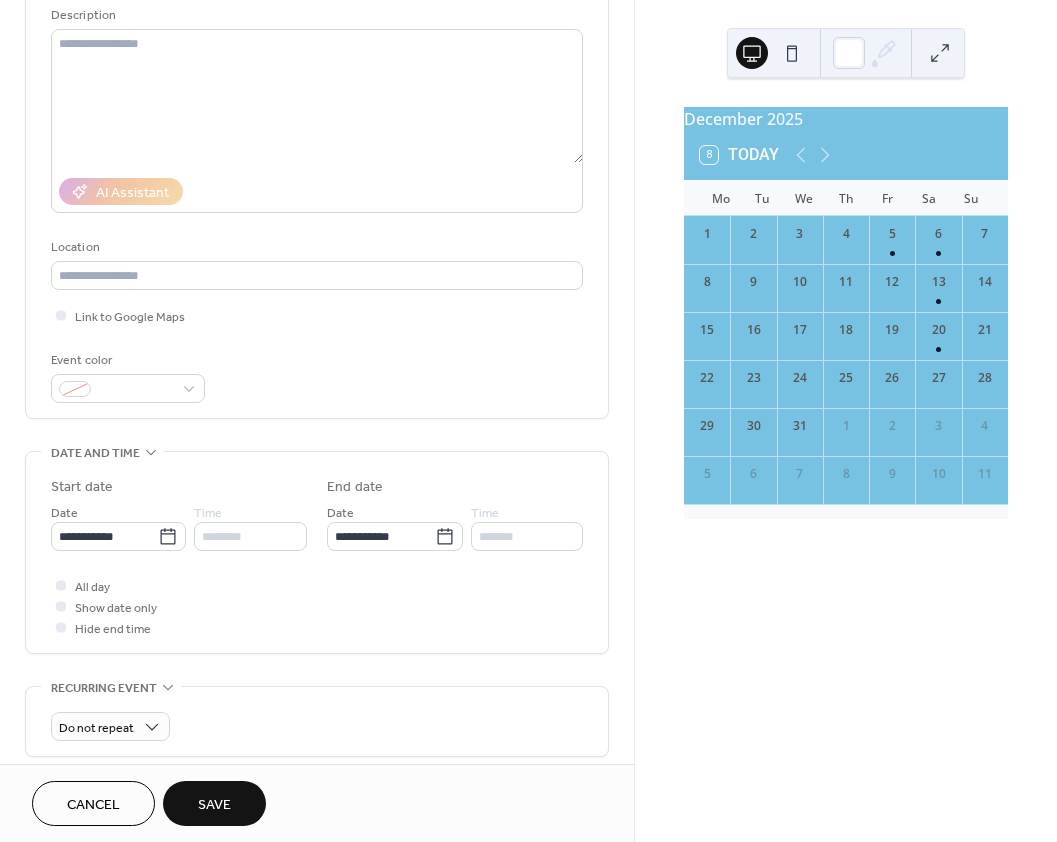 click on "Save" at bounding box center [214, 805] 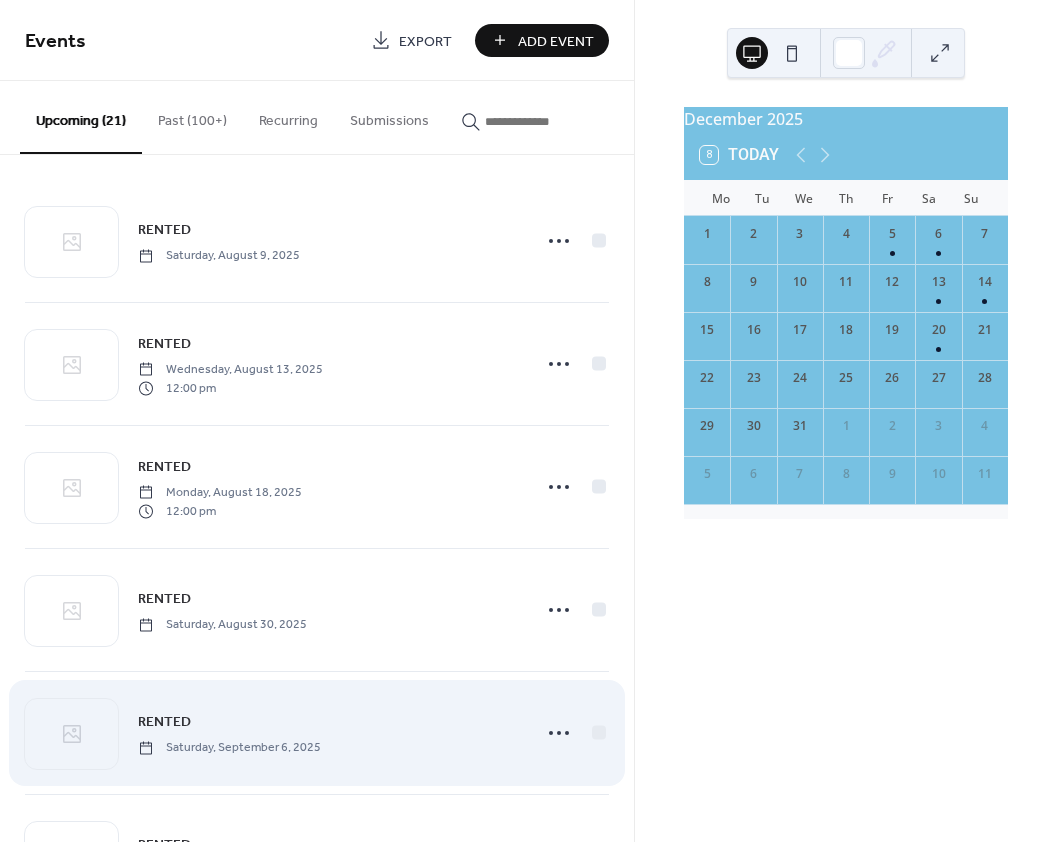 scroll, scrollTop: 0, scrollLeft: 0, axis: both 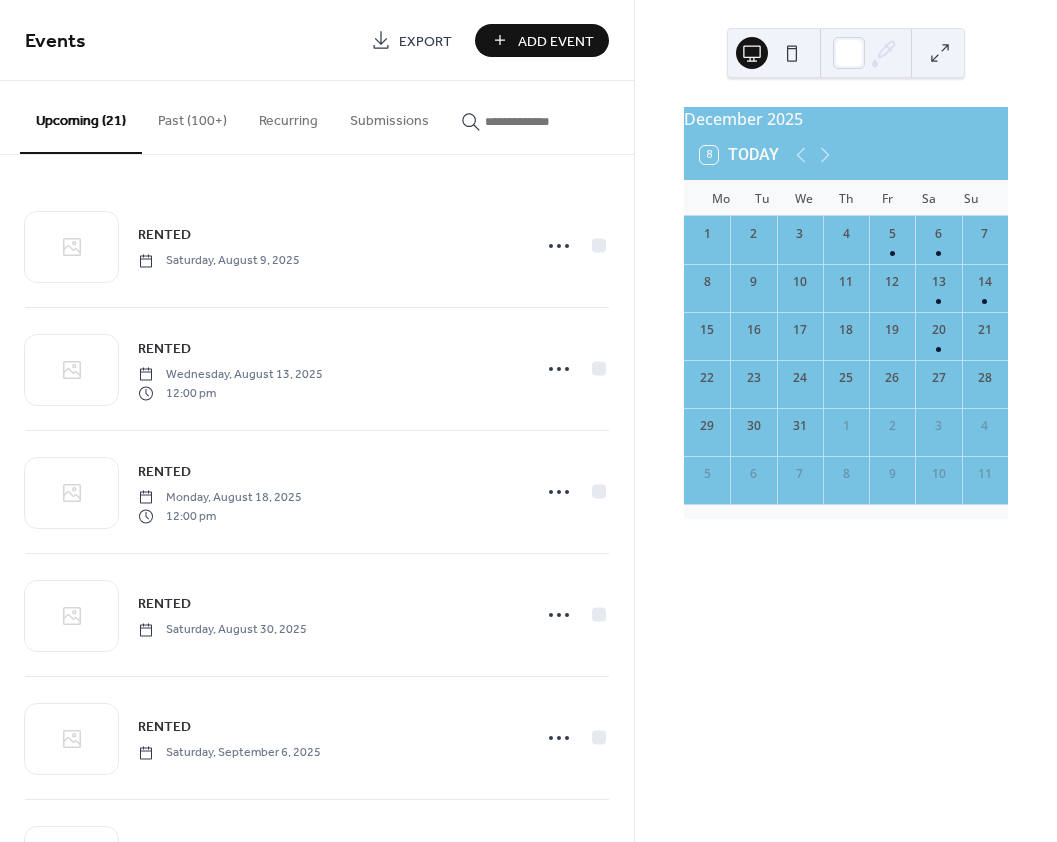 click on "Add Event" at bounding box center (556, 41) 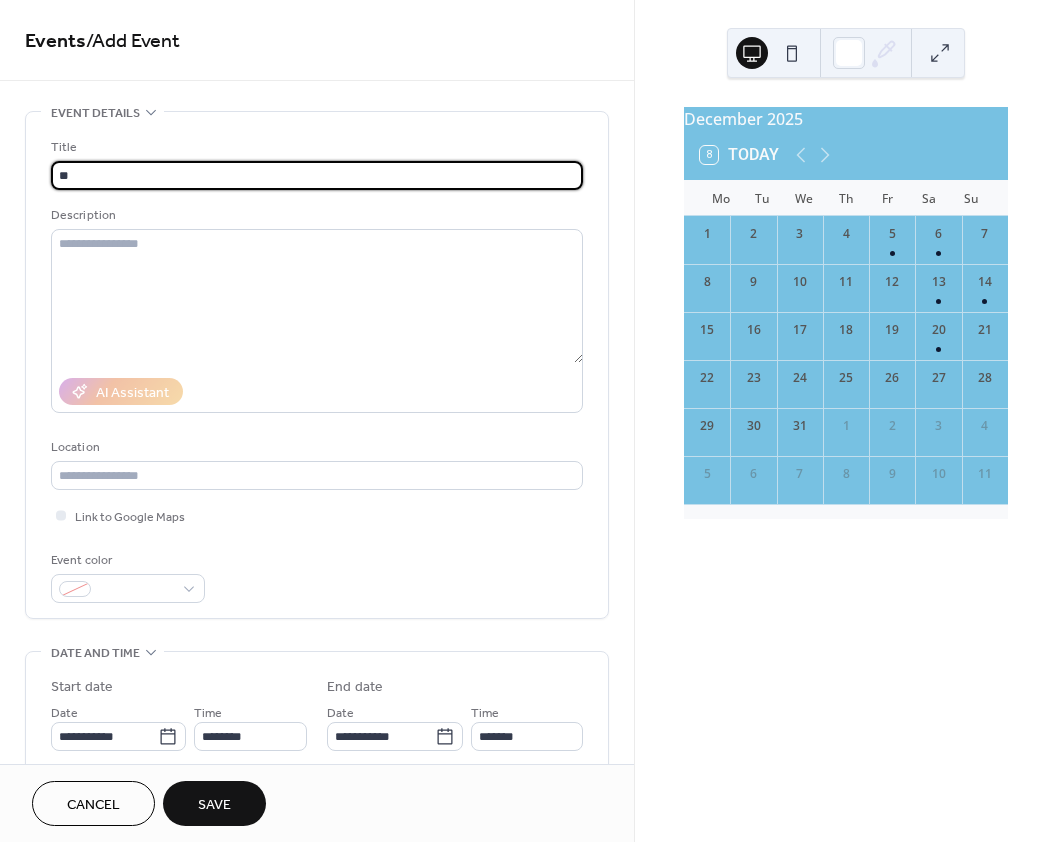 type on "*" 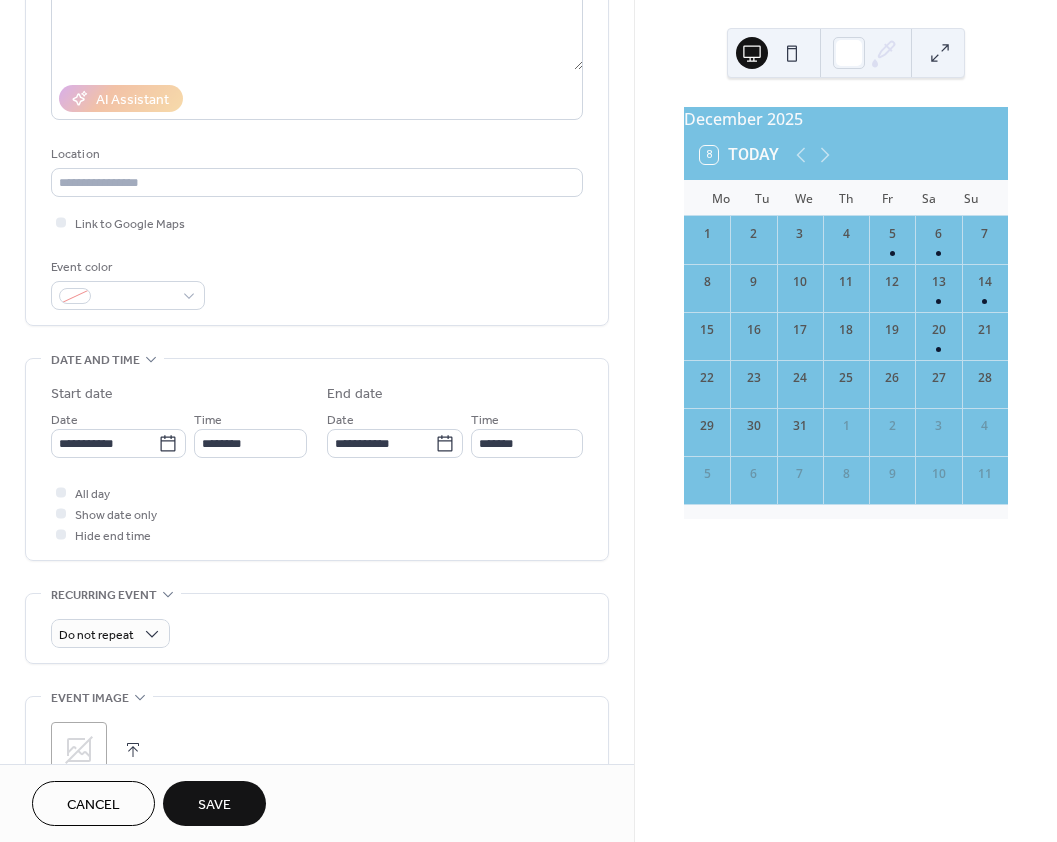 scroll, scrollTop: 300, scrollLeft: 0, axis: vertical 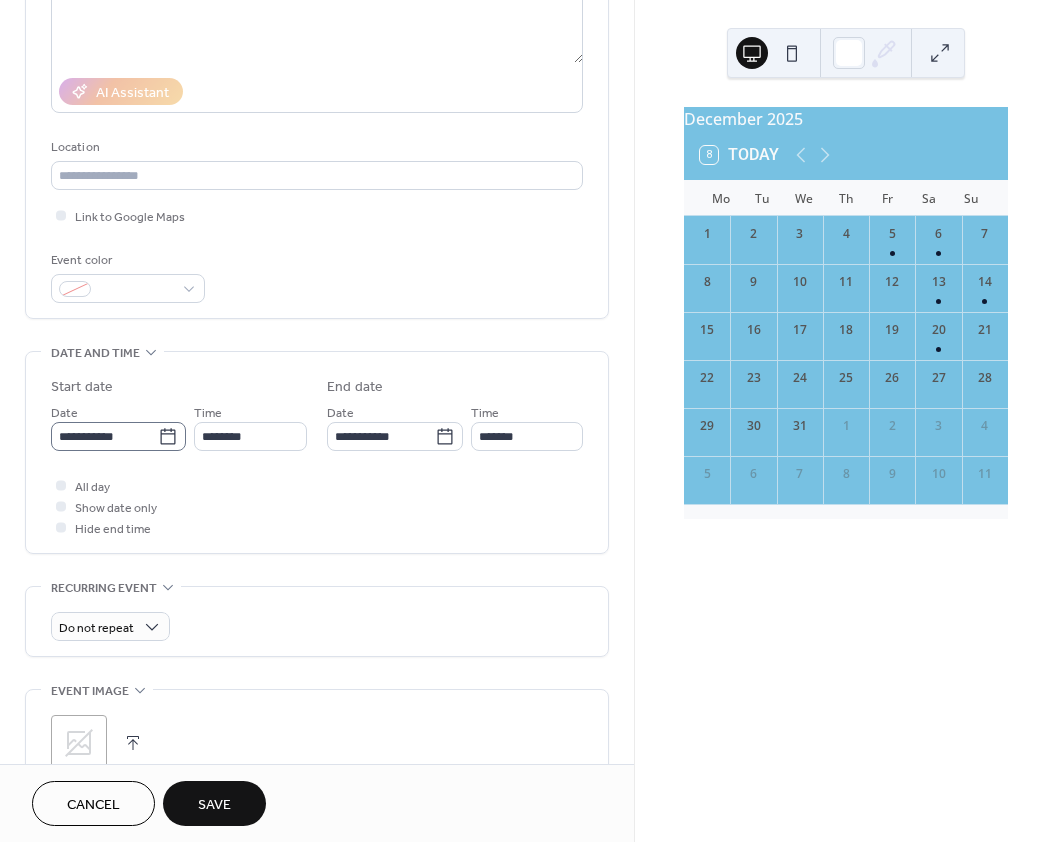 type on "******" 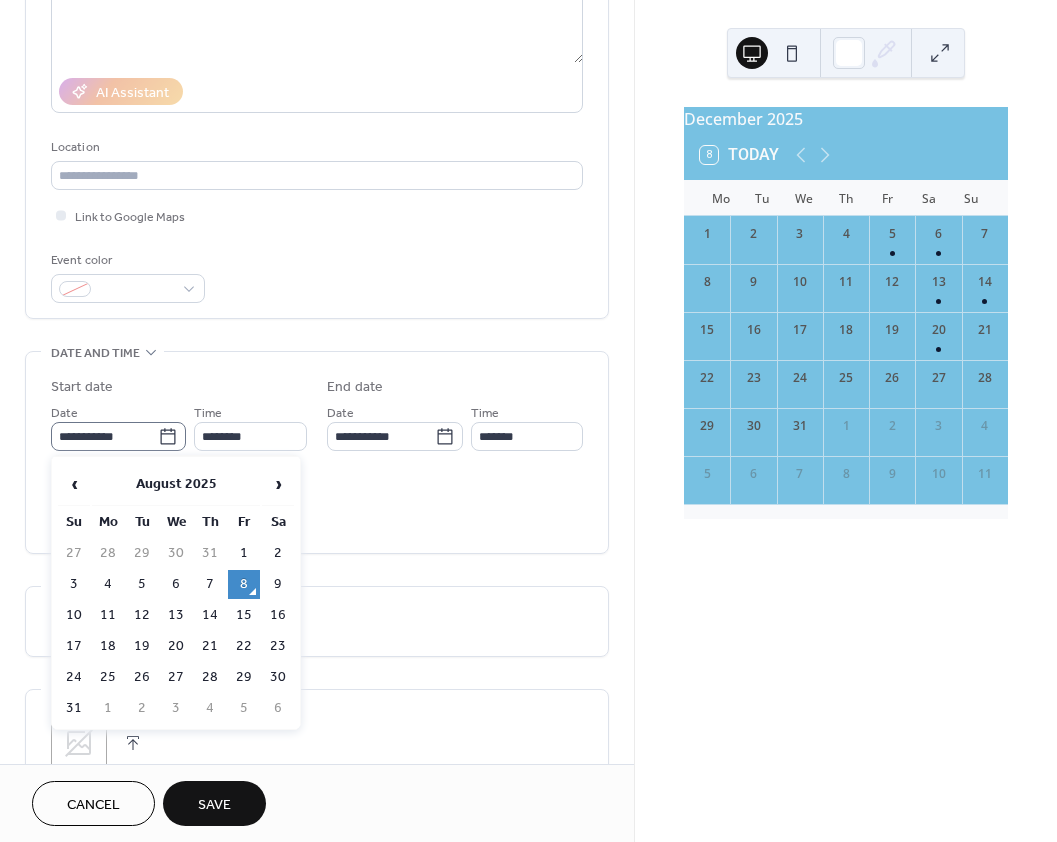 click 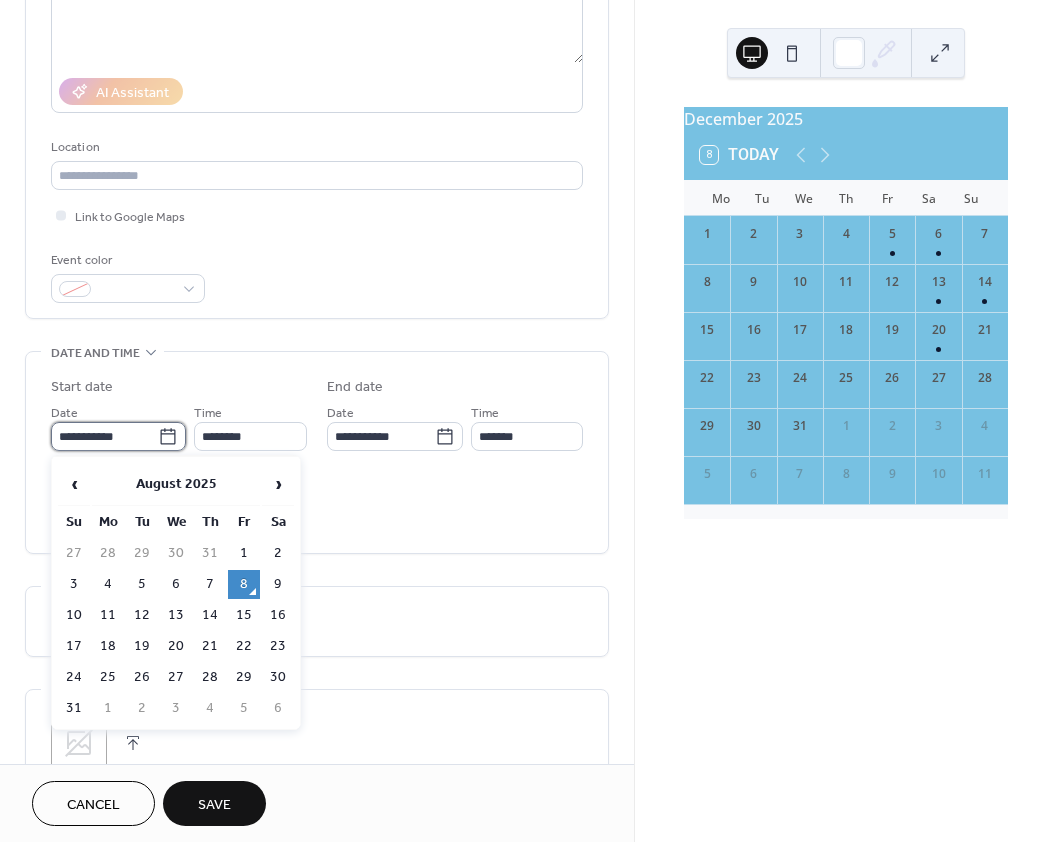 click on "**********" at bounding box center (104, 436) 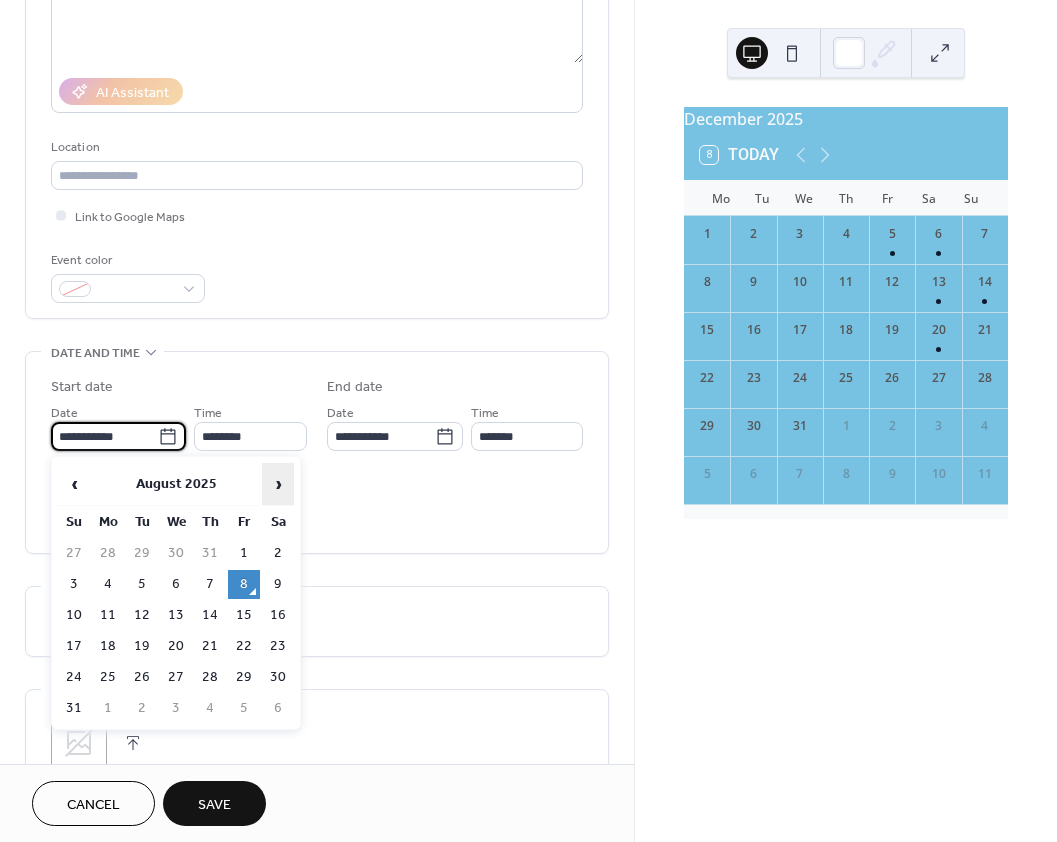 click on "›" at bounding box center (278, 484) 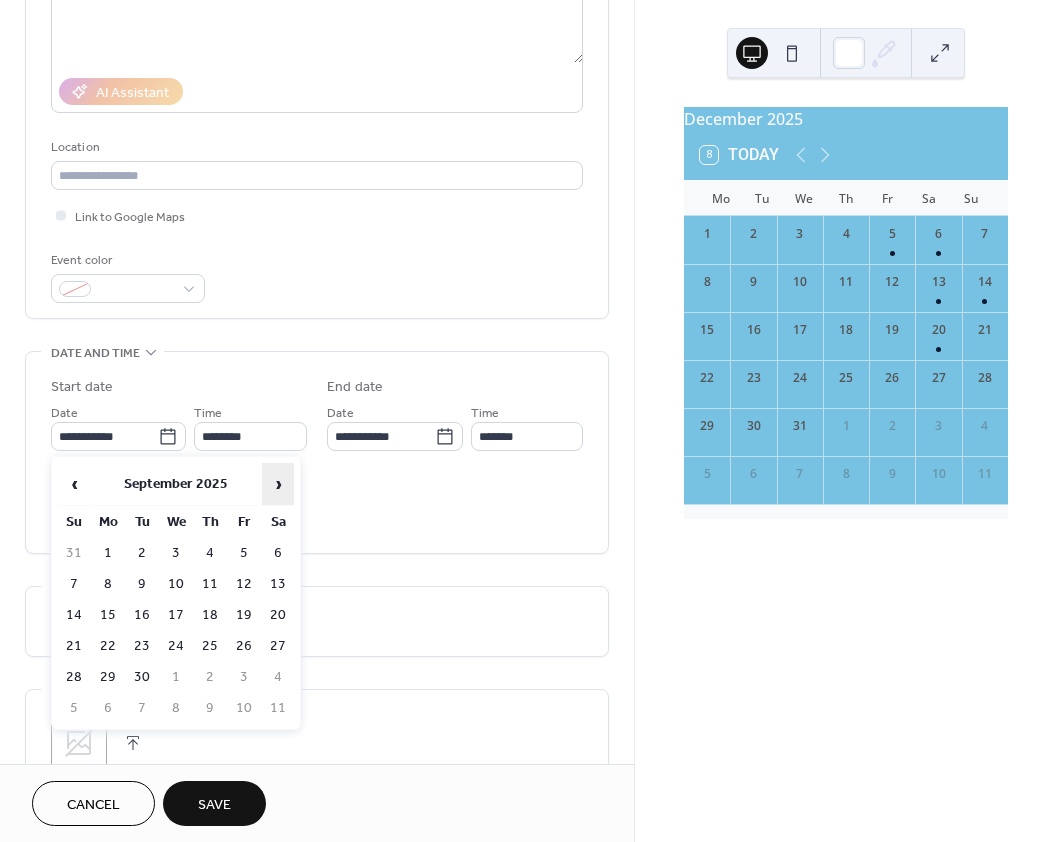 click on "›" at bounding box center (278, 484) 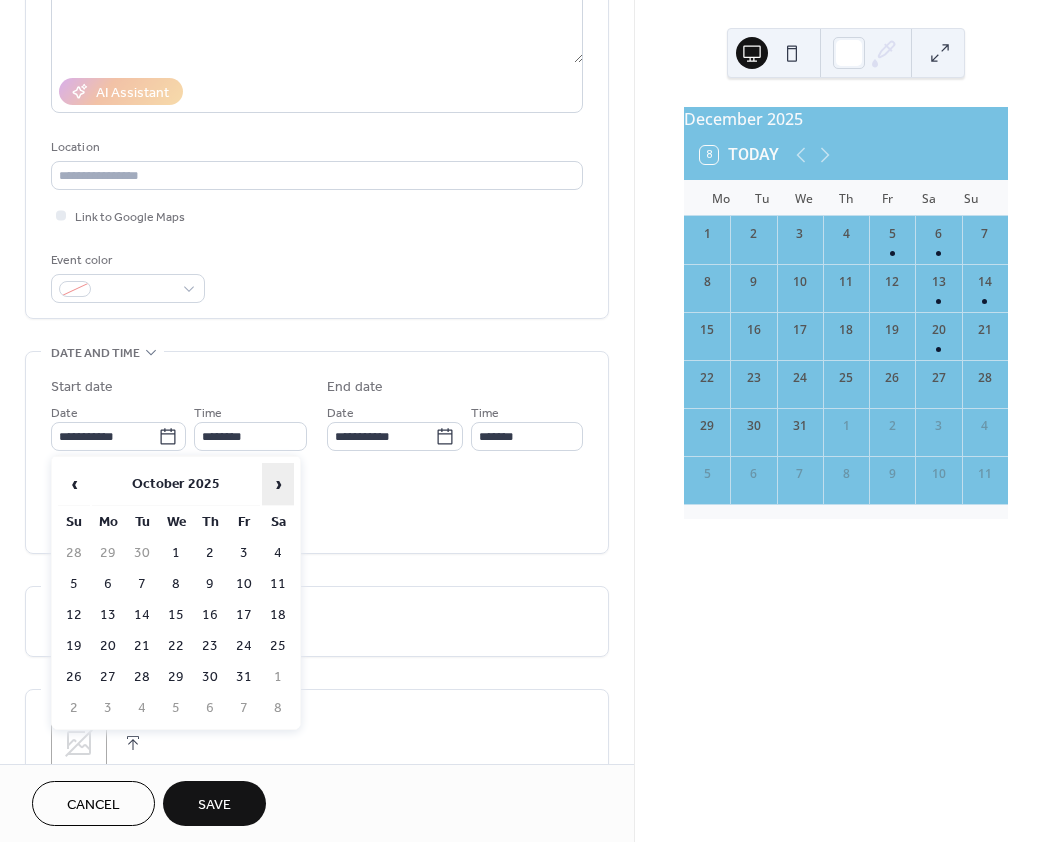 click on "›" at bounding box center [278, 484] 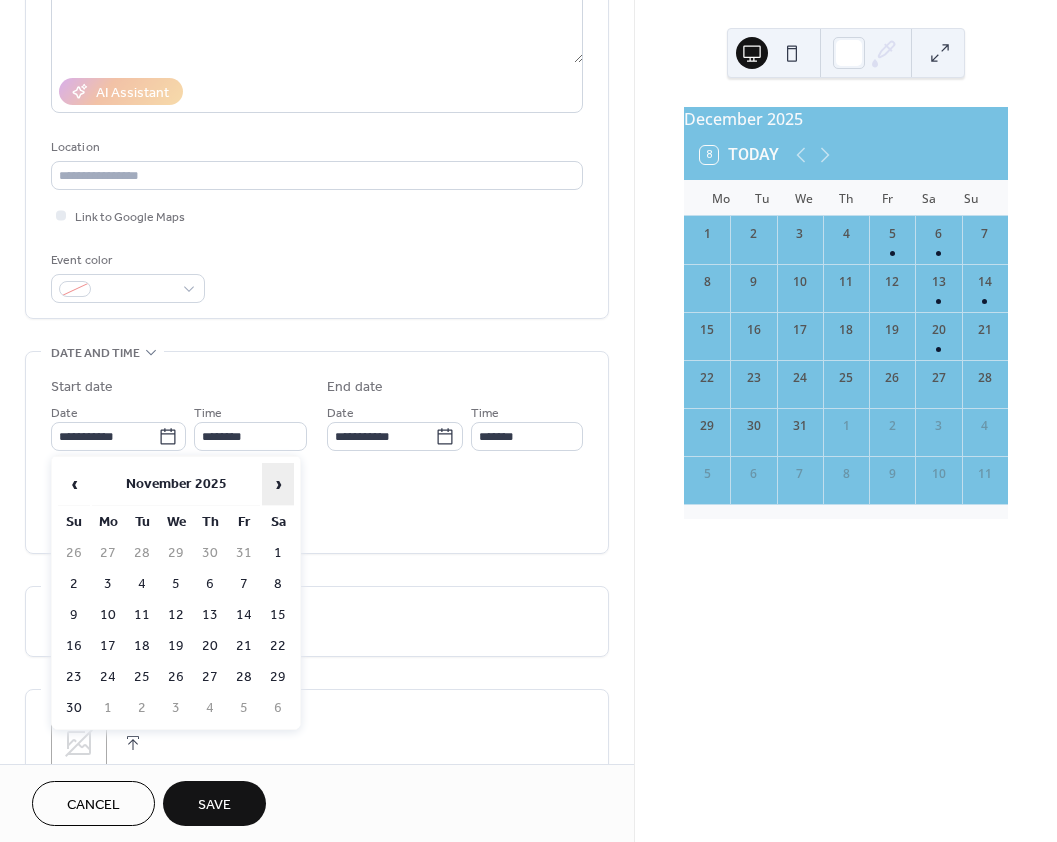 click on "›" at bounding box center [278, 484] 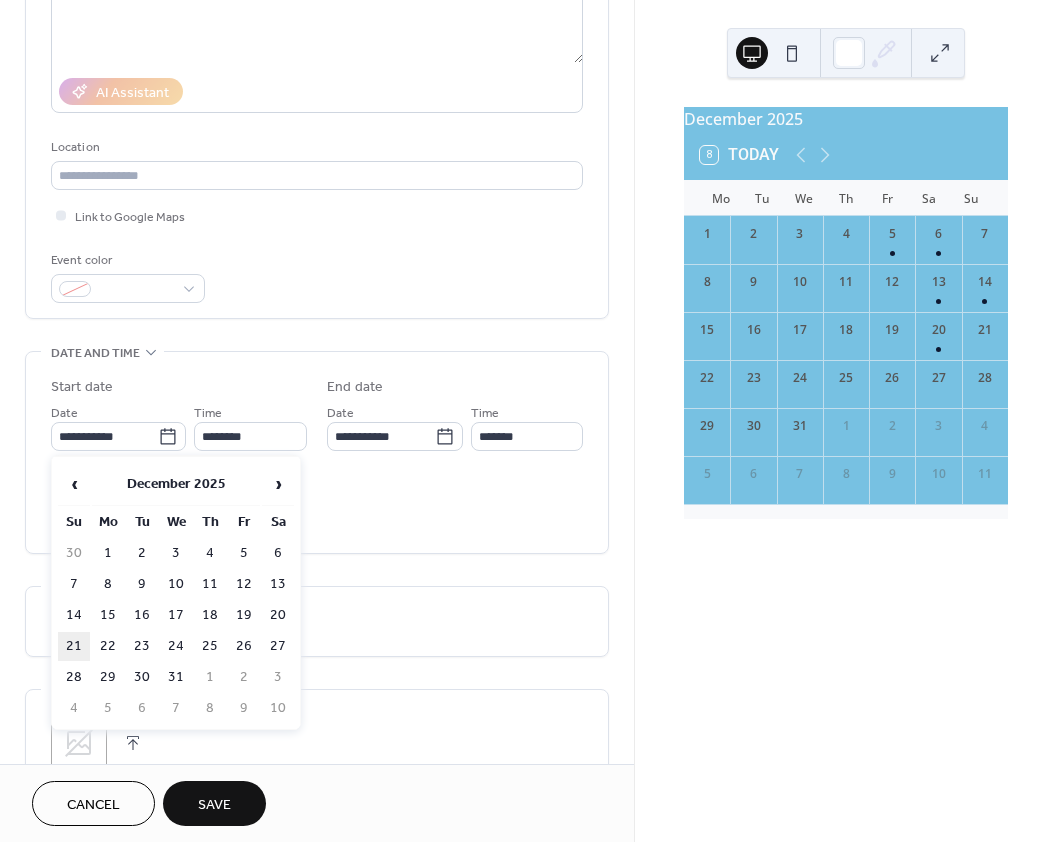 click on "21" at bounding box center (74, 646) 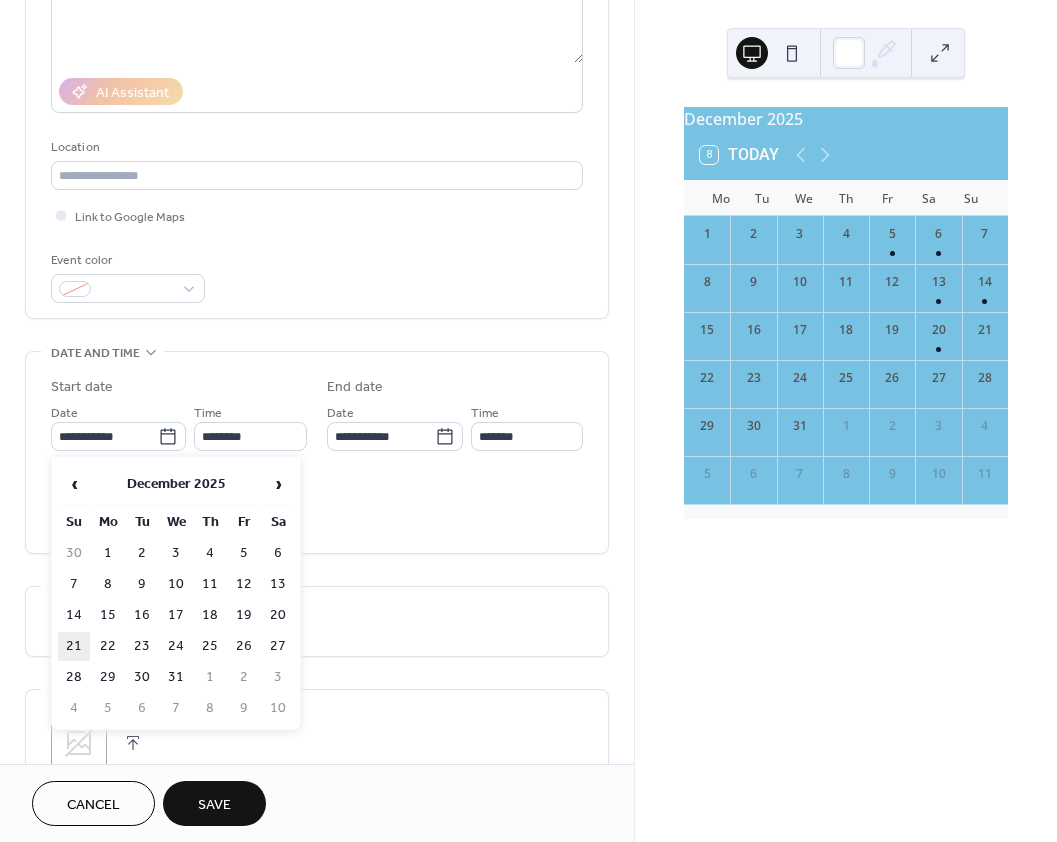 type on "**********" 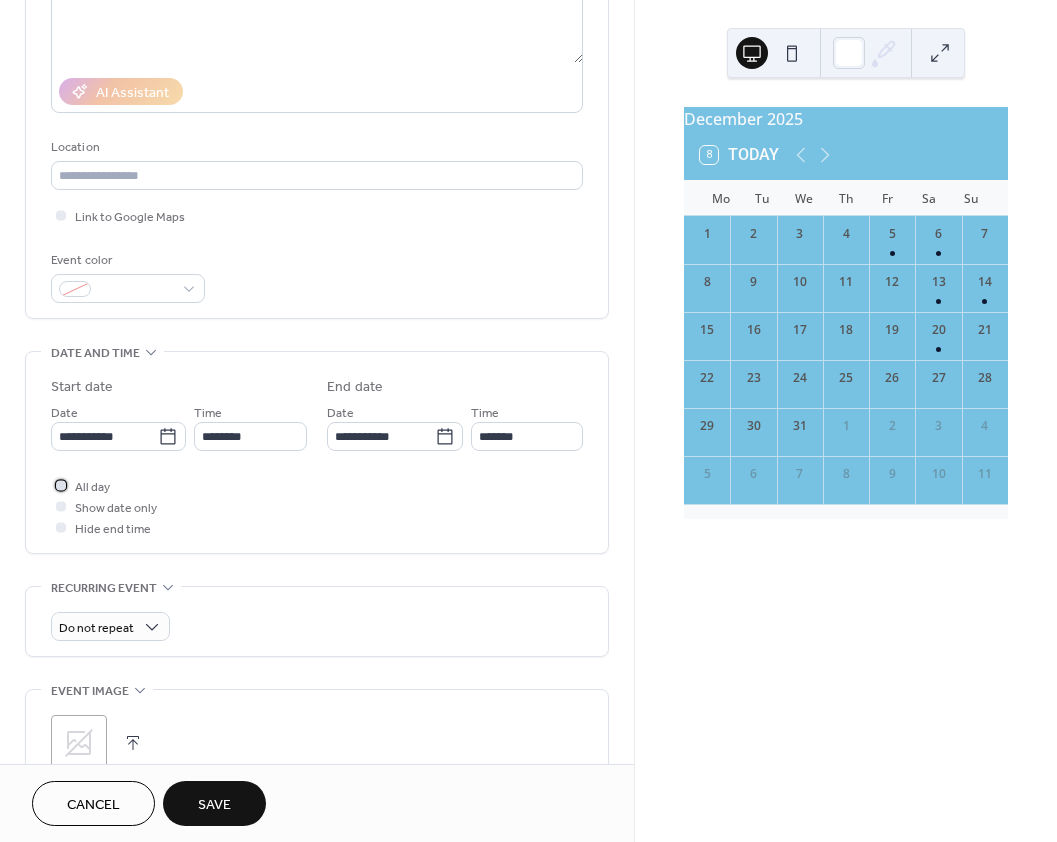 click at bounding box center (61, 485) 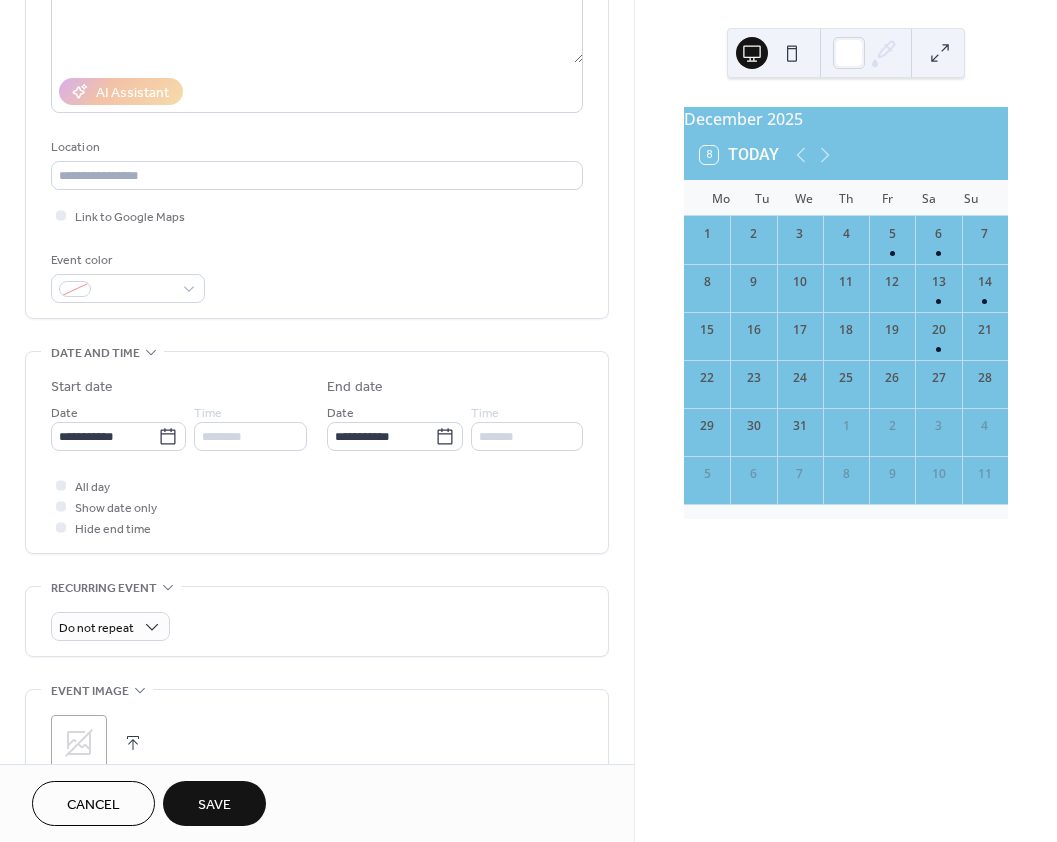 click on "Save" at bounding box center (214, 805) 